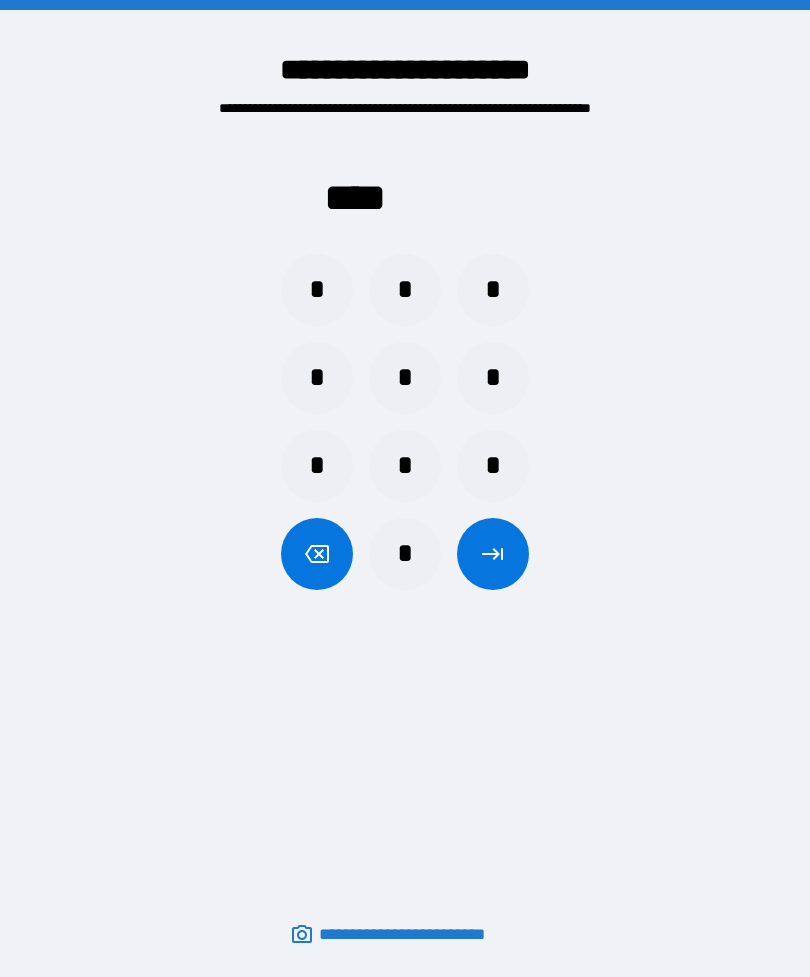 scroll, scrollTop: 64, scrollLeft: 0, axis: vertical 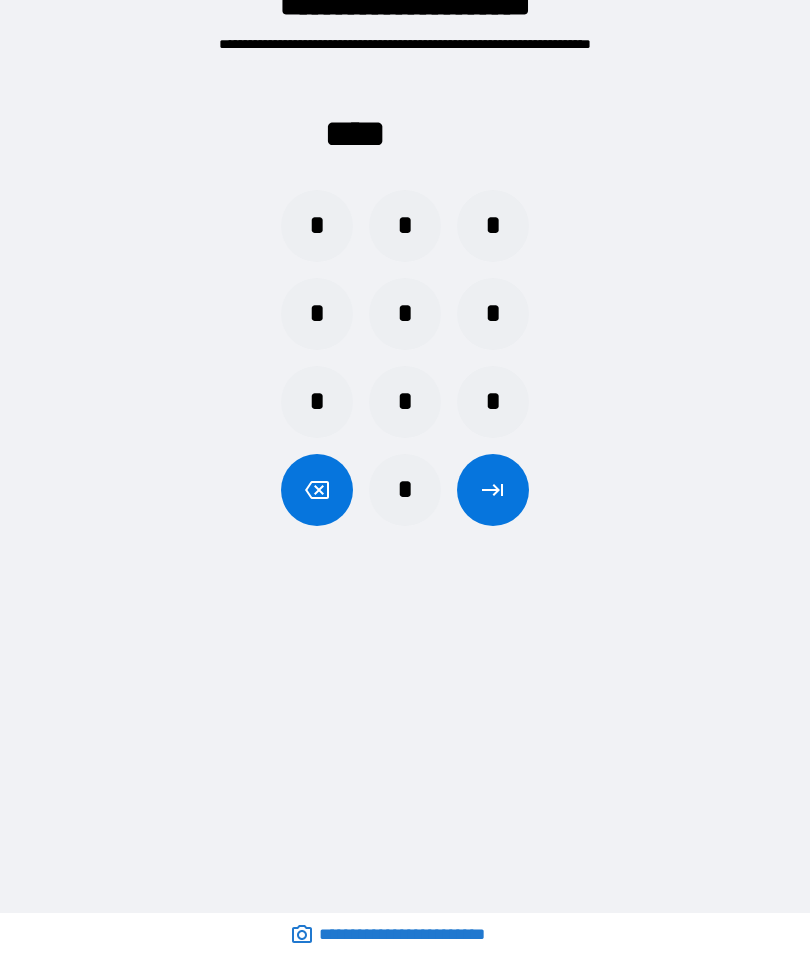 click on "*" at bounding box center [405, 490] 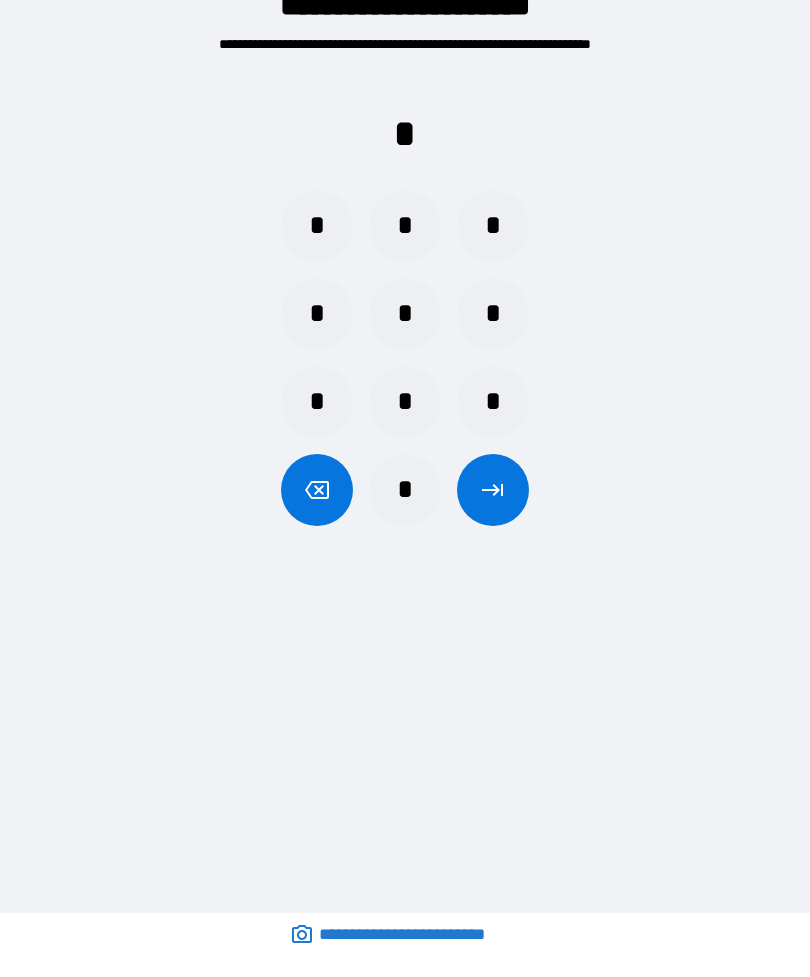 click on "*" at bounding box center (405, 226) 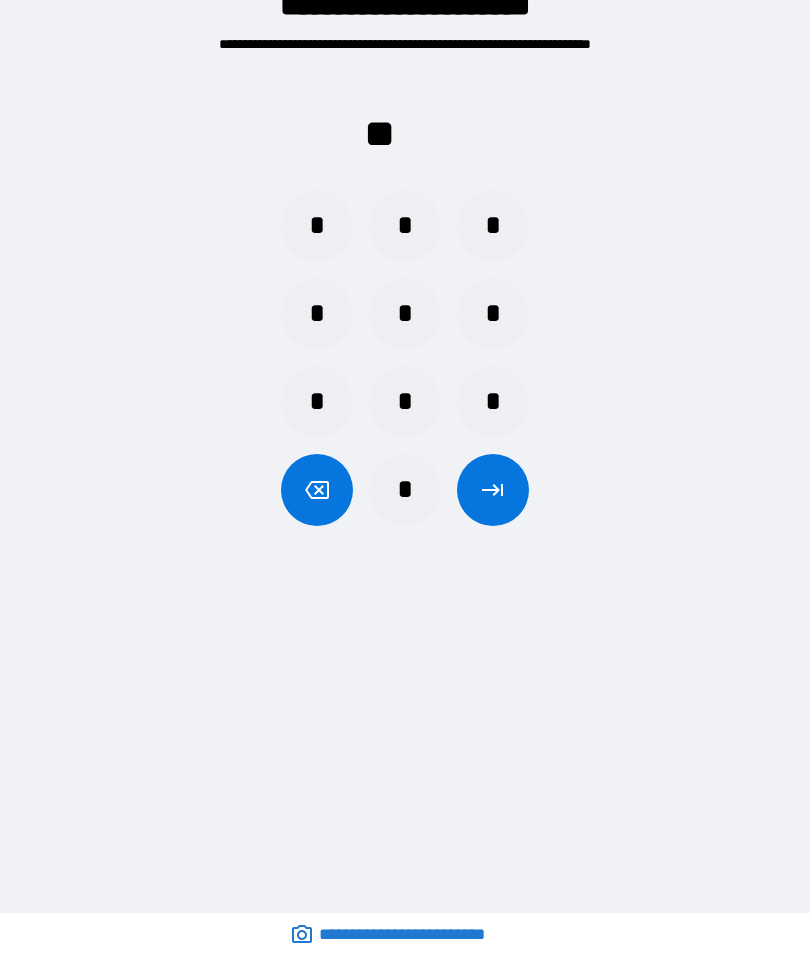 click on "*" at bounding box center (405, 490) 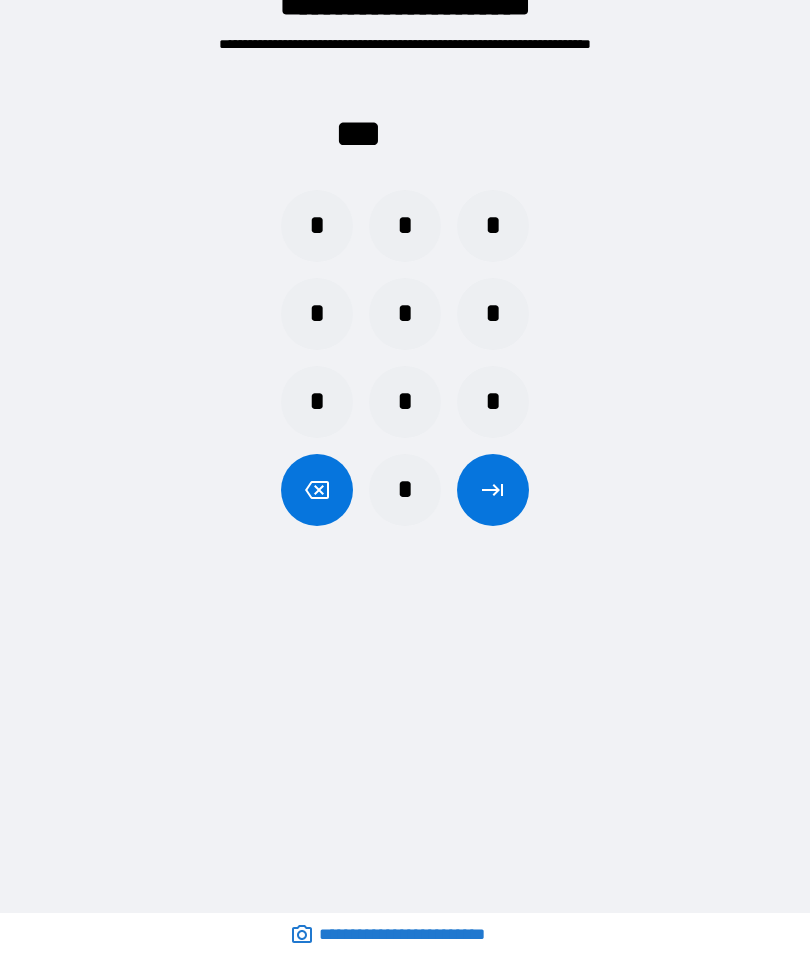 click on "*" at bounding box center [405, 314] 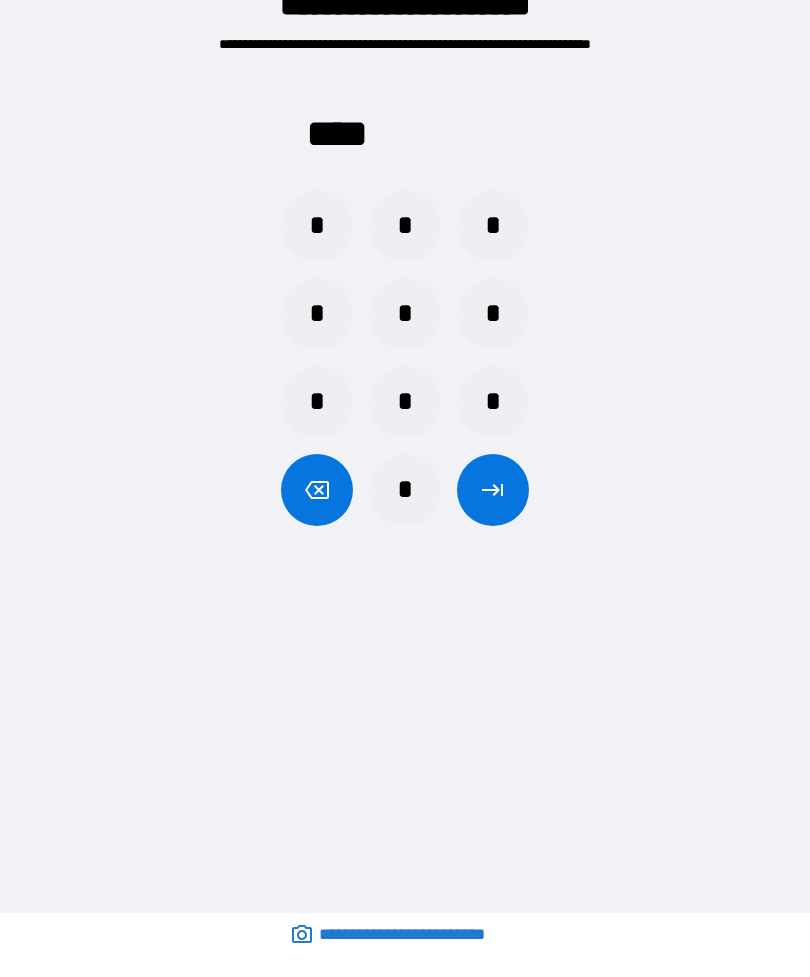 click 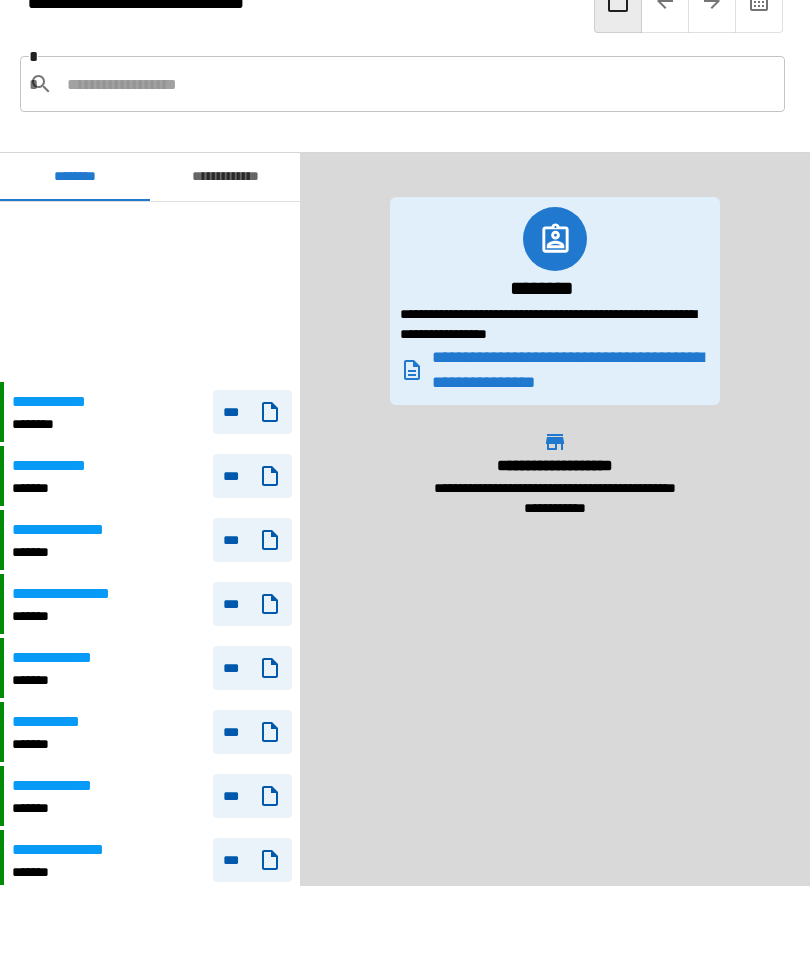 scroll, scrollTop: 180, scrollLeft: 0, axis: vertical 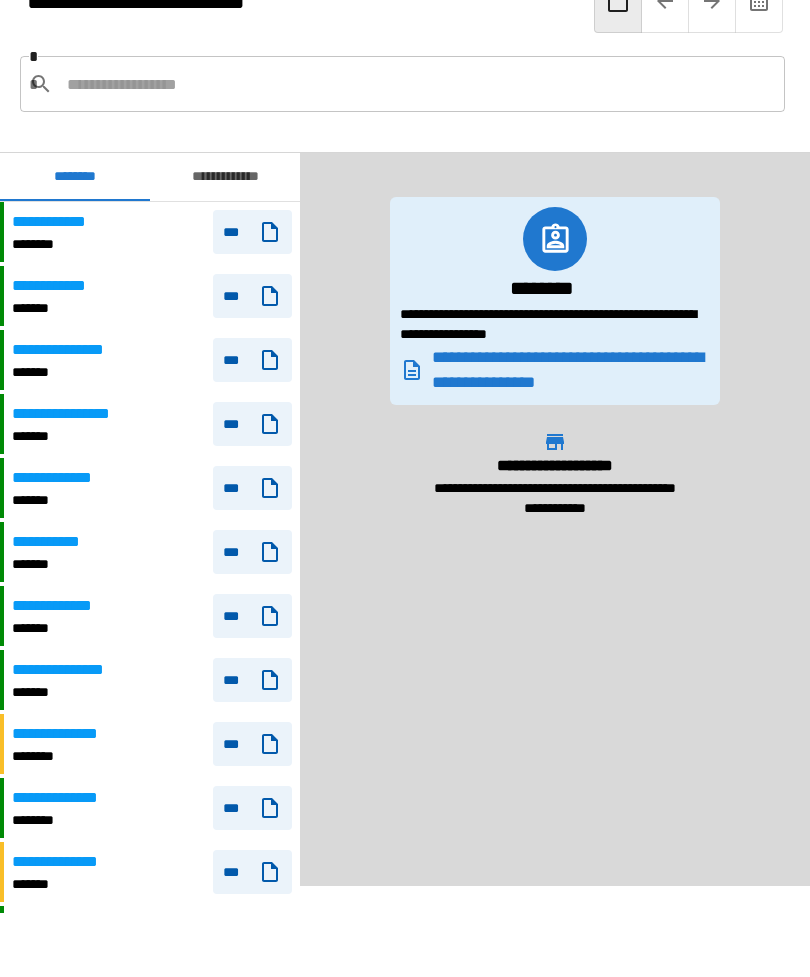 click on "***" at bounding box center (252, 232) 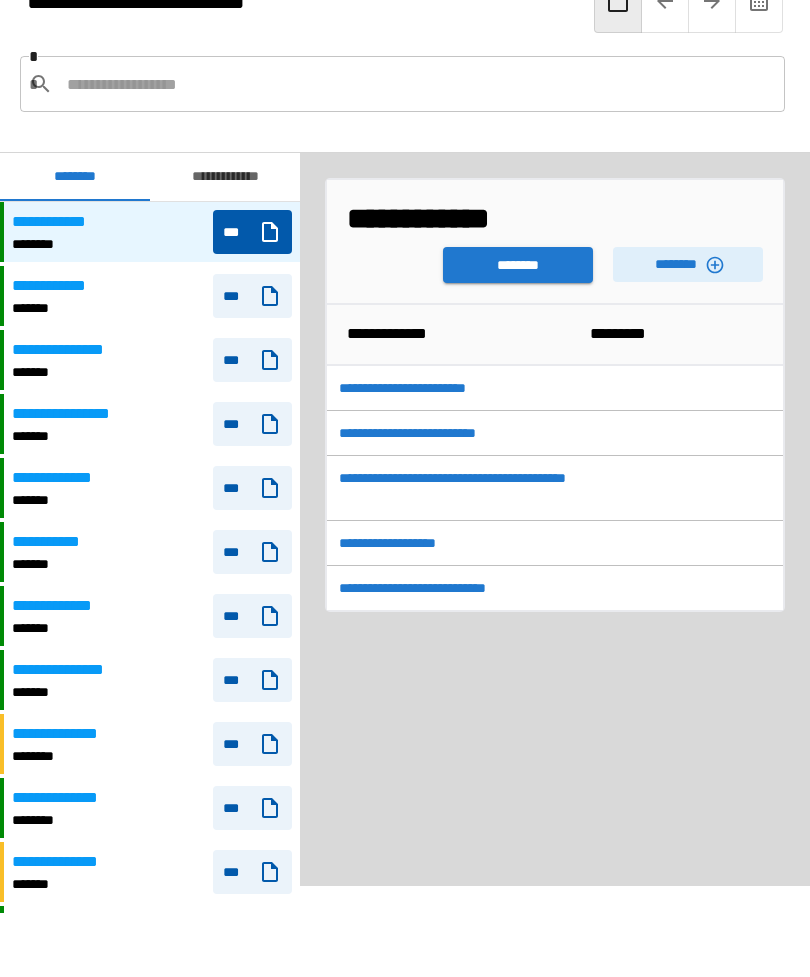 click on "********" at bounding box center (518, 265) 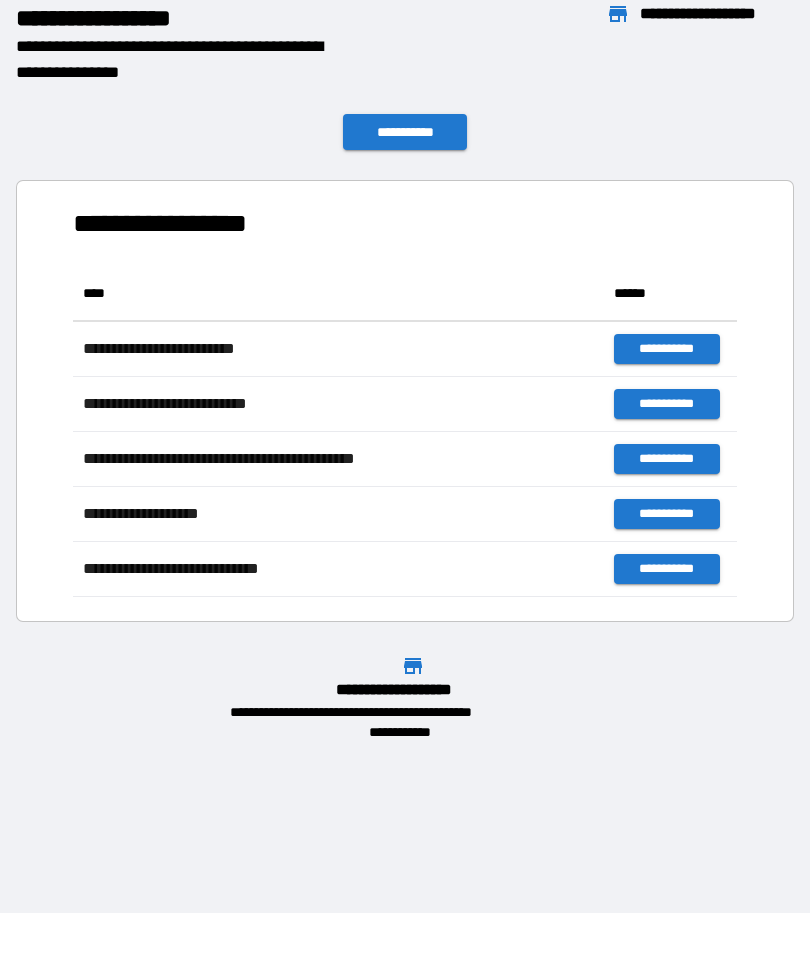 scroll, scrollTop: 1, scrollLeft: 1, axis: both 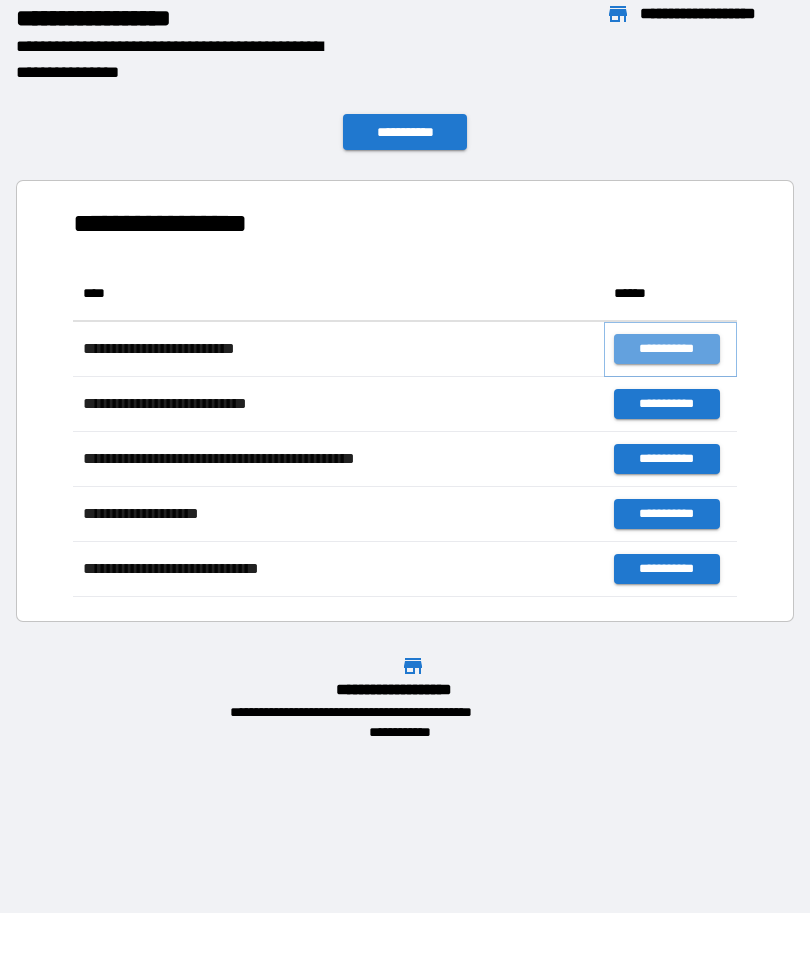 click on "**********" at bounding box center [666, 349] 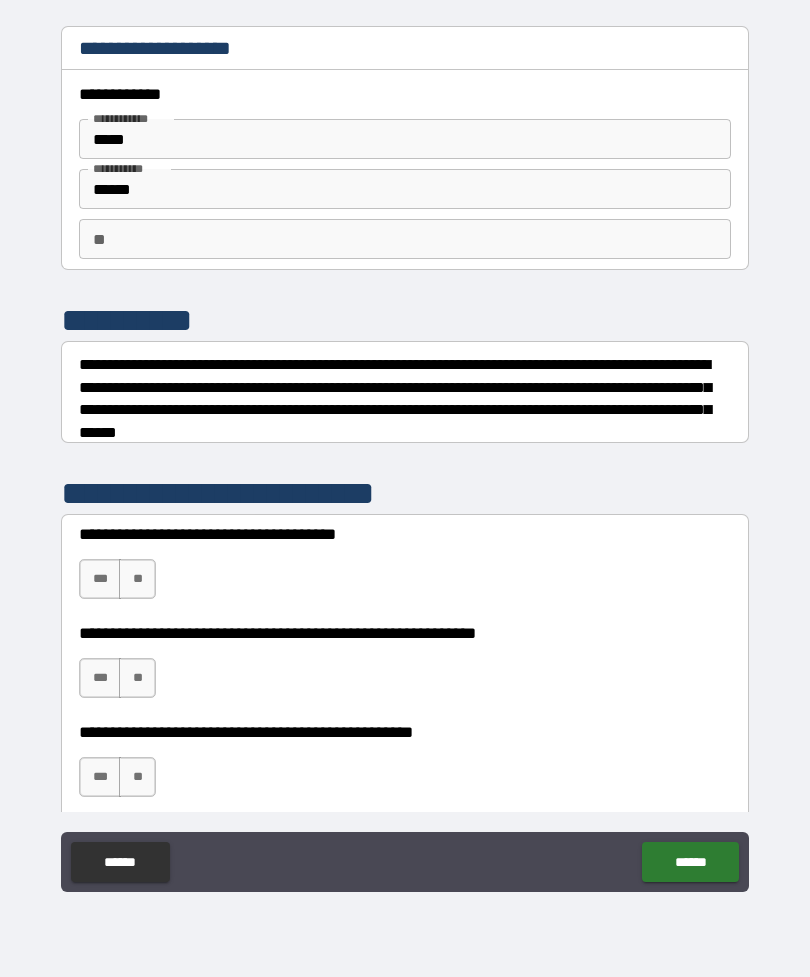 click on "**" at bounding box center (405, 239) 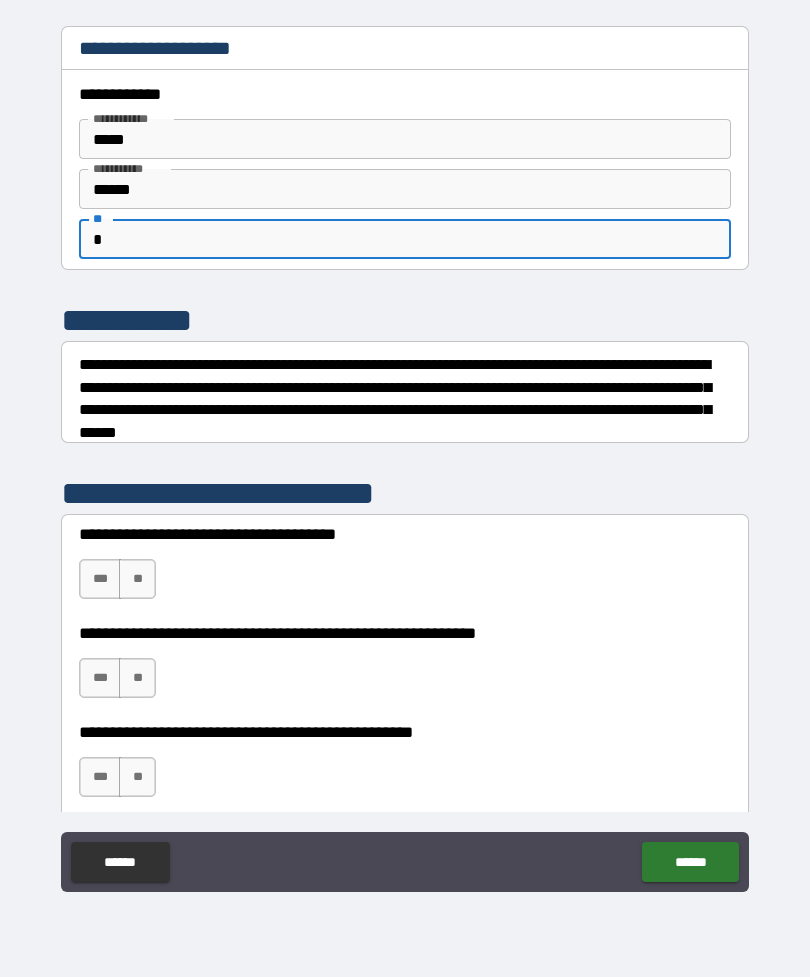 type on "*" 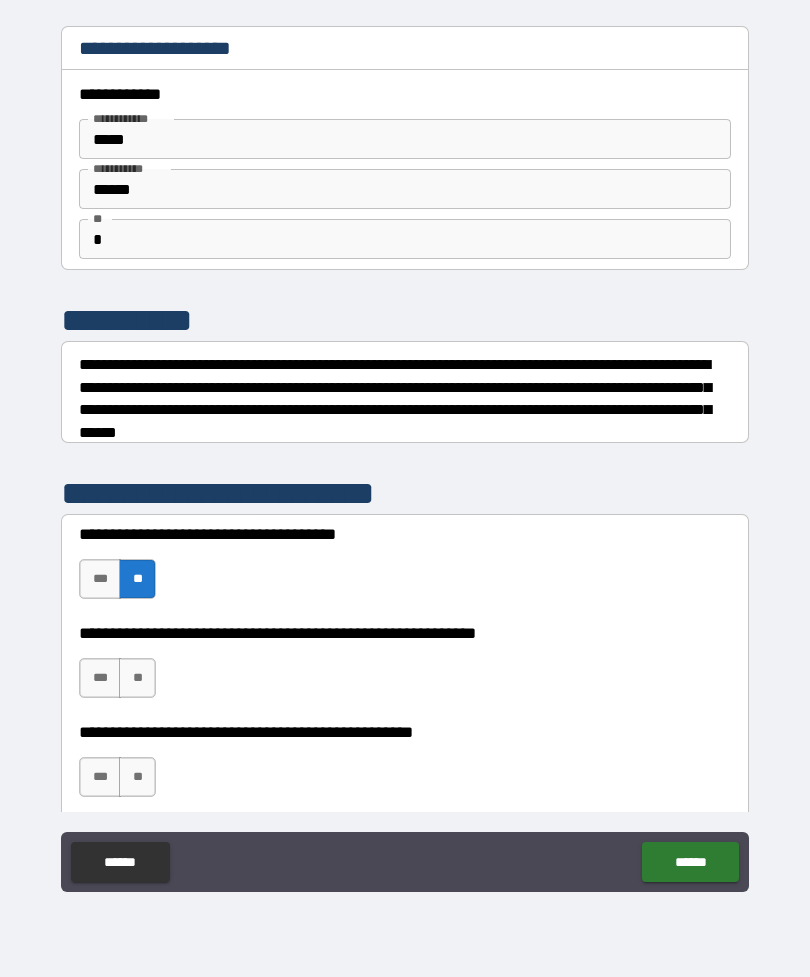click on "***" at bounding box center [100, 678] 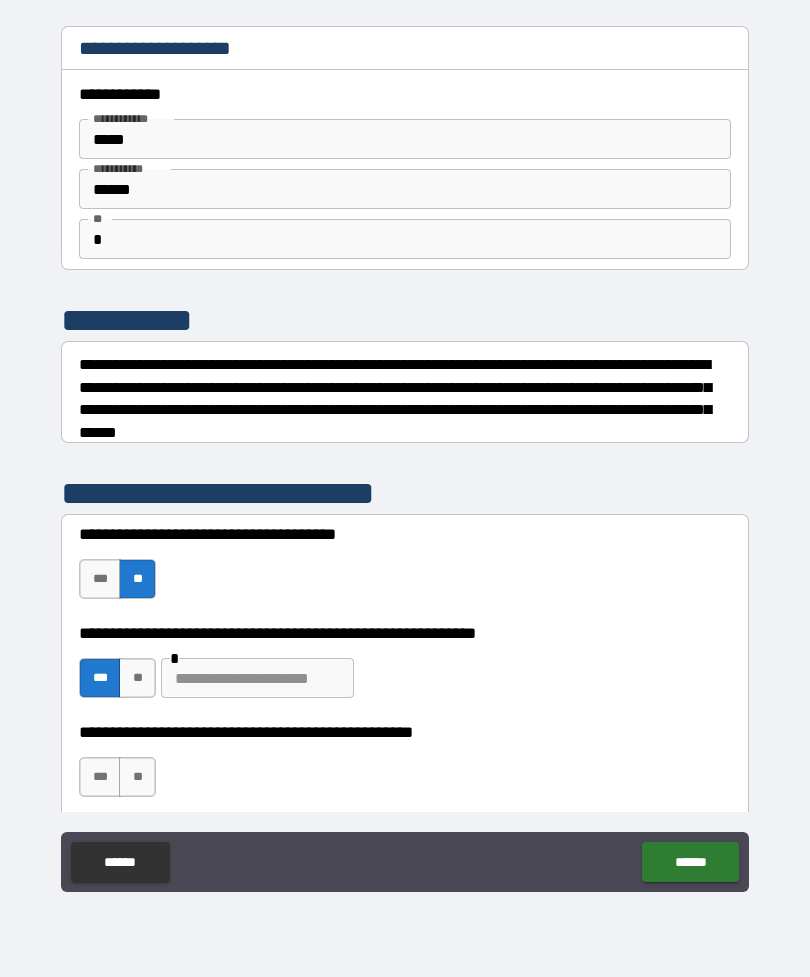 click at bounding box center (257, 678) 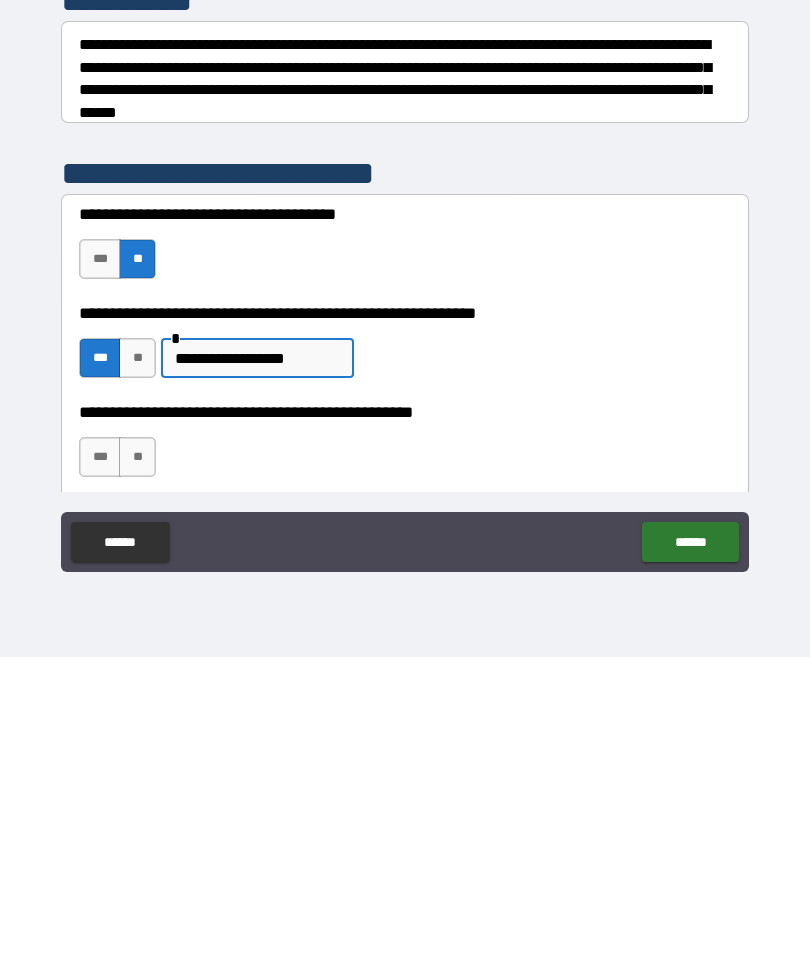 type on "**********" 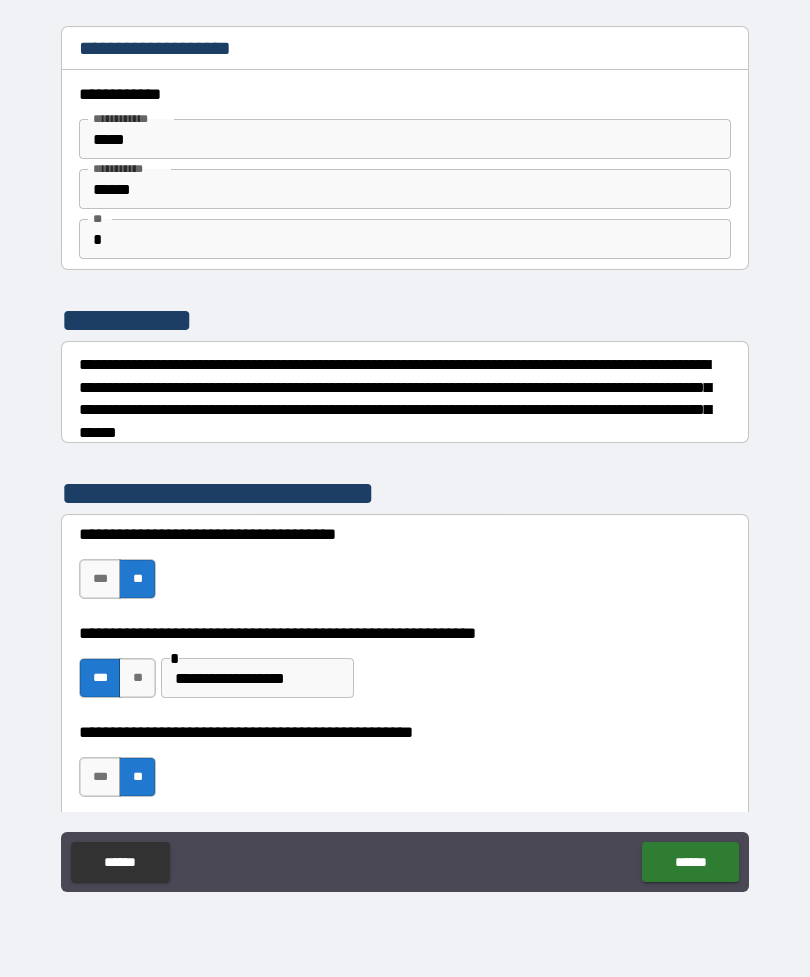 click on "******" at bounding box center [690, 862] 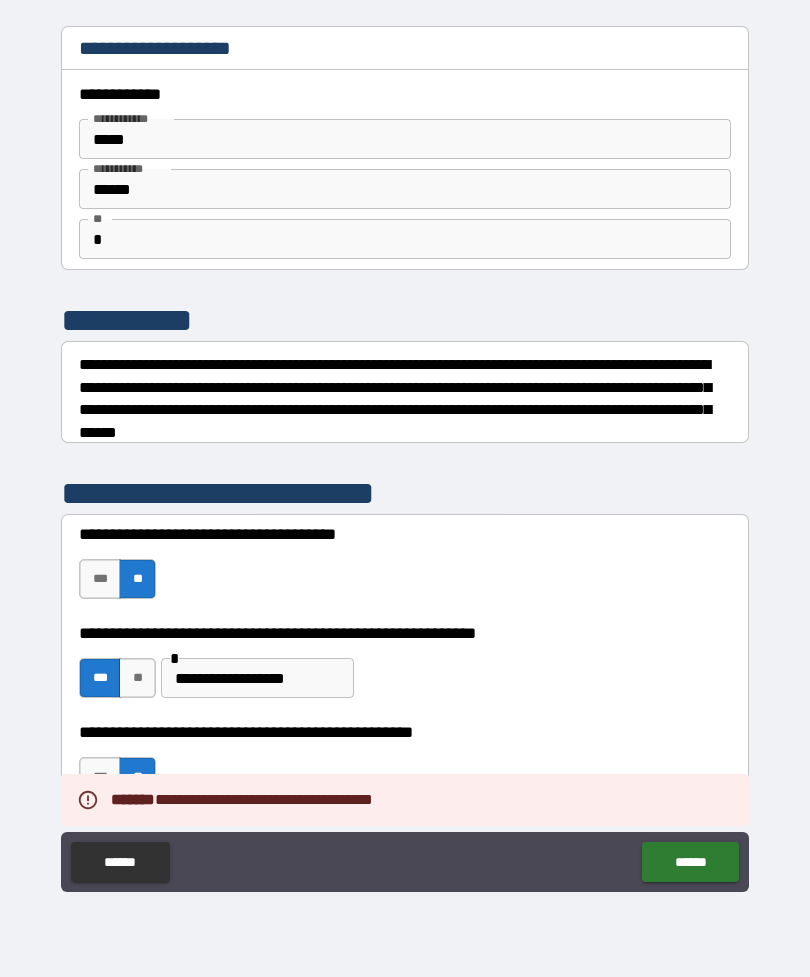 click on "******" at bounding box center (690, 862) 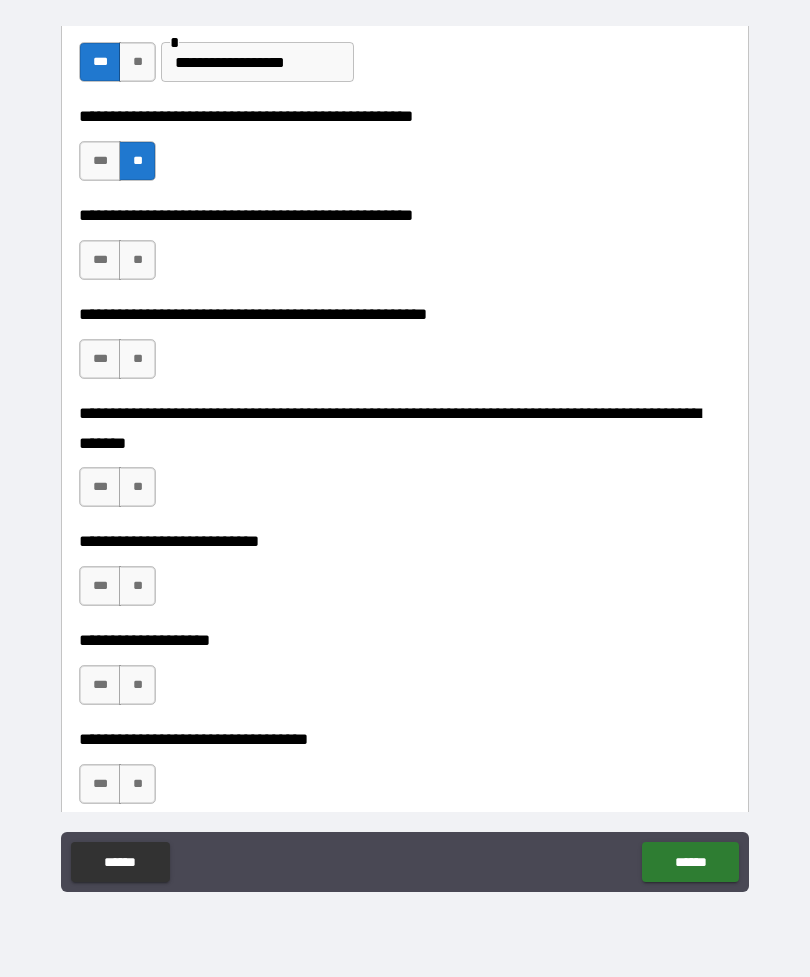scroll, scrollTop: 616, scrollLeft: 0, axis: vertical 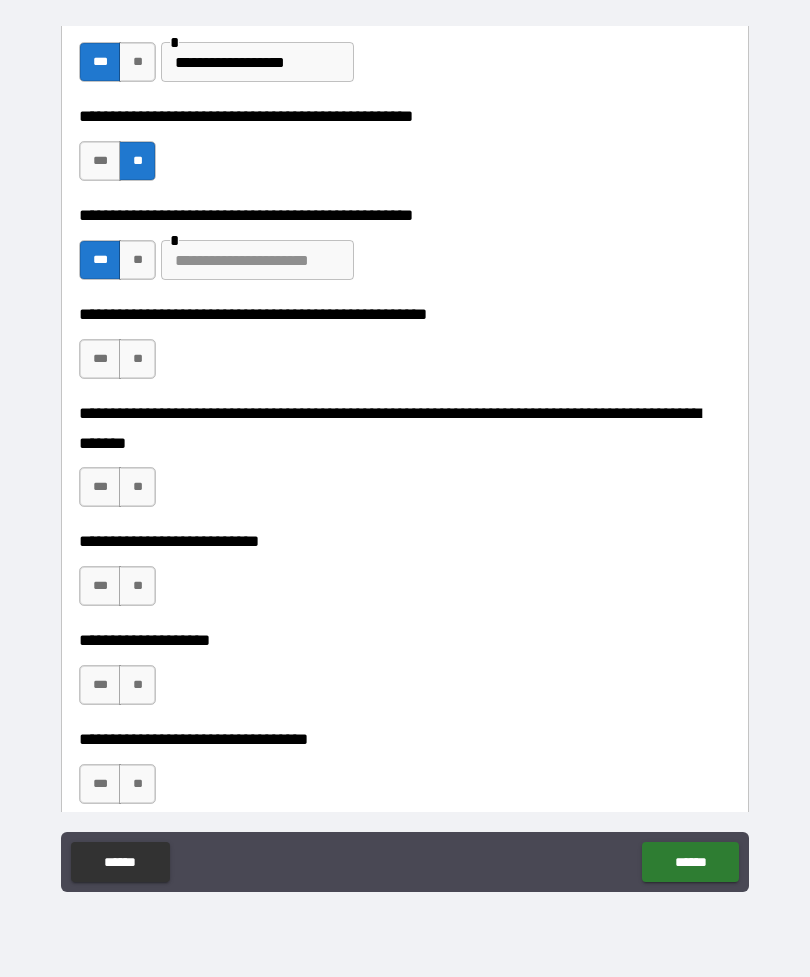 click at bounding box center (257, 260) 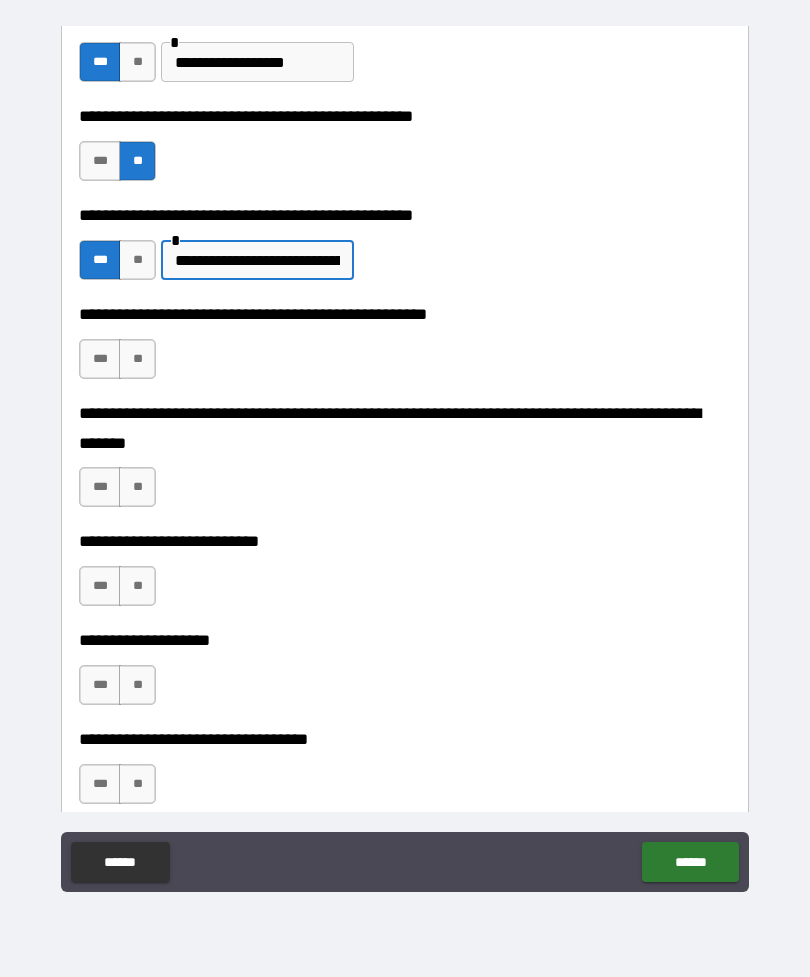 type on "**********" 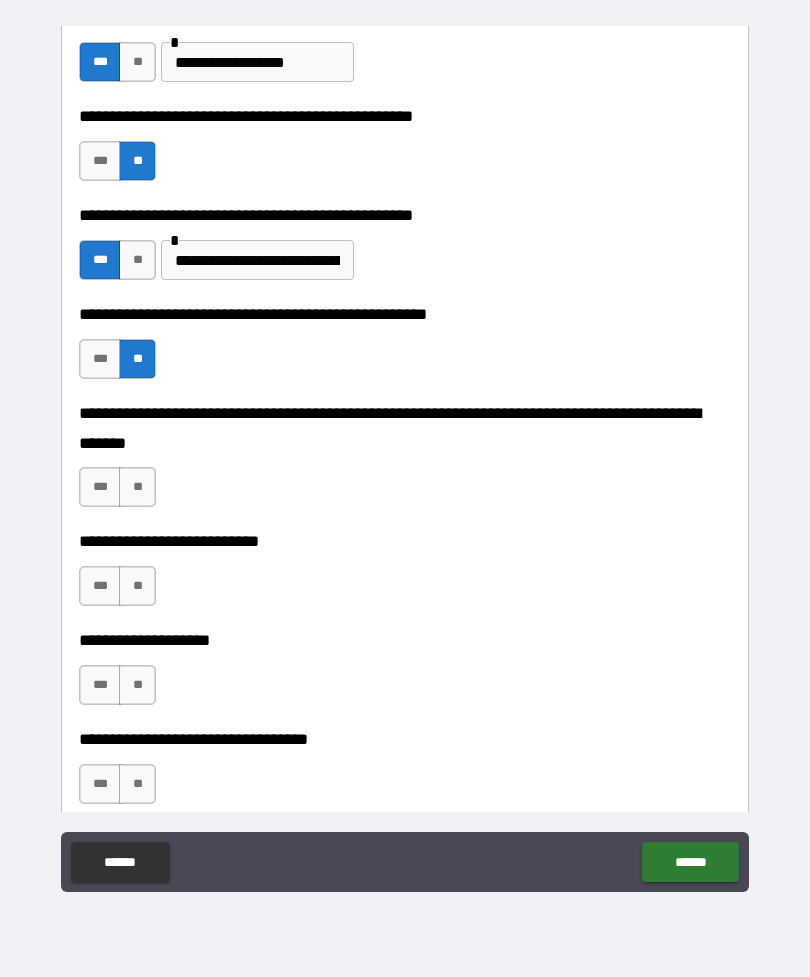 click on "**" at bounding box center [137, 487] 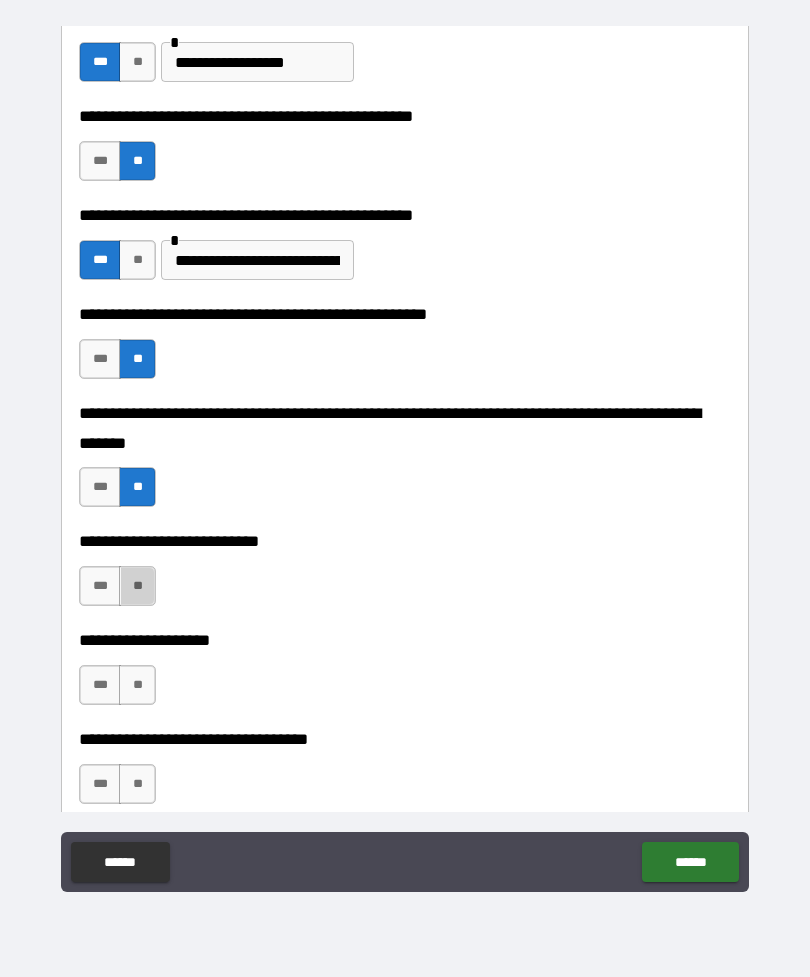 click on "**" at bounding box center [137, 586] 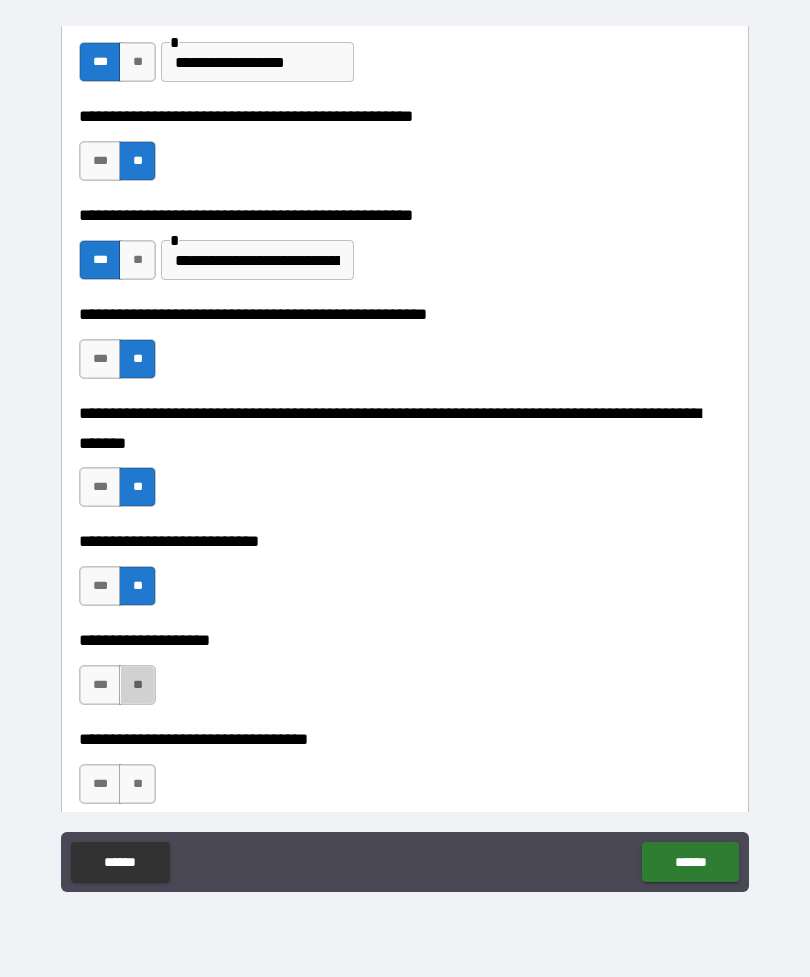 click on "**" at bounding box center [137, 685] 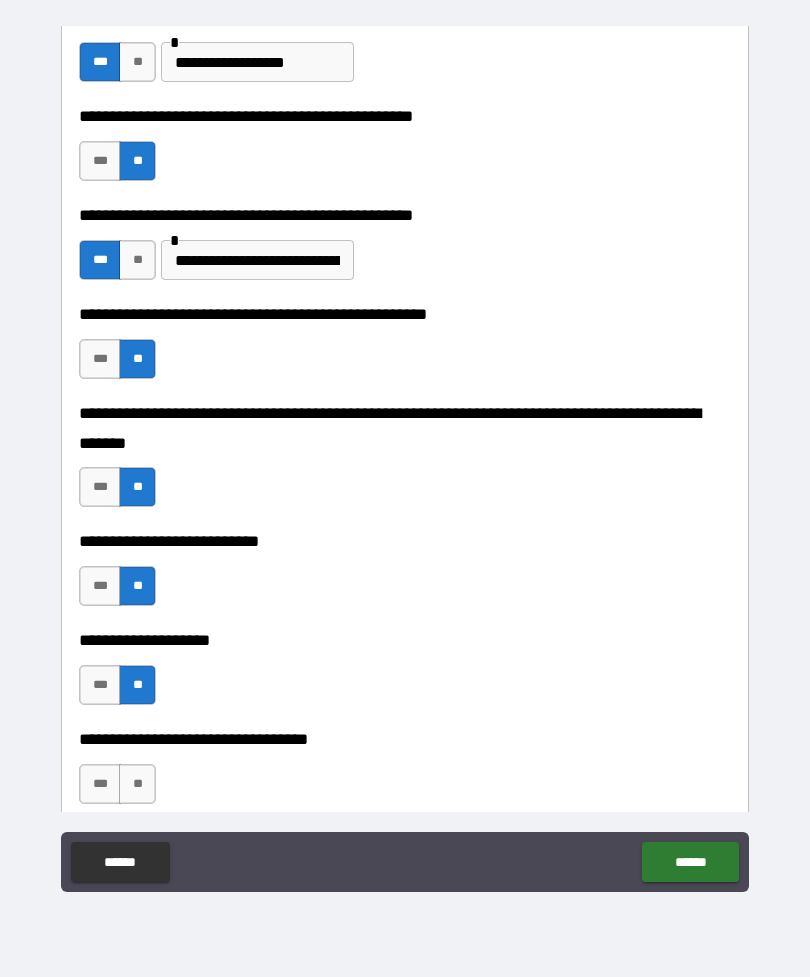 click on "**" at bounding box center [137, 784] 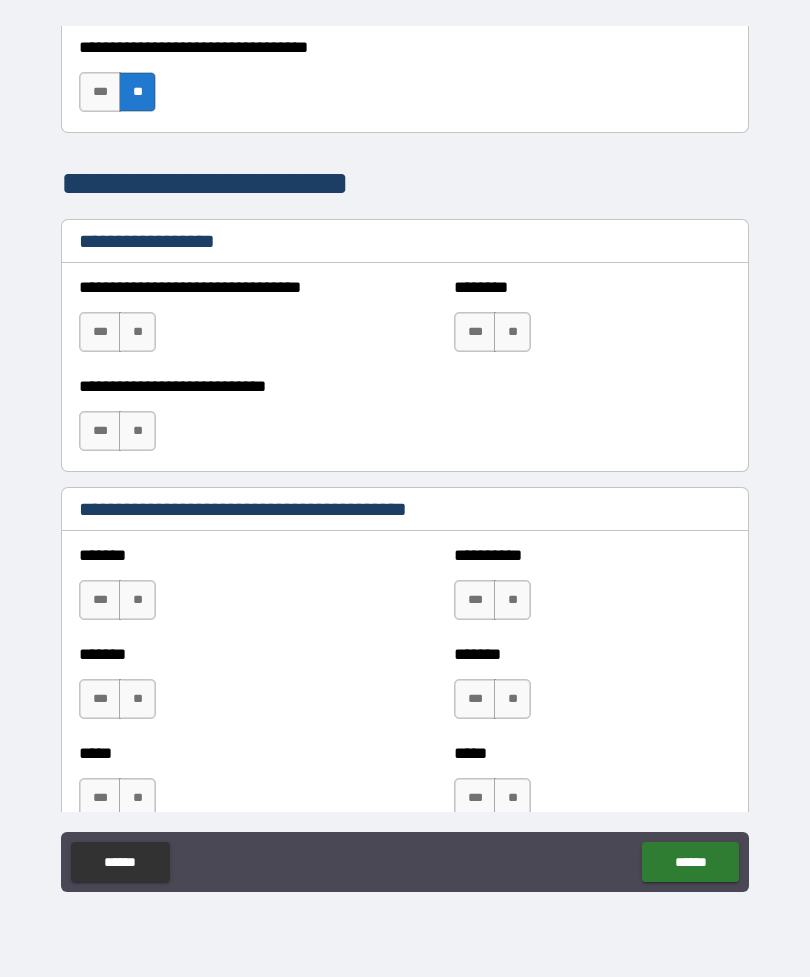 scroll, scrollTop: 1309, scrollLeft: 0, axis: vertical 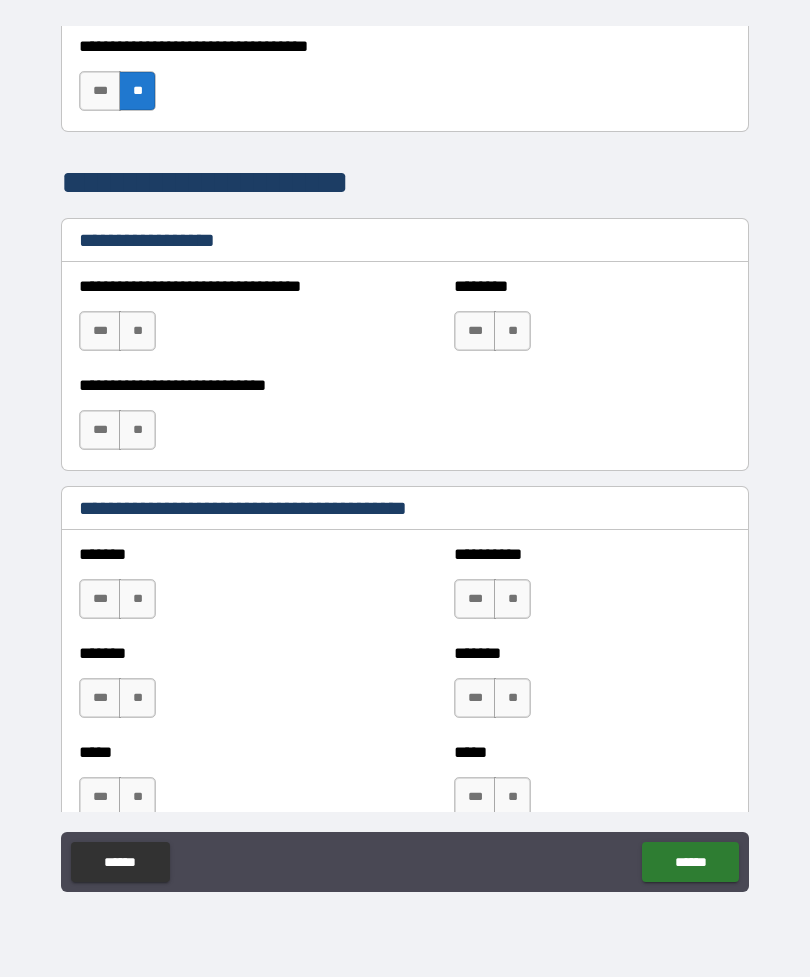 click on "**" at bounding box center [137, 331] 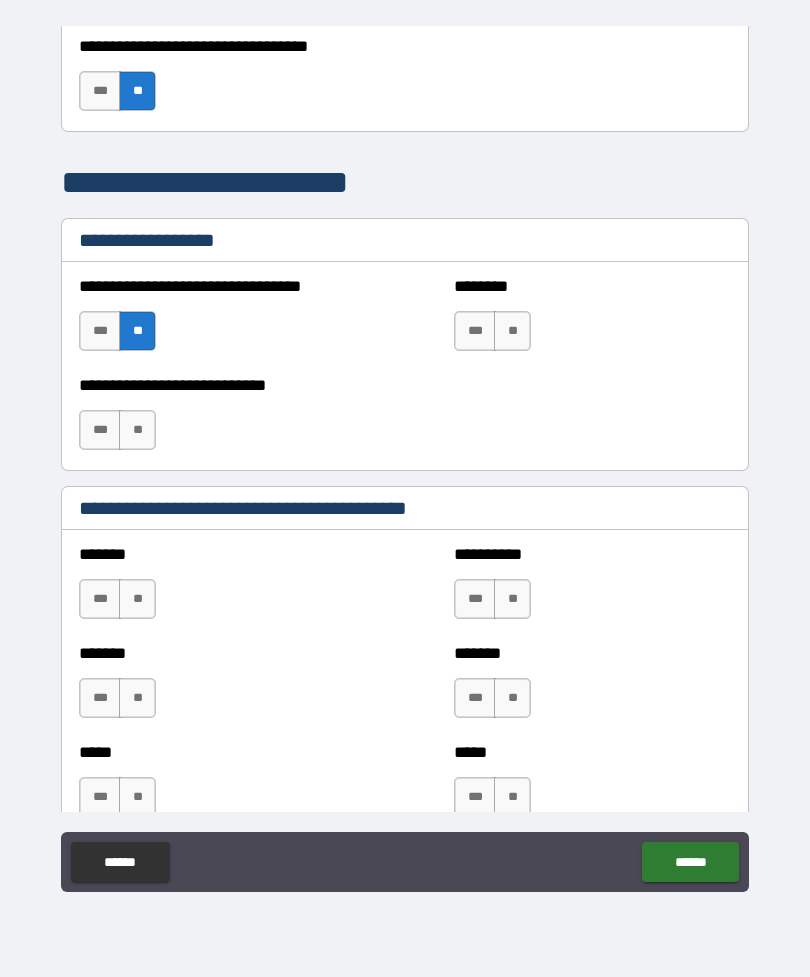 click on "***" at bounding box center (100, 430) 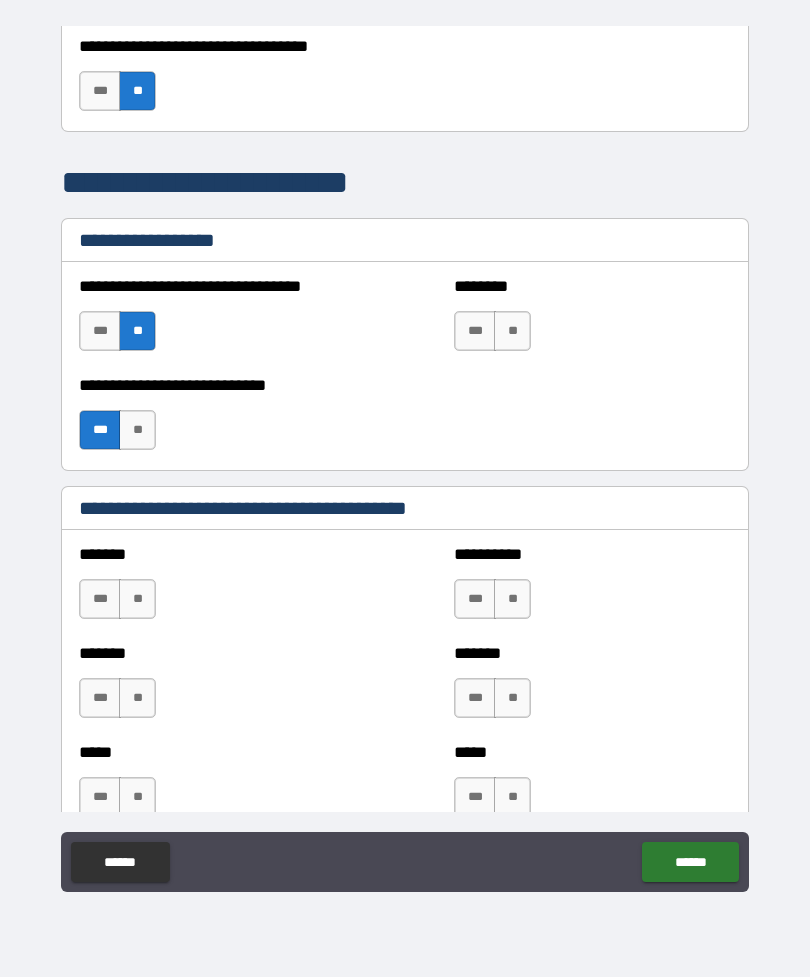 click on "**" at bounding box center (137, 430) 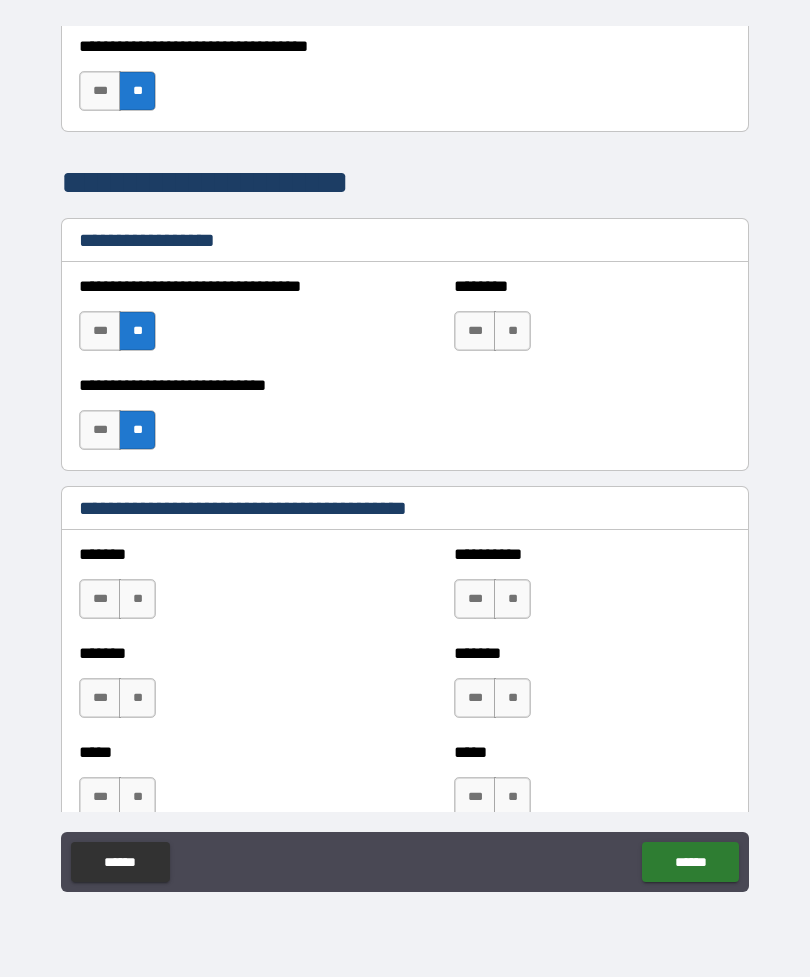 click on "**" at bounding box center (137, 599) 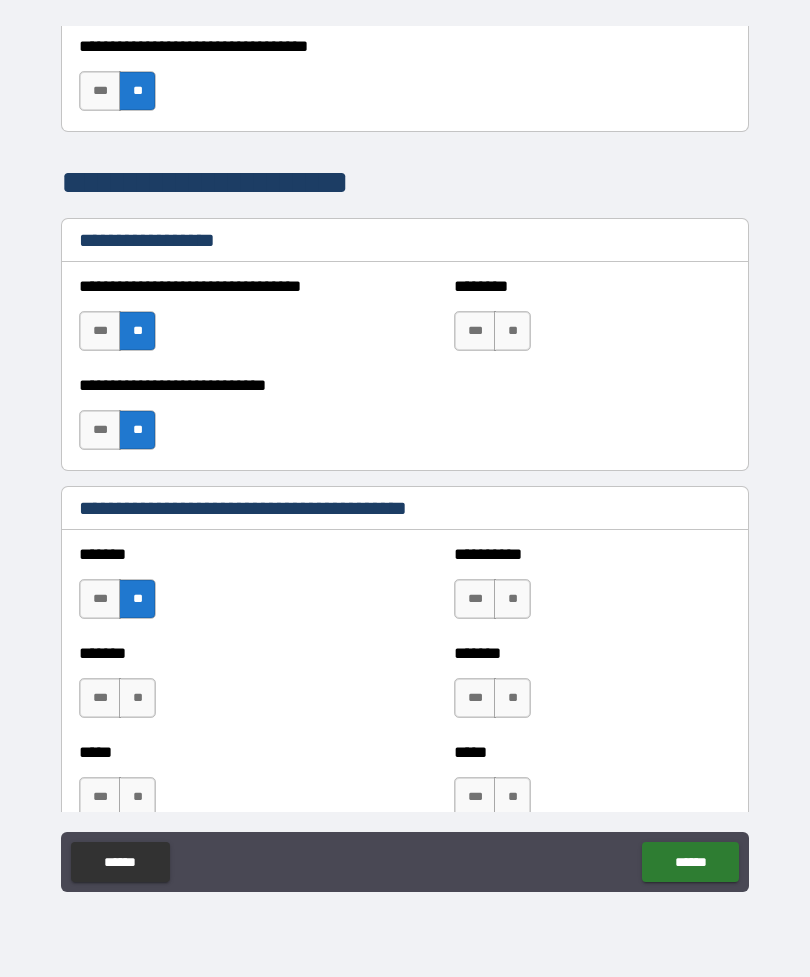 click on "**" at bounding box center (137, 698) 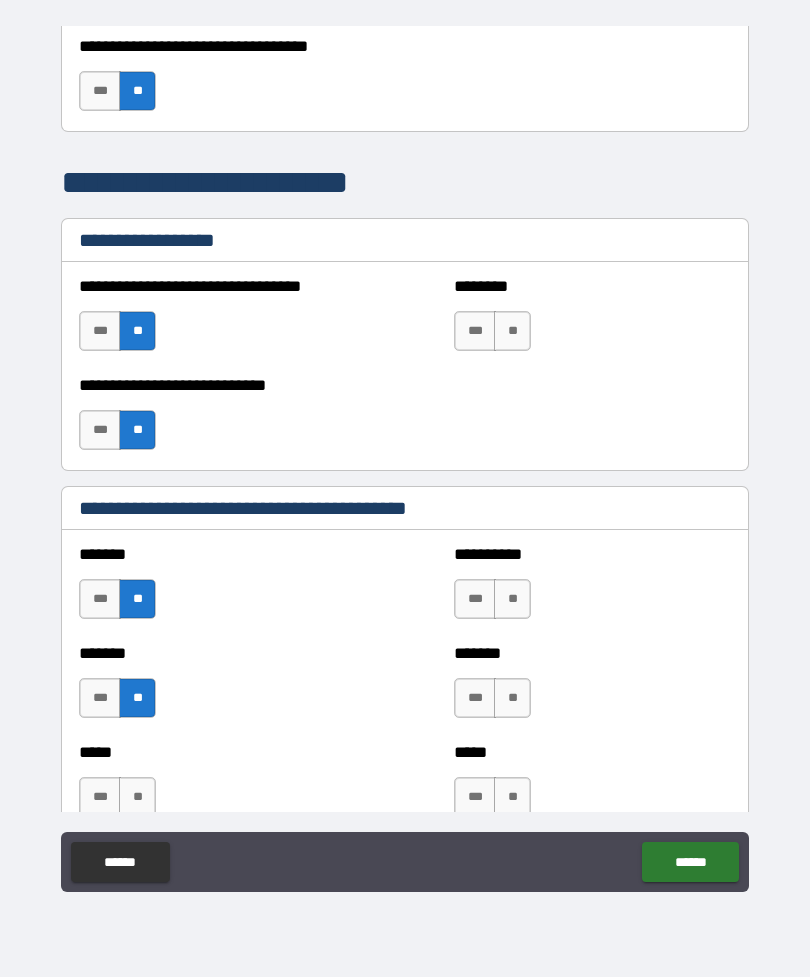 click on "**" at bounding box center [137, 797] 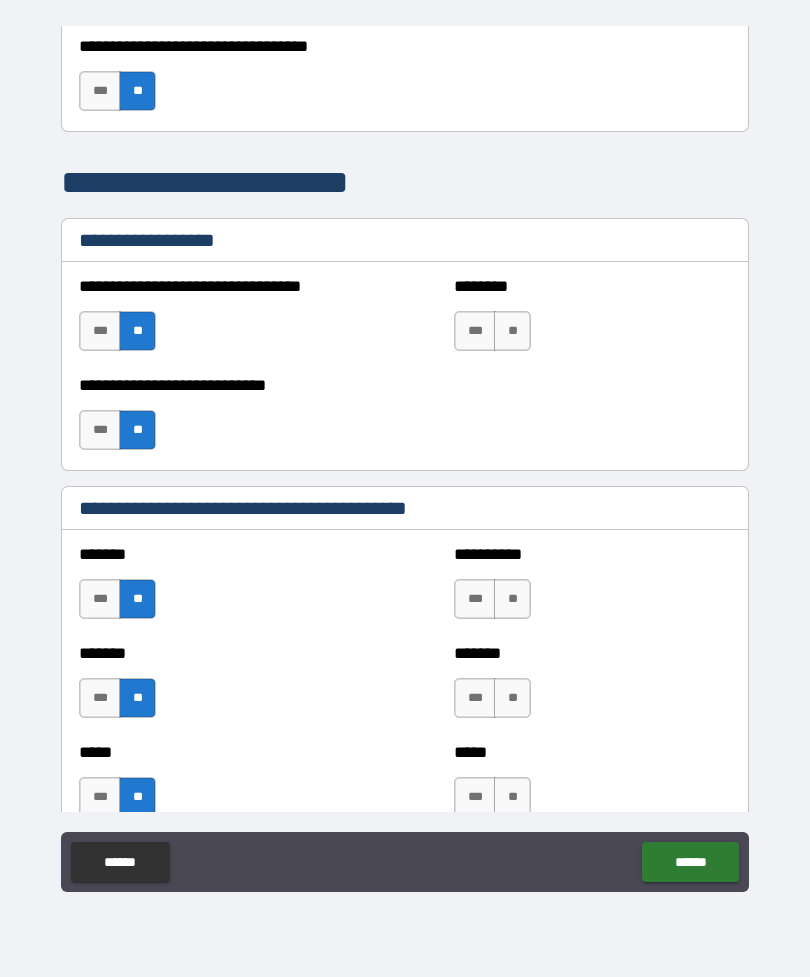 click on "**" at bounding box center [512, 599] 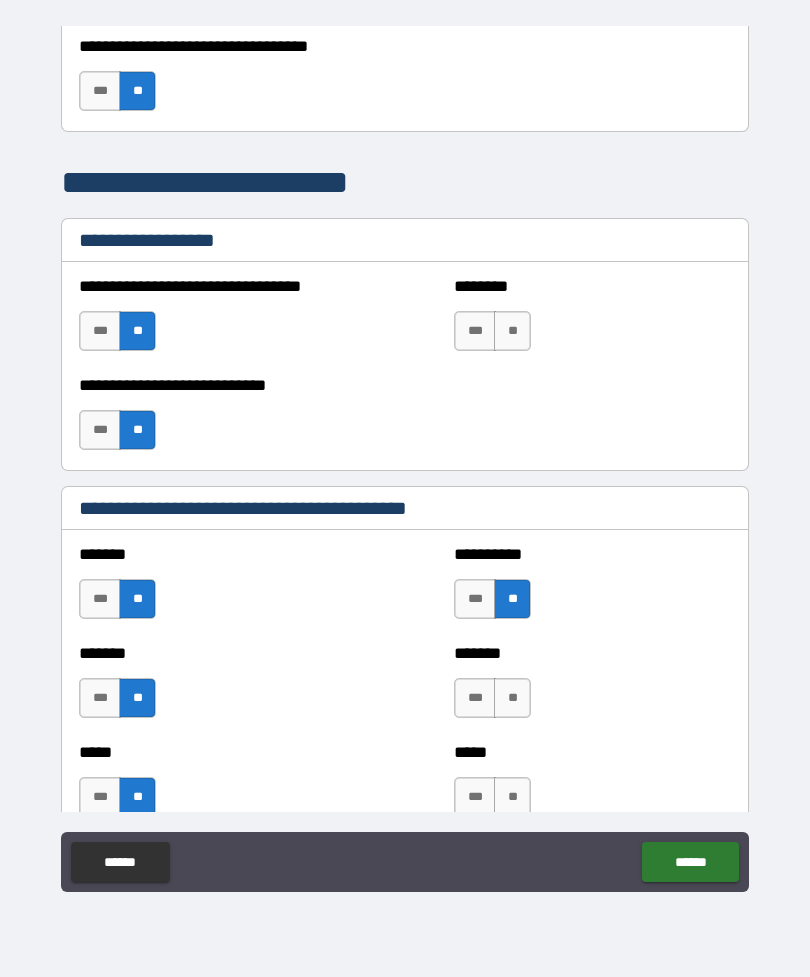 click on "**" at bounding box center [512, 698] 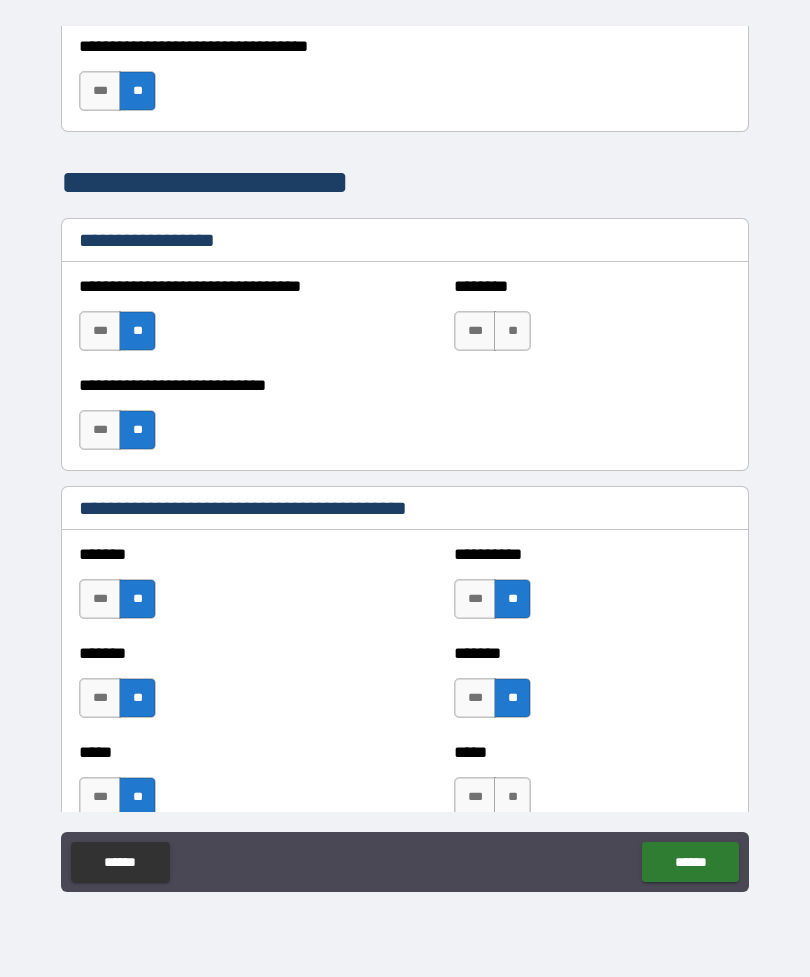 click on "**" at bounding box center [512, 797] 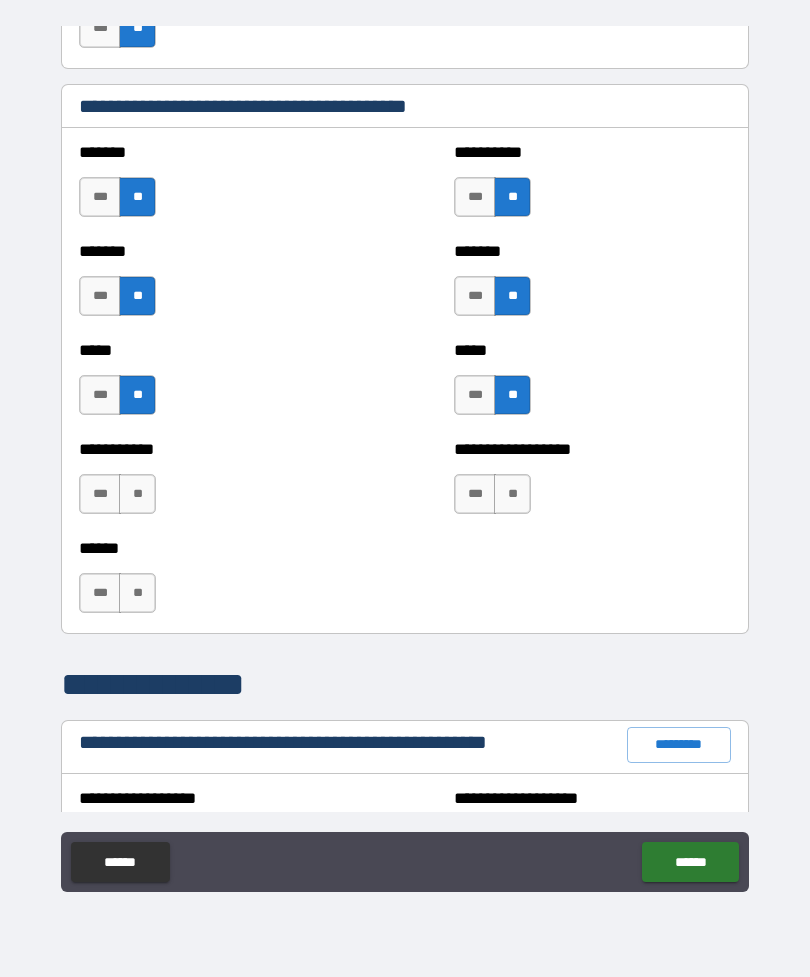 scroll, scrollTop: 1714, scrollLeft: 0, axis: vertical 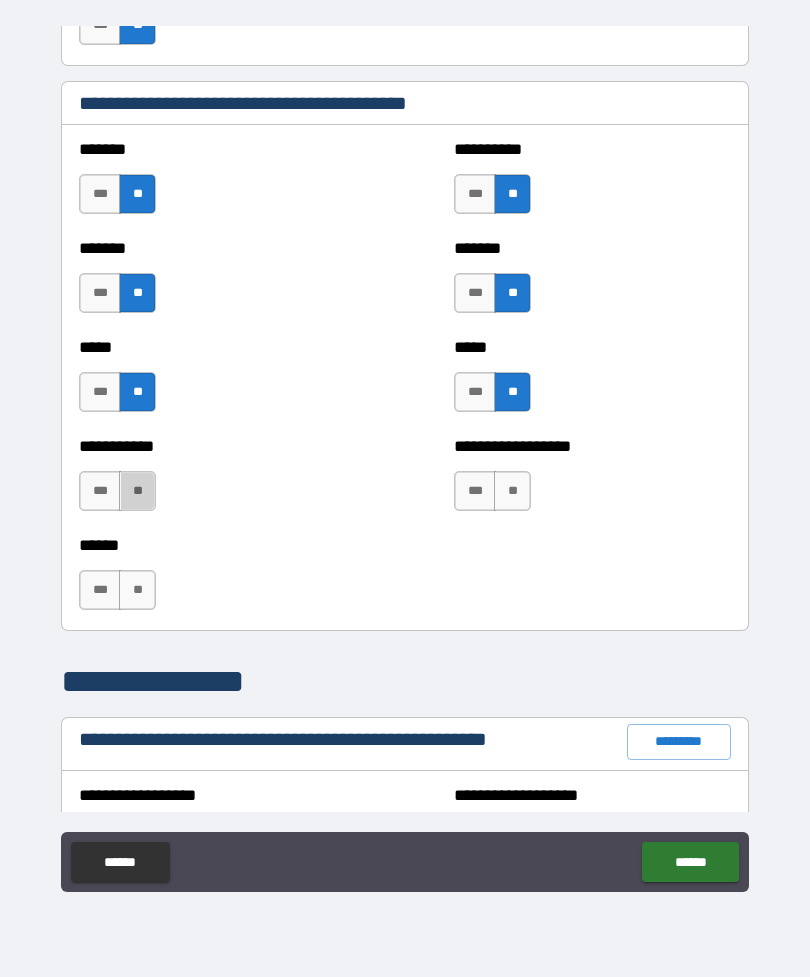 click on "**" at bounding box center [137, 491] 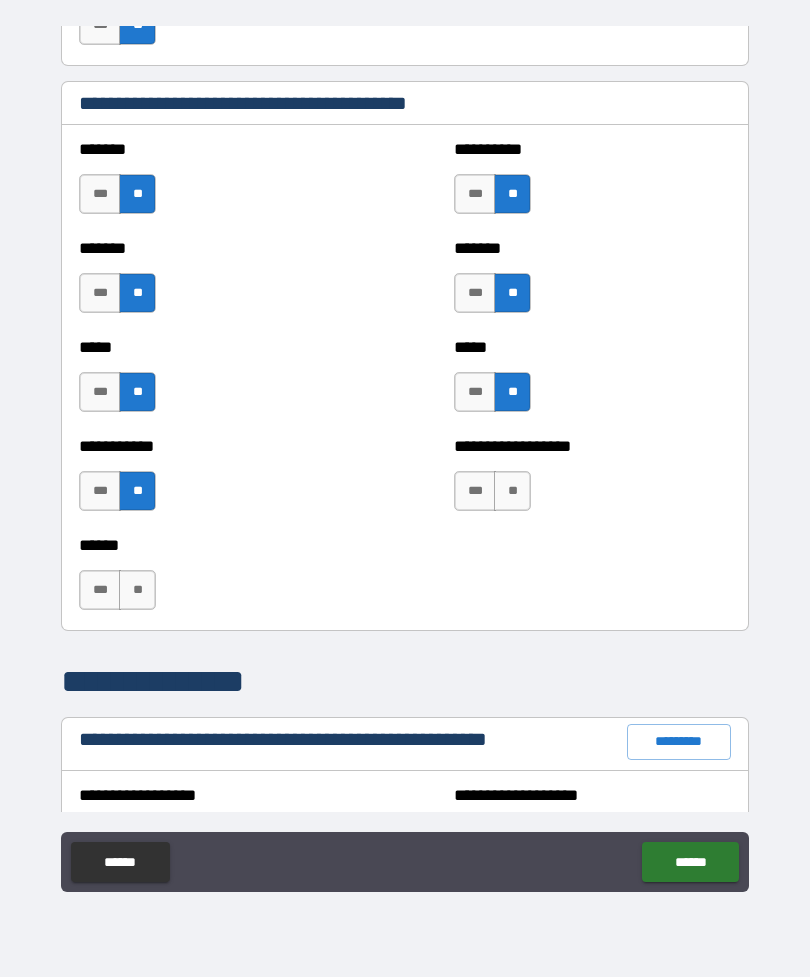 click on "**" at bounding box center [137, 590] 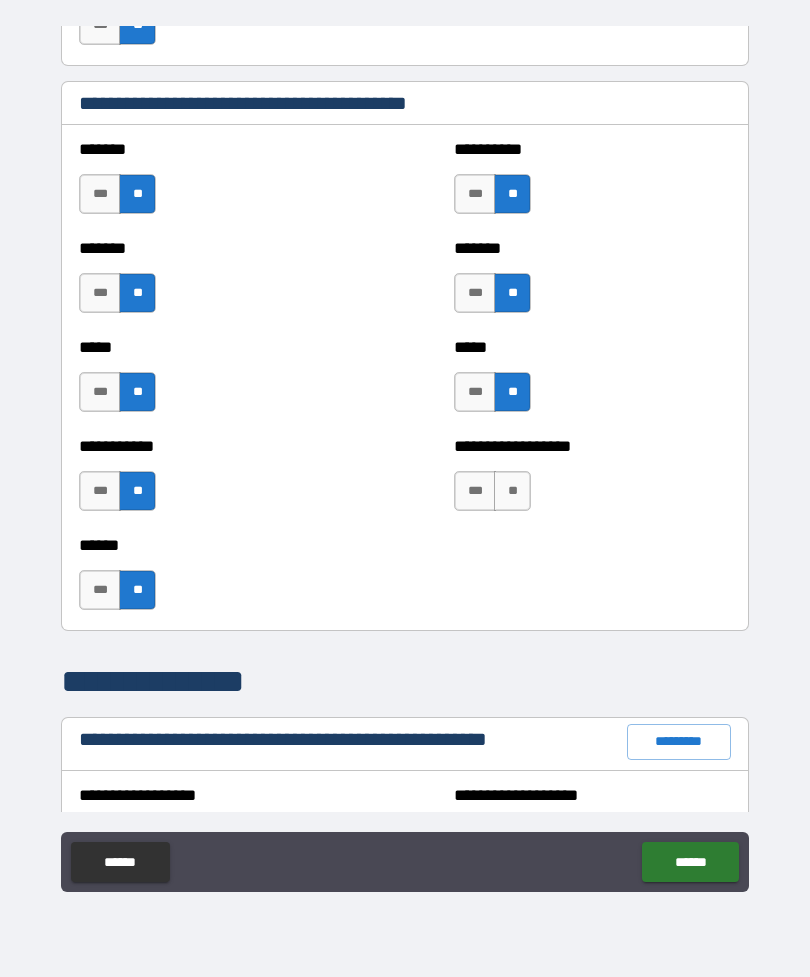 click on "**" at bounding box center (512, 491) 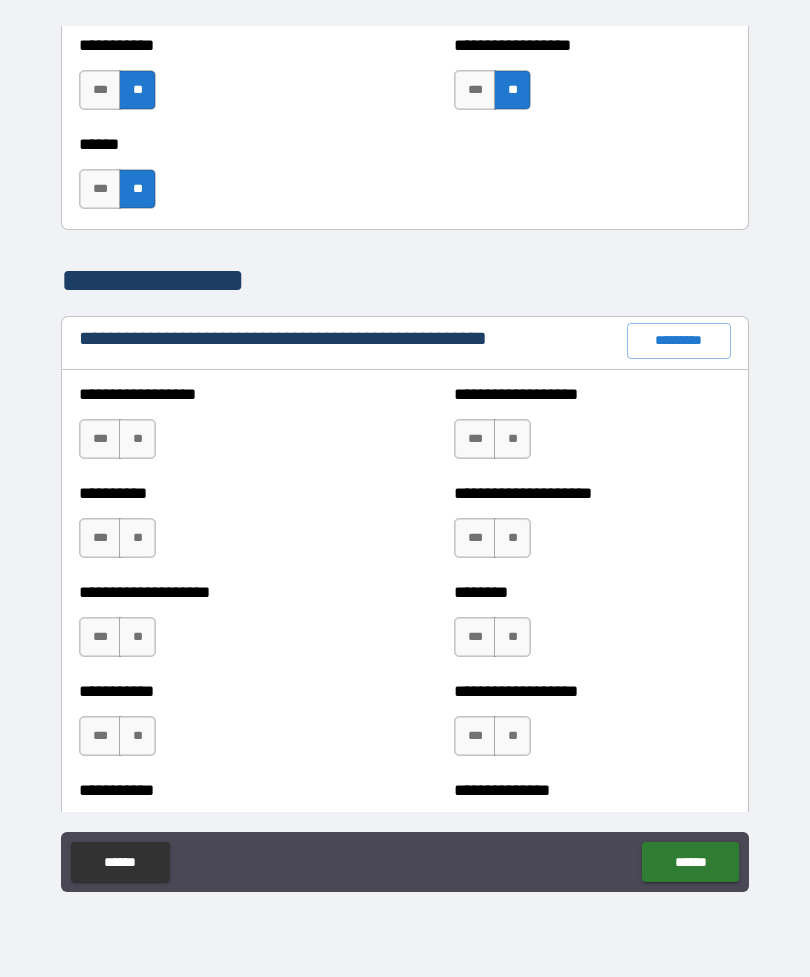 scroll, scrollTop: 2133, scrollLeft: 0, axis: vertical 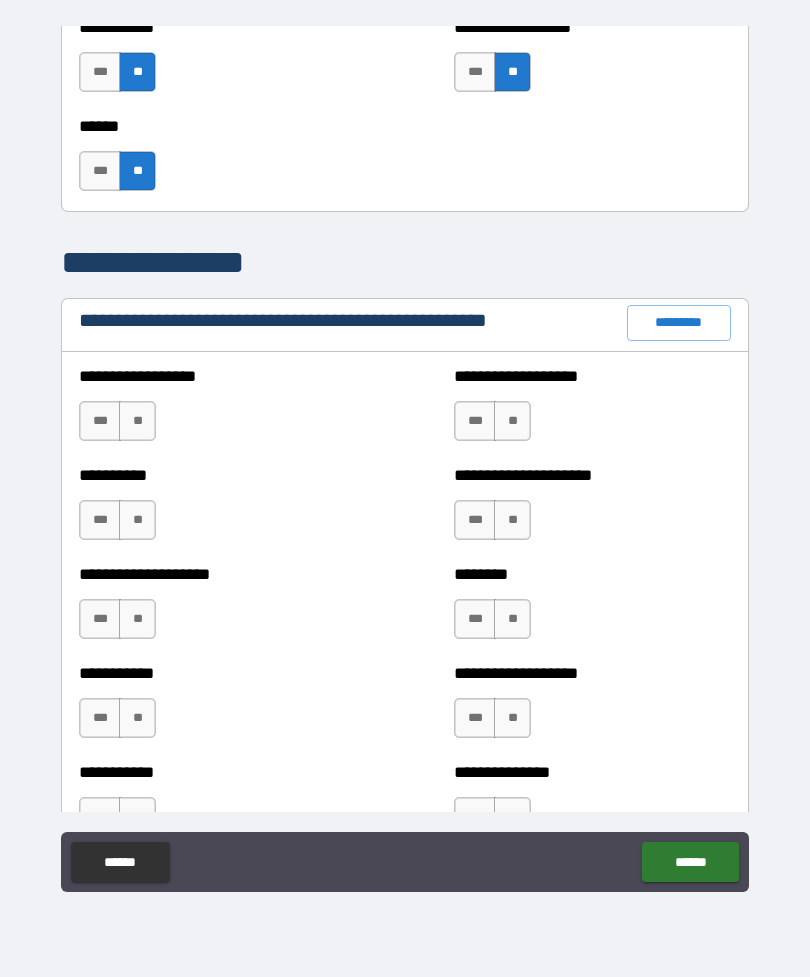click on "**" at bounding box center (137, 421) 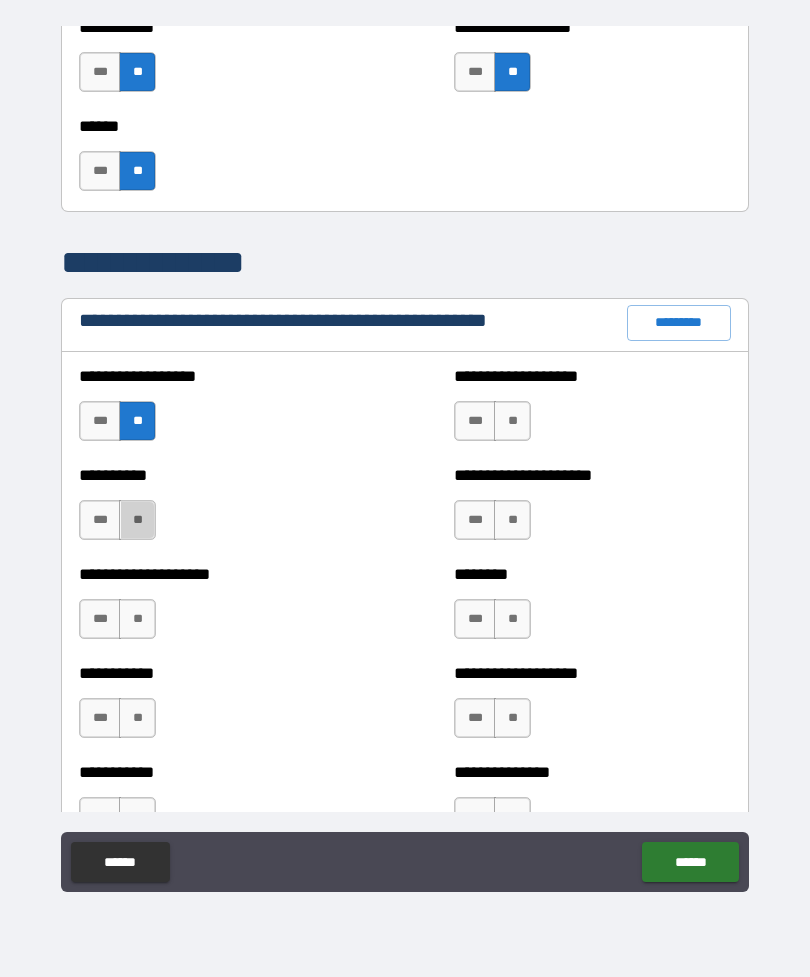 click on "**" at bounding box center (137, 520) 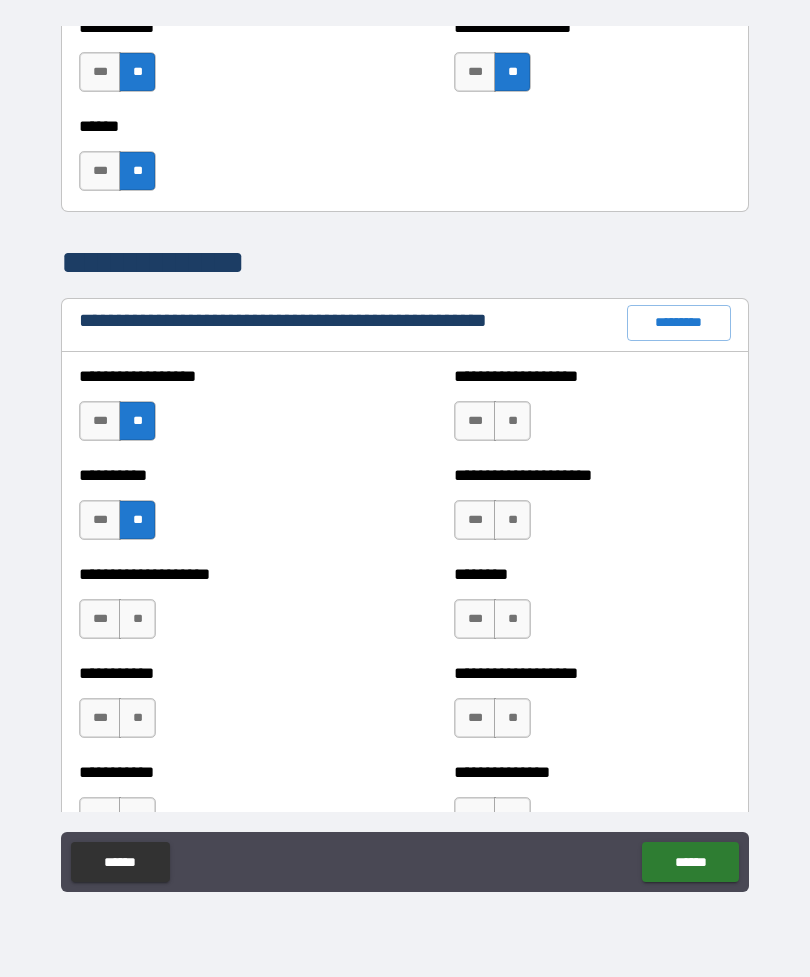 click on "**" at bounding box center [137, 619] 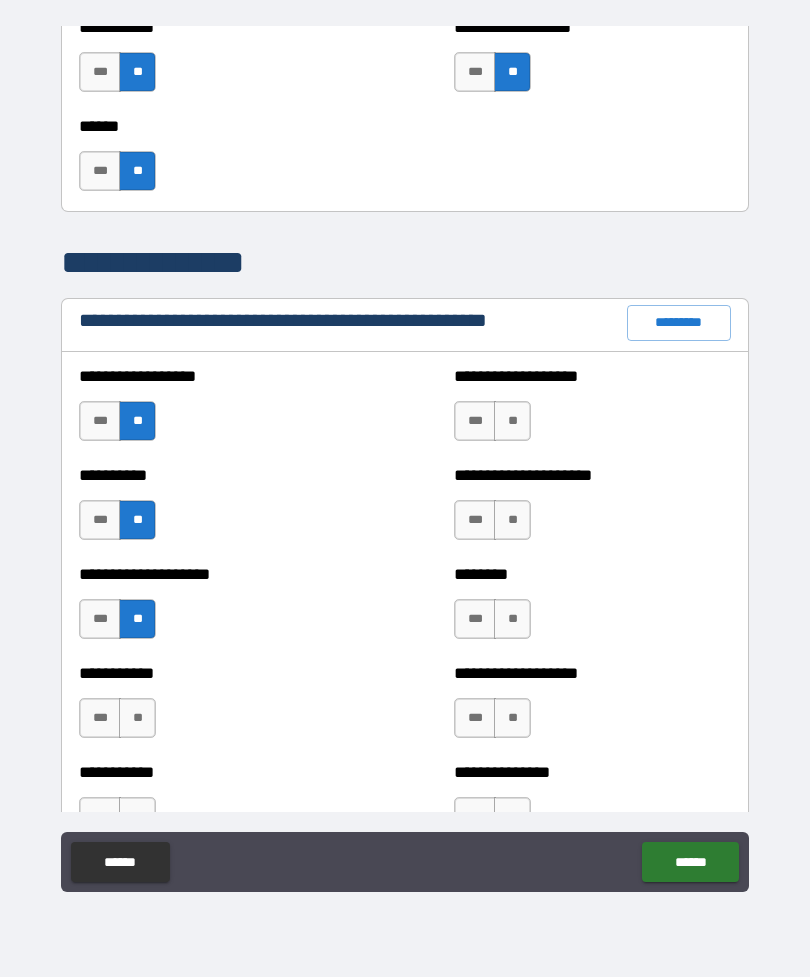 click on "**" at bounding box center (137, 718) 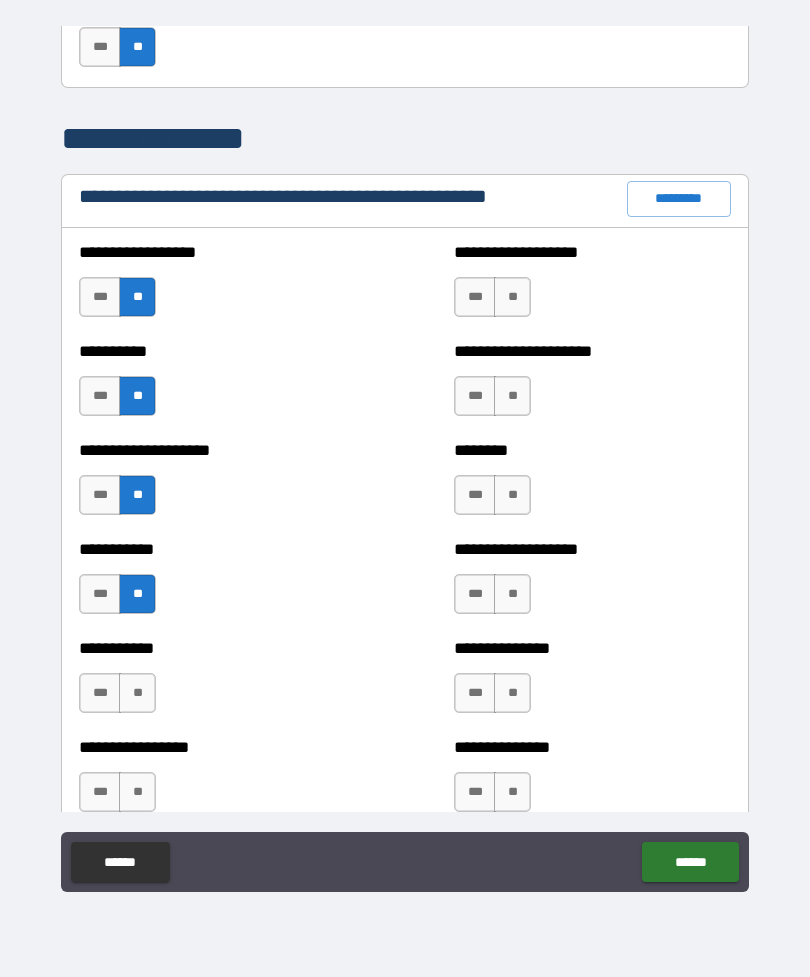 scroll, scrollTop: 2264, scrollLeft: 0, axis: vertical 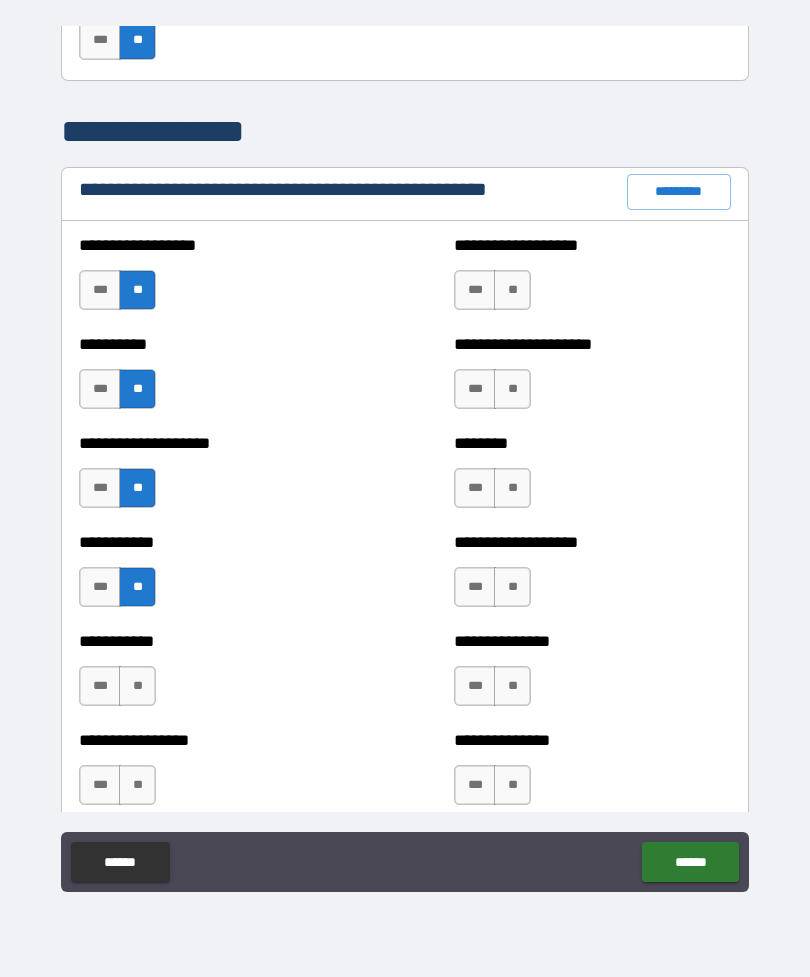 click on "**" at bounding box center (137, 686) 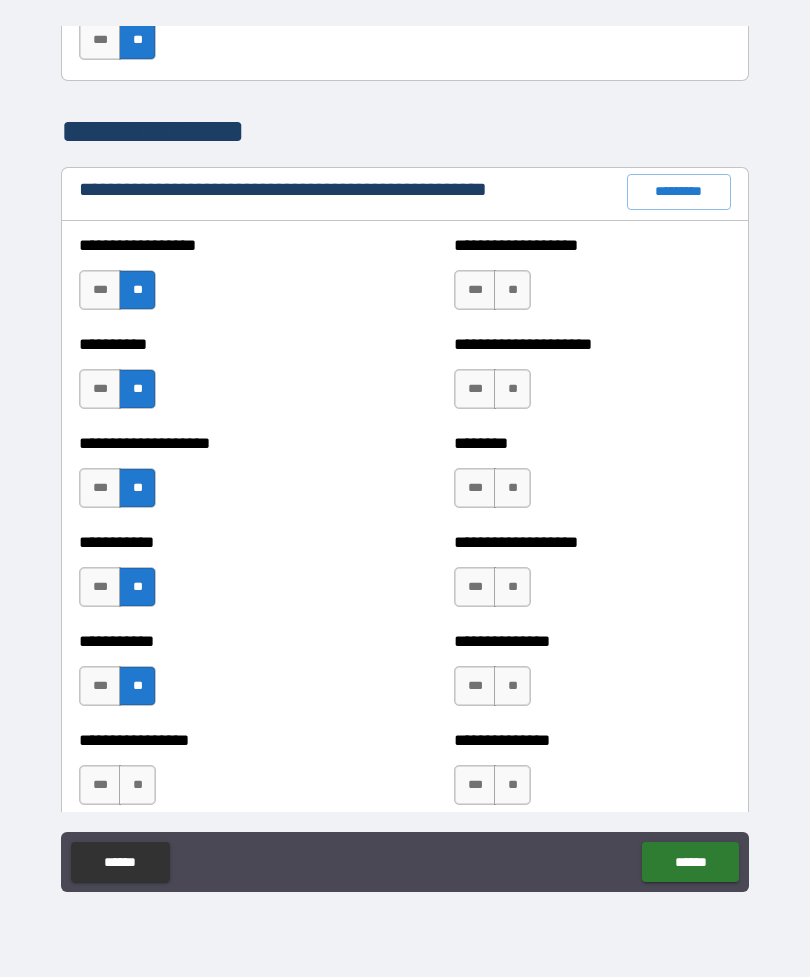 click on "**" at bounding box center (512, 290) 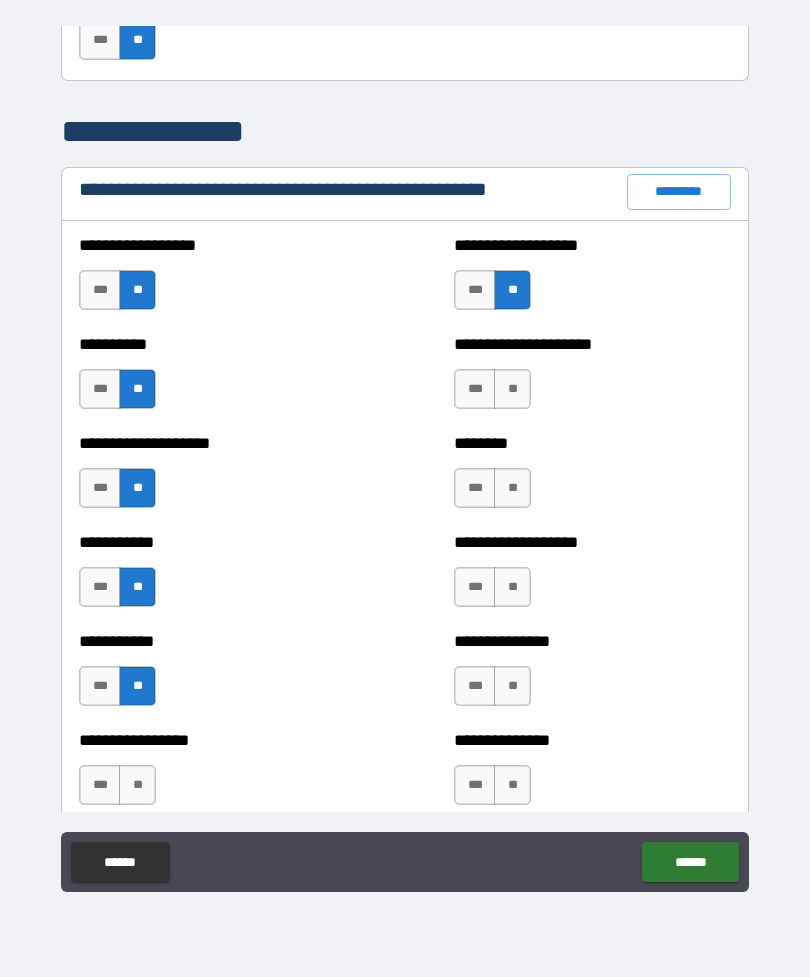 click on "**" at bounding box center (512, 389) 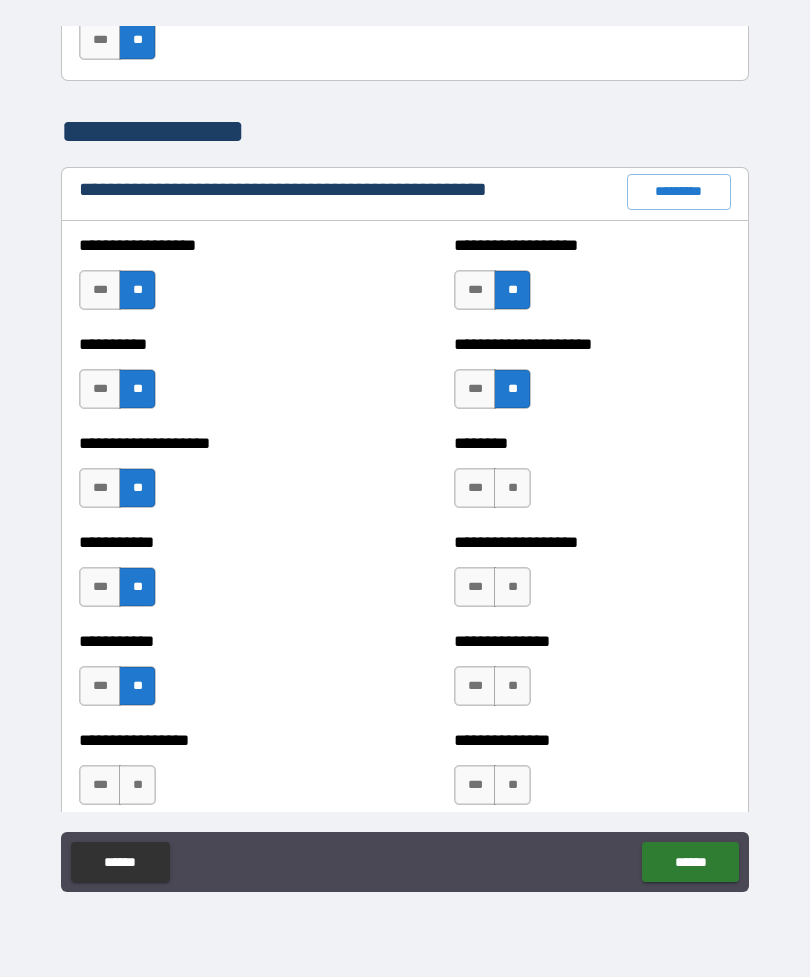click on "**" at bounding box center (512, 488) 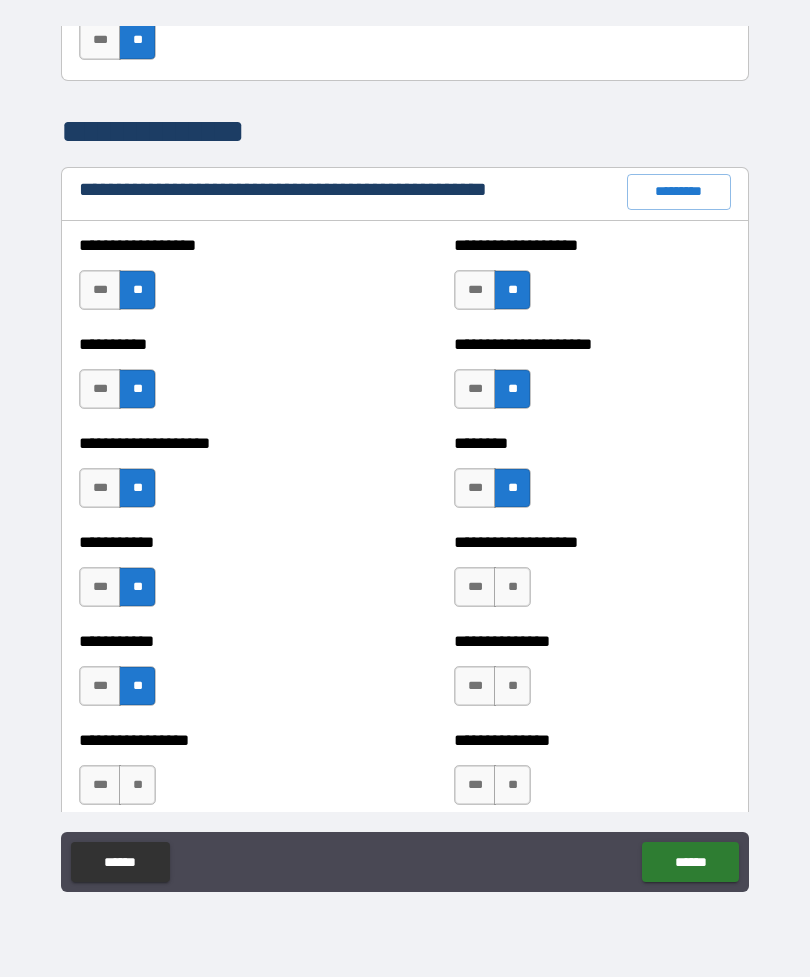 click on "**" at bounding box center [512, 587] 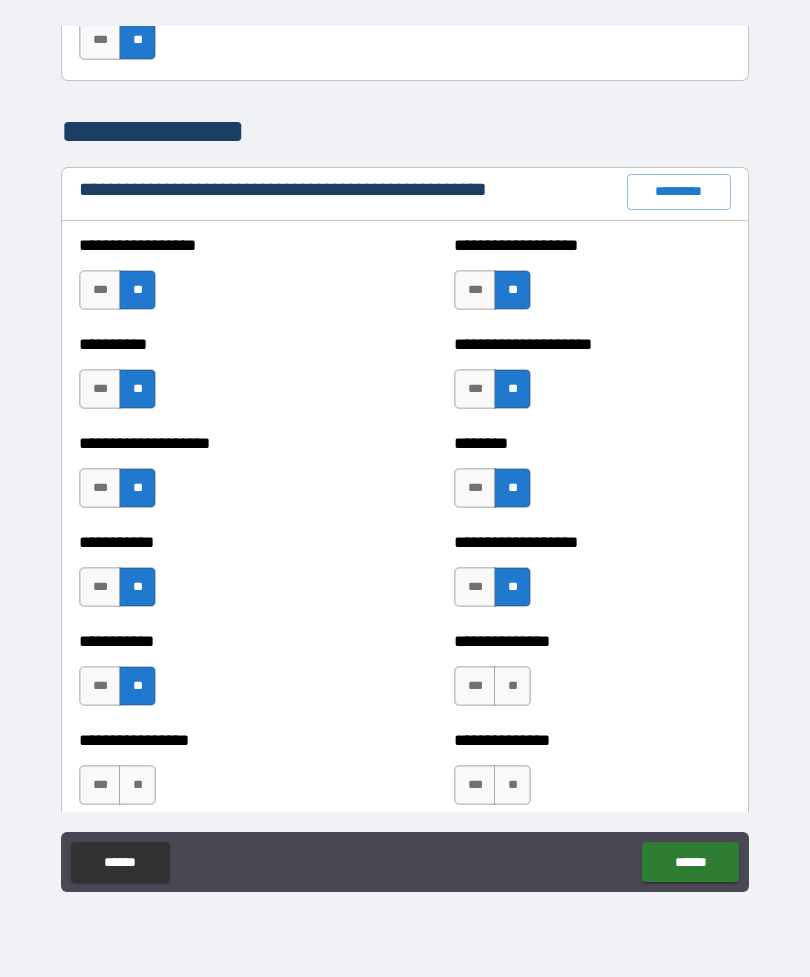 click on "**" at bounding box center (512, 686) 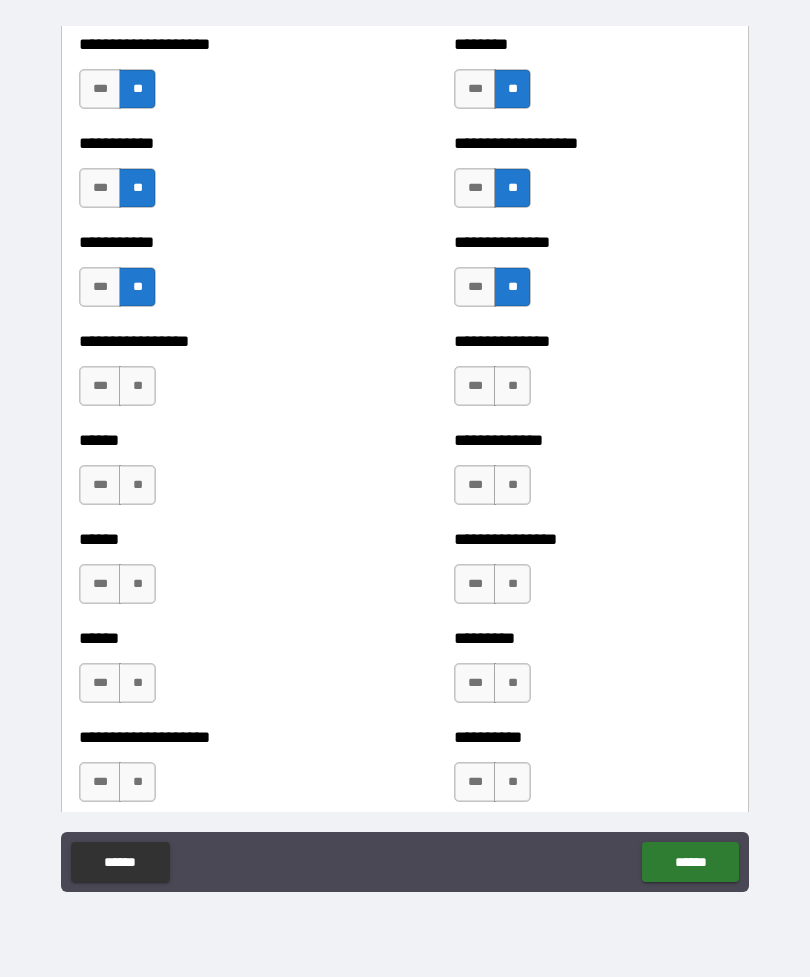 scroll, scrollTop: 2664, scrollLeft: 0, axis: vertical 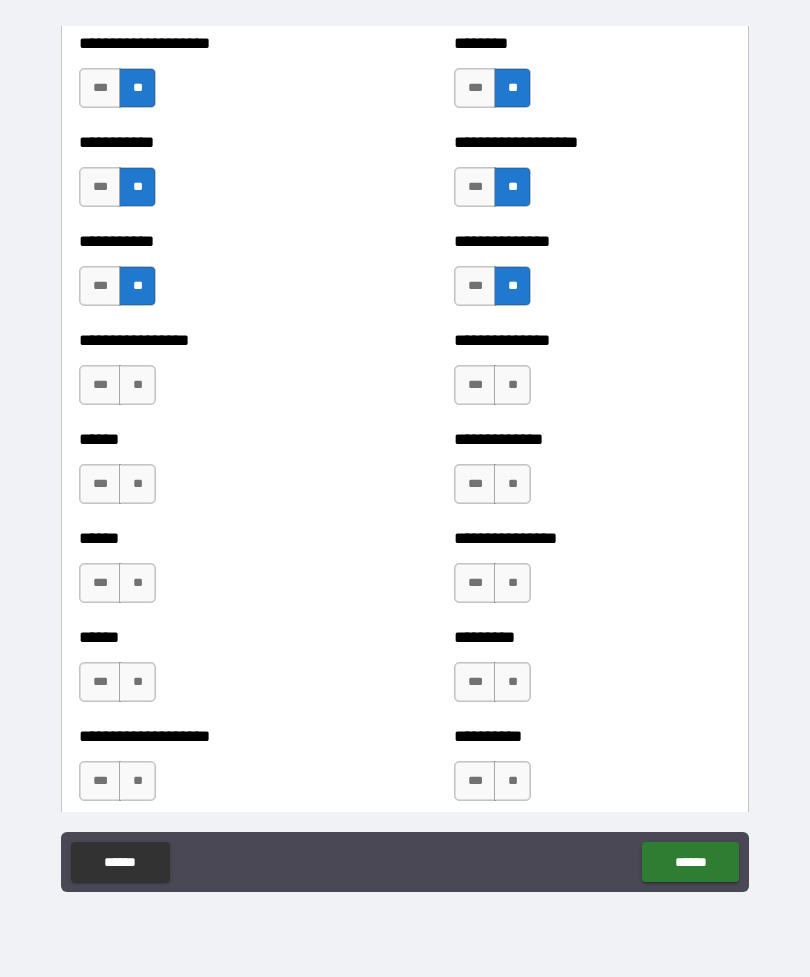 click on "**" at bounding box center (512, 385) 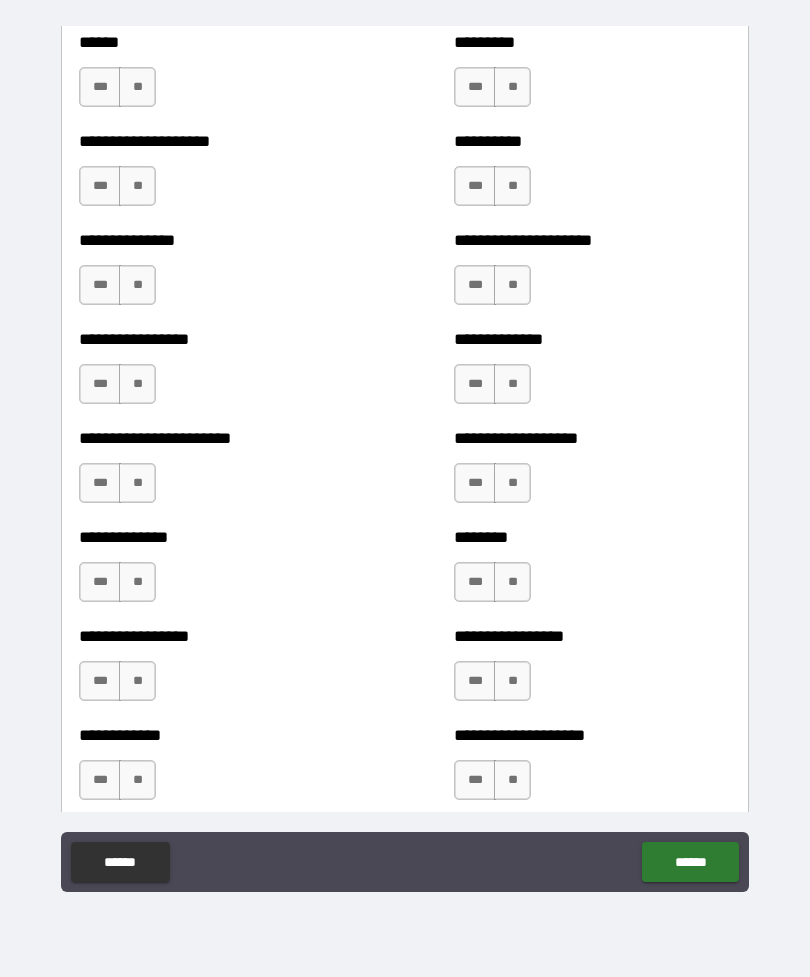 scroll, scrollTop: 3263, scrollLeft: 0, axis: vertical 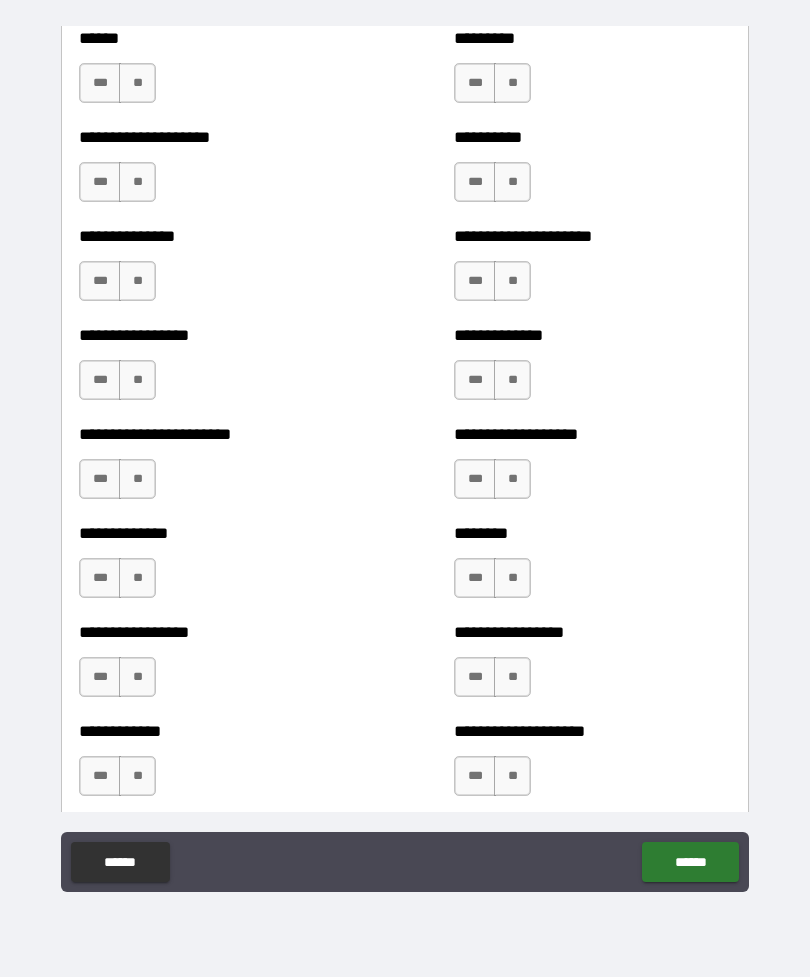 click on "***" at bounding box center [100, 281] 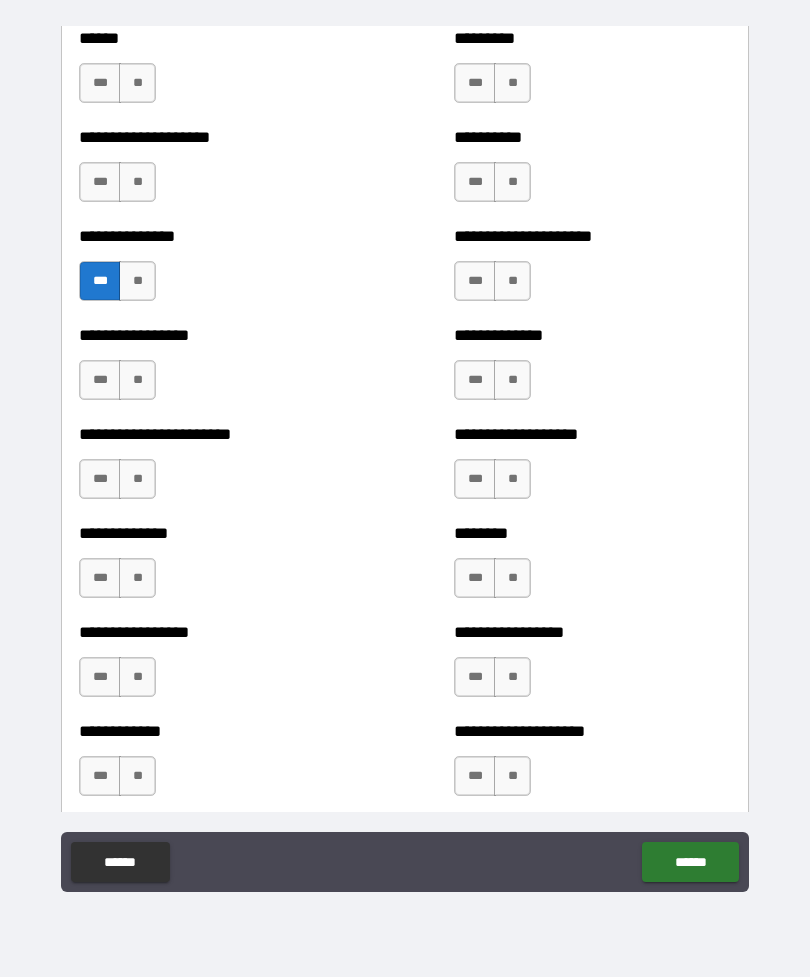 click on "***" at bounding box center [100, 578] 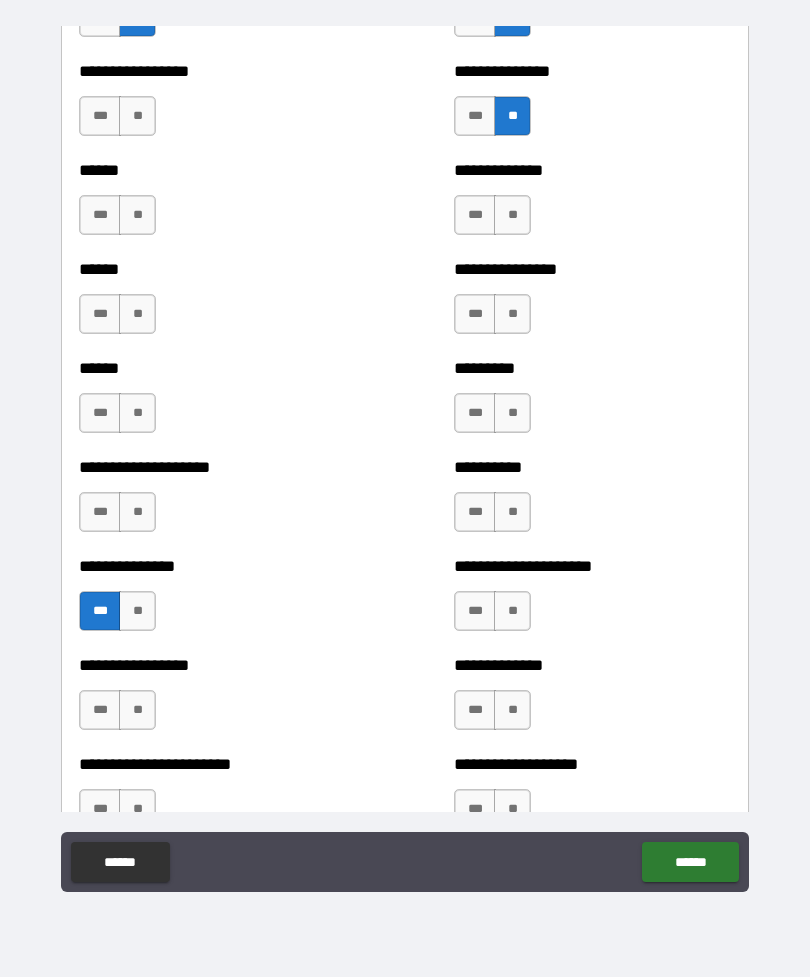scroll, scrollTop: 2863, scrollLeft: 0, axis: vertical 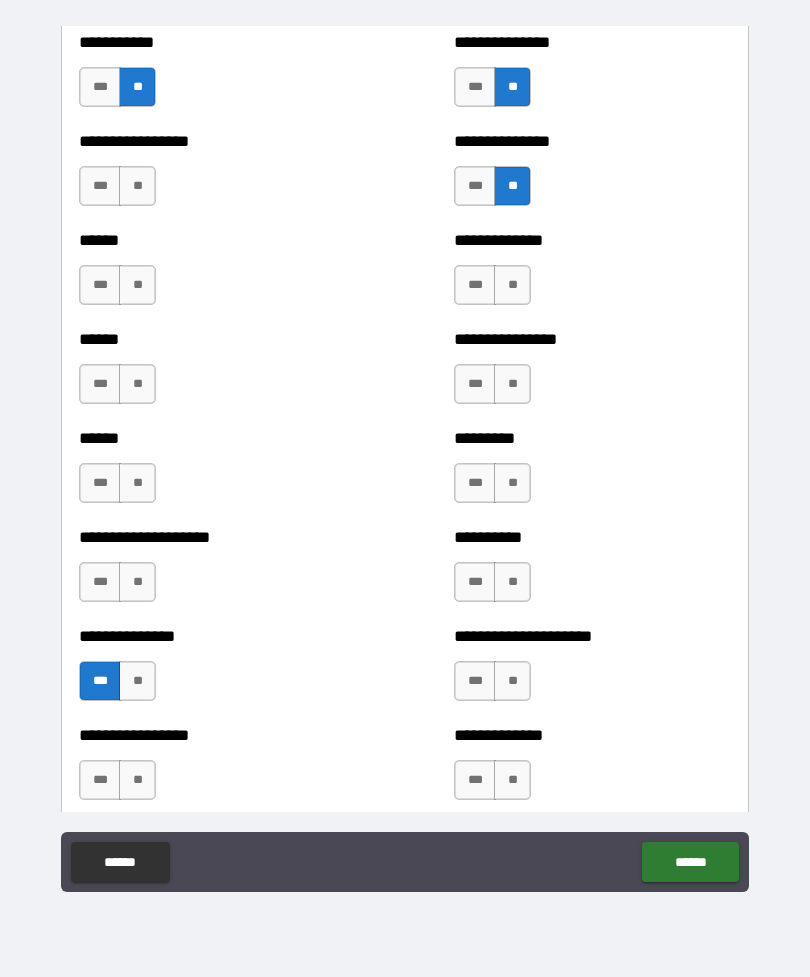 click on "**" at bounding box center [137, 186] 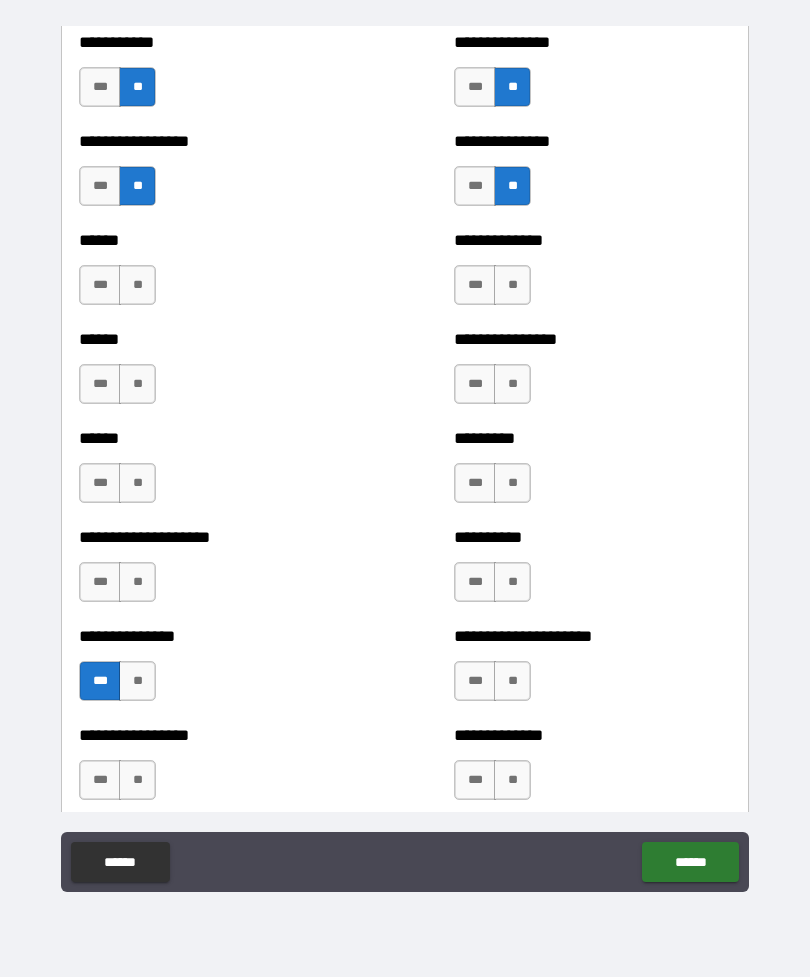 click on "**" at bounding box center (137, 285) 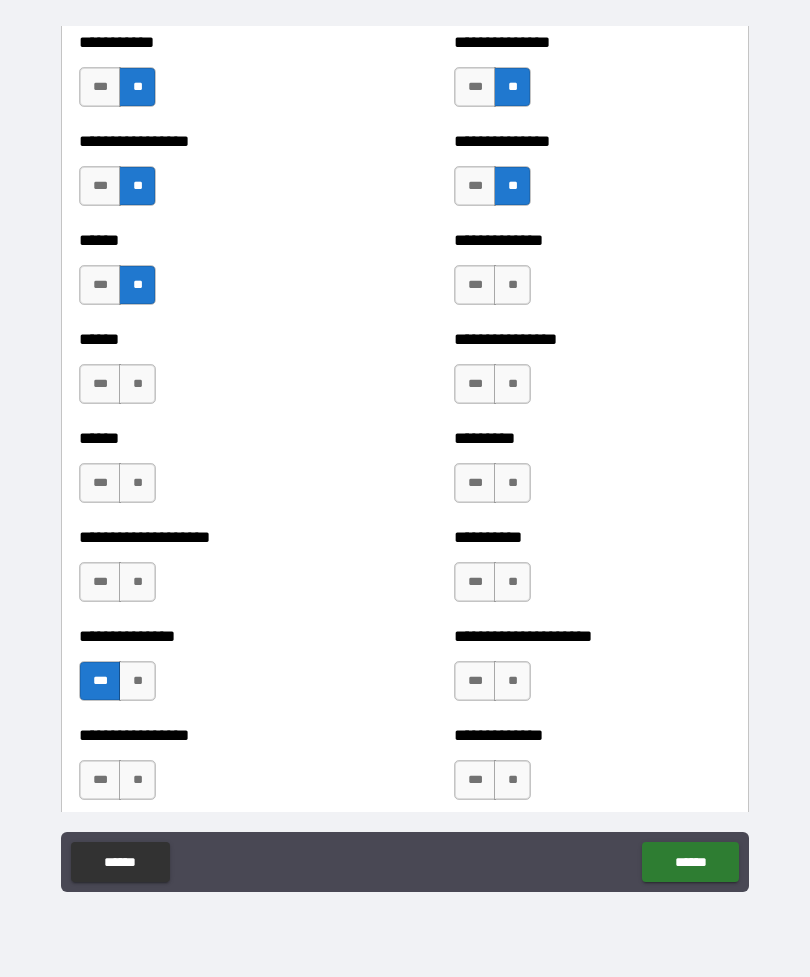 click on "**" at bounding box center [137, 384] 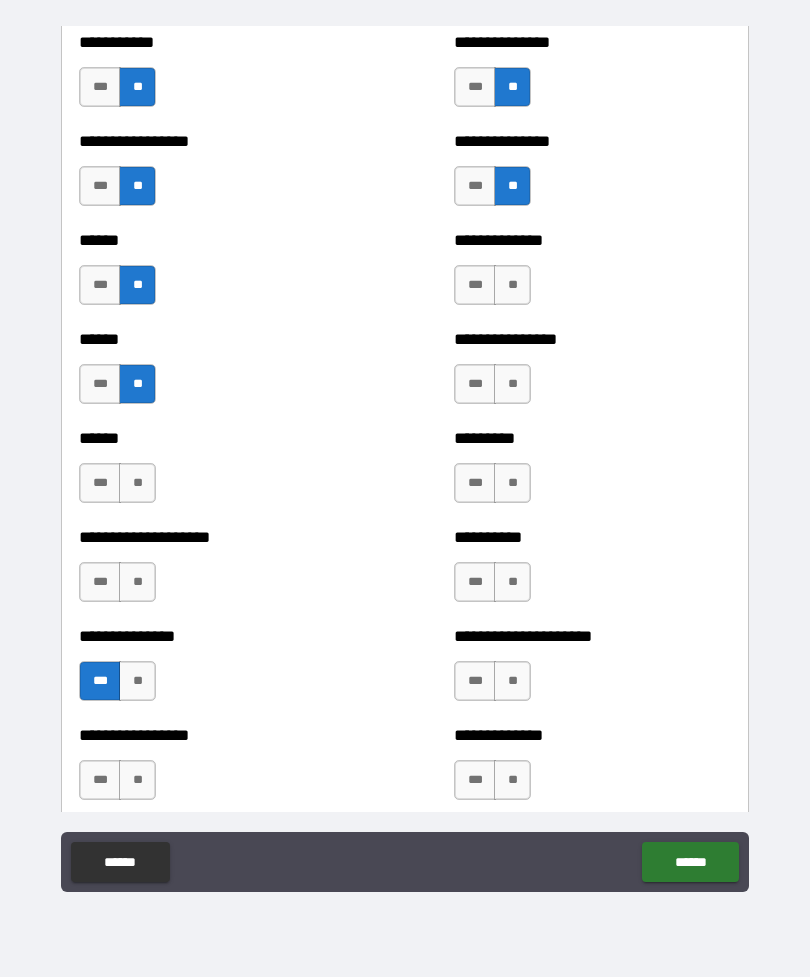click on "**" at bounding box center (137, 483) 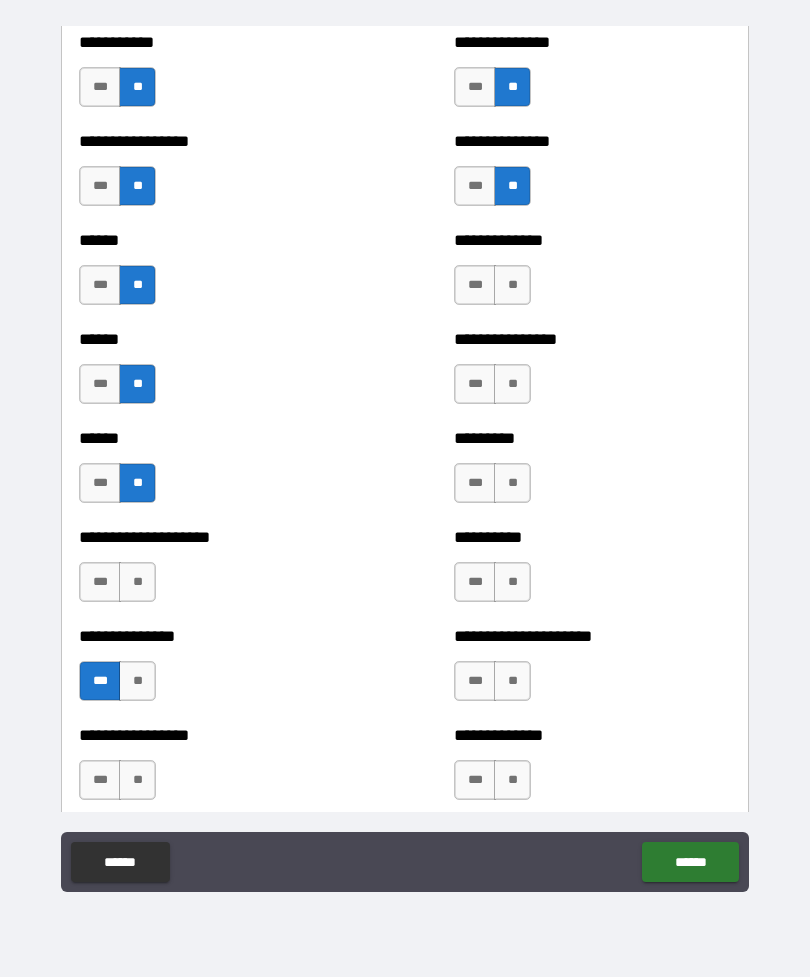 click on "**" at bounding box center [137, 582] 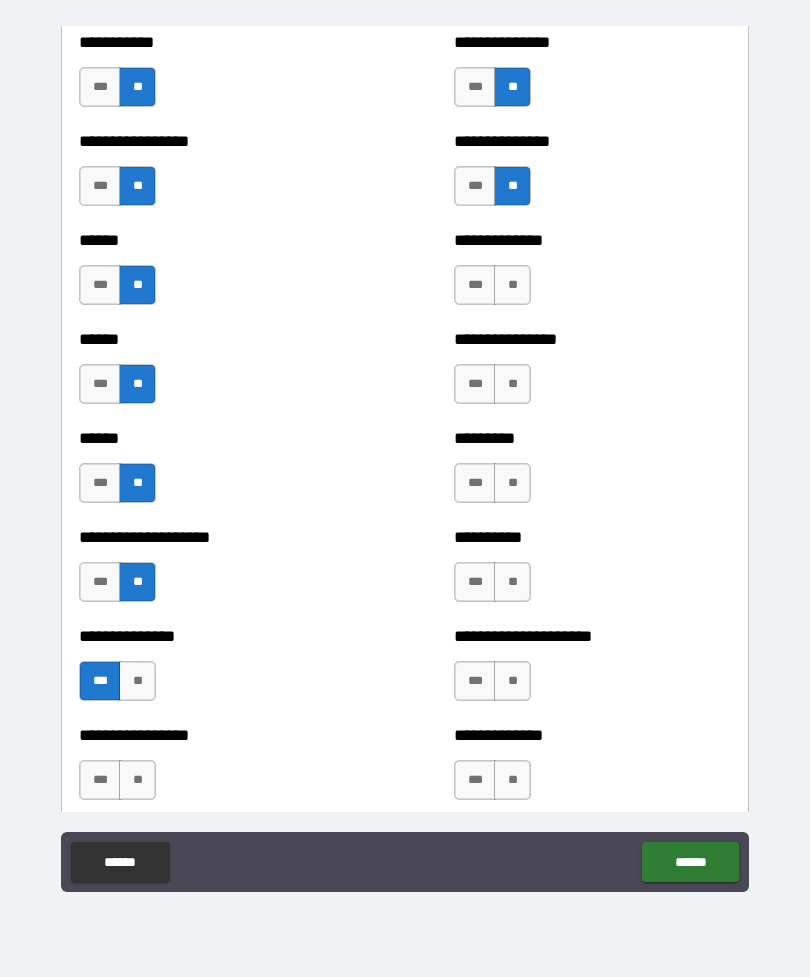click on "**" at bounding box center [512, 285] 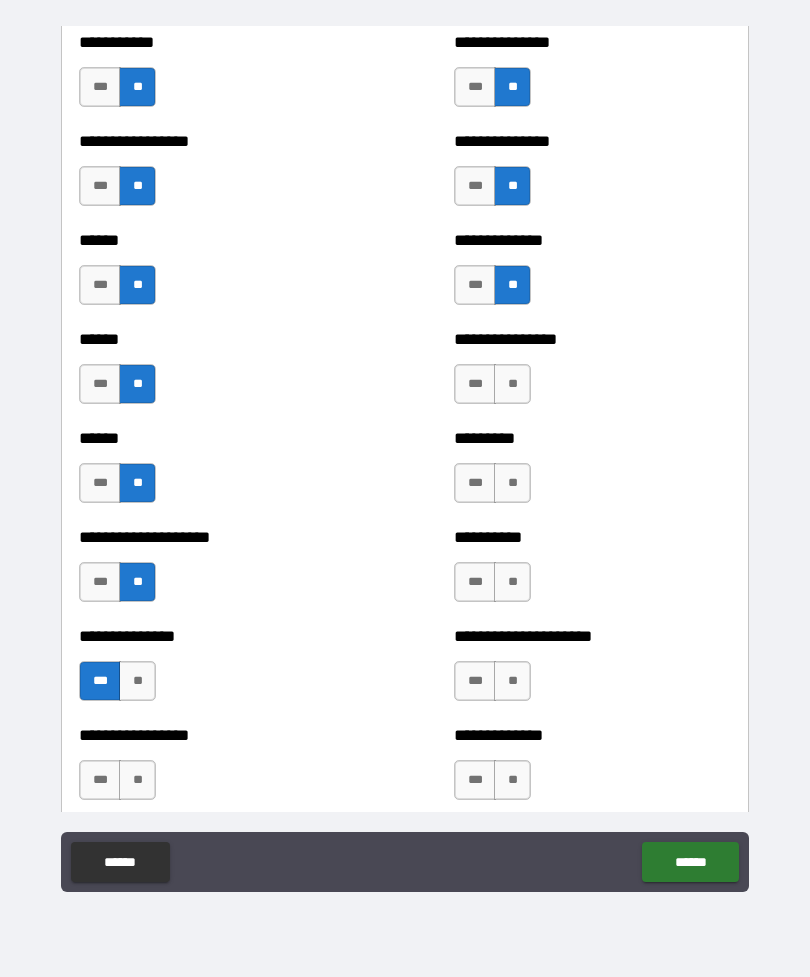 click on "**" at bounding box center [512, 384] 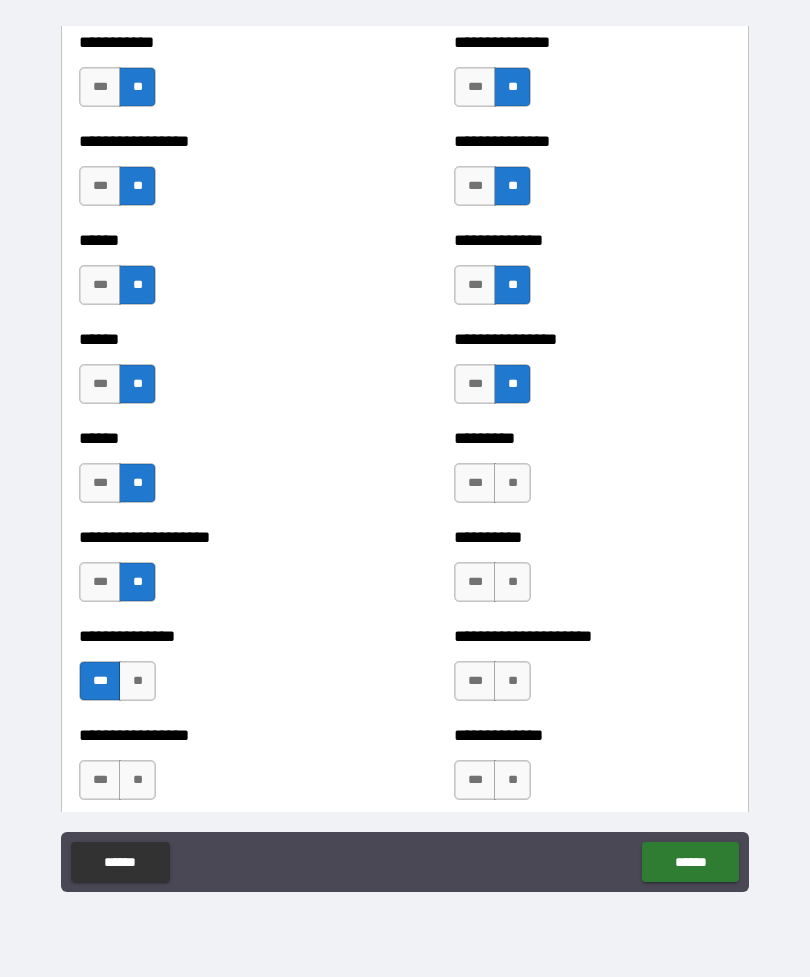 click on "**" at bounding box center [512, 483] 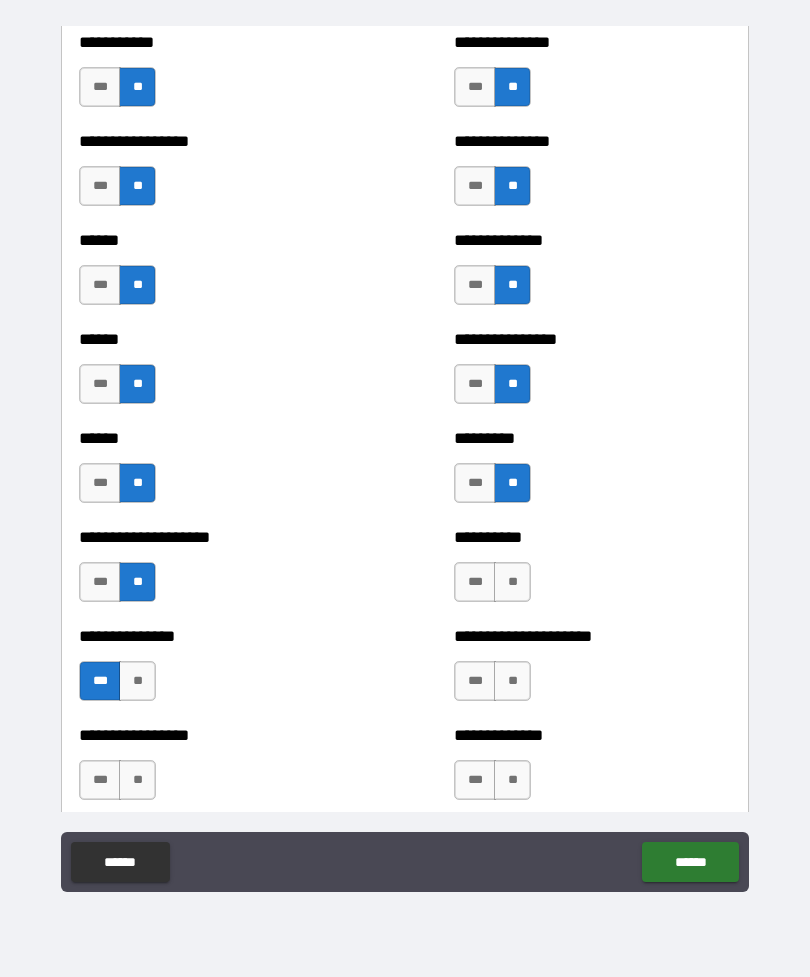 click on "**" at bounding box center [512, 582] 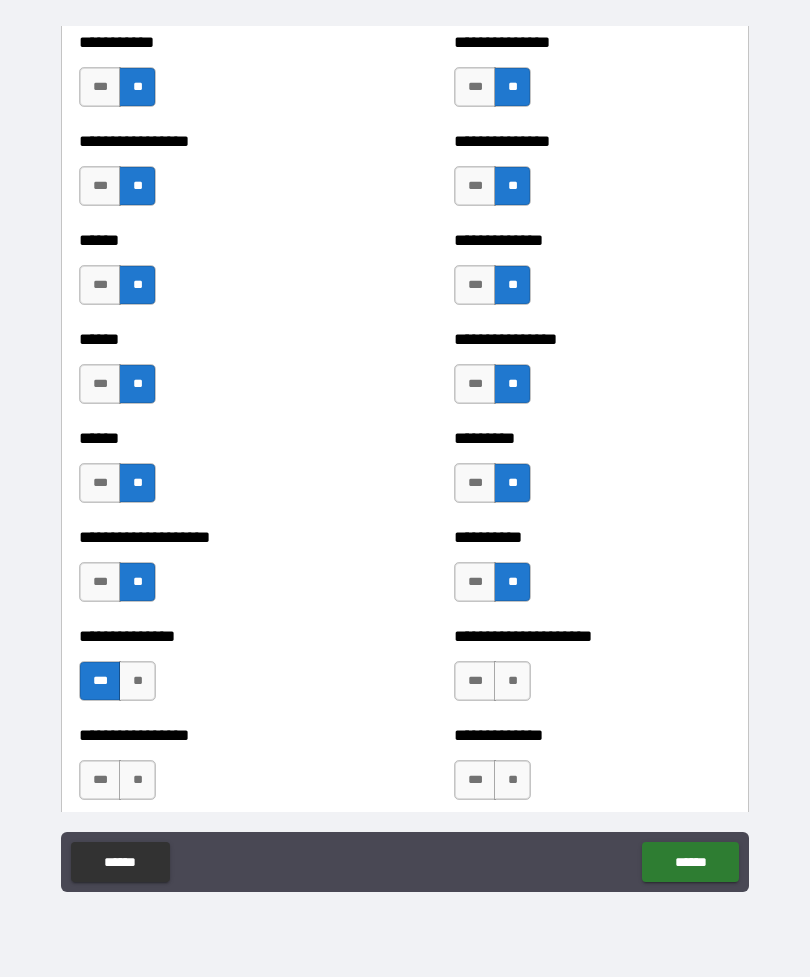 click on "**" at bounding box center (512, 681) 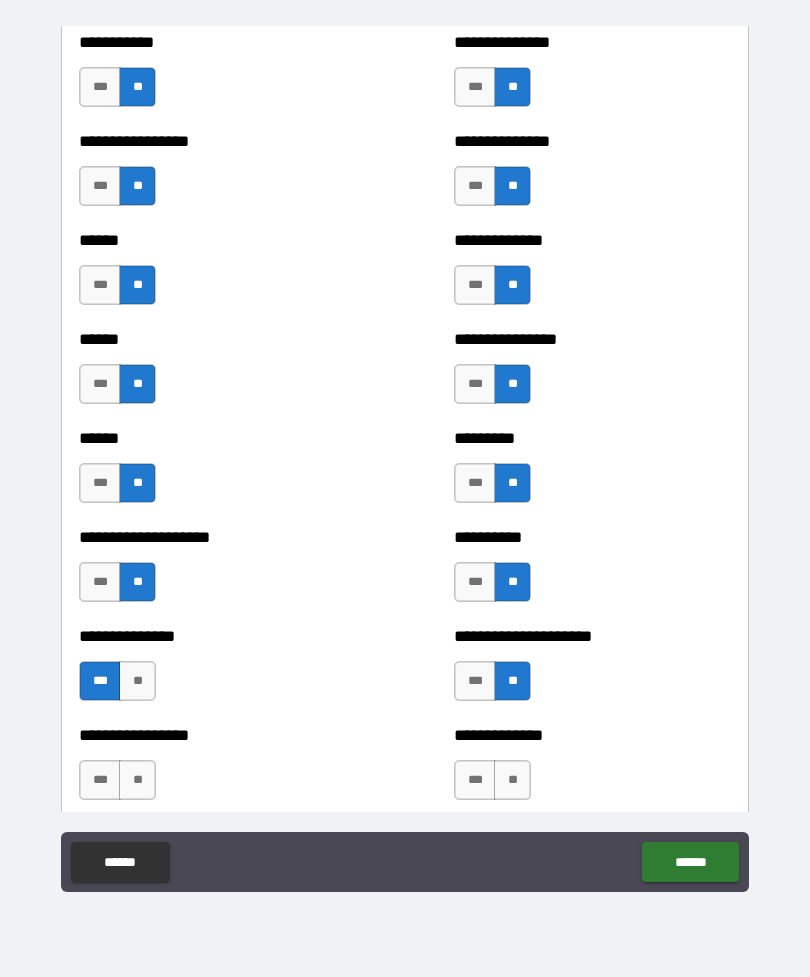 click on "**" at bounding box center [512, 780] 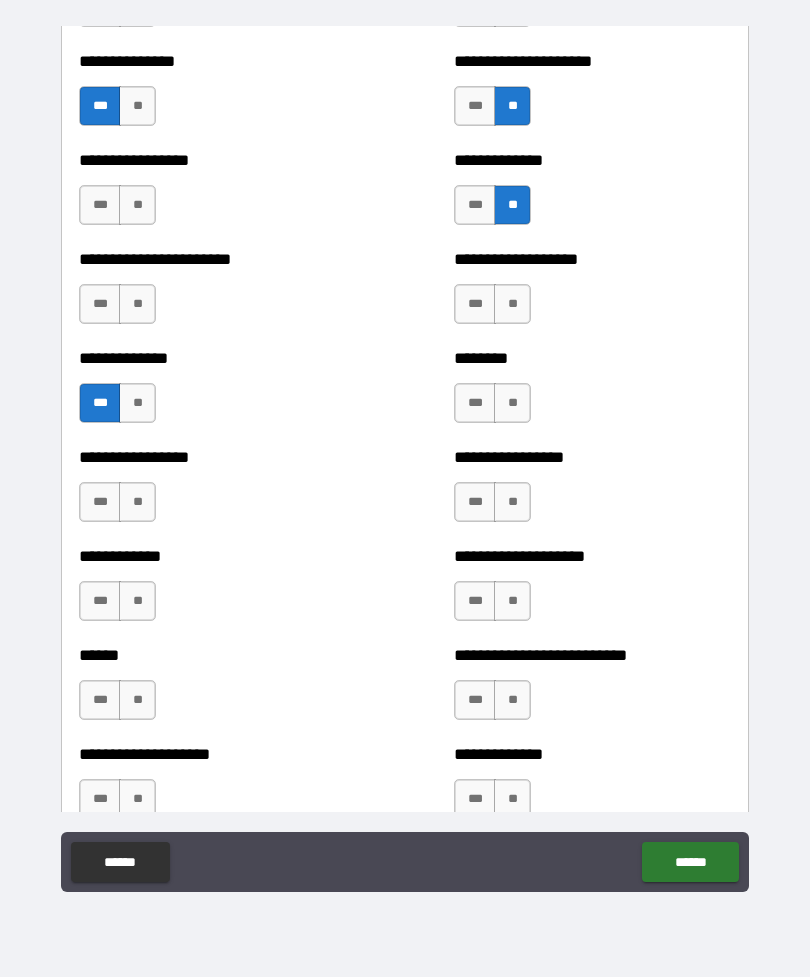 scroll, scrollTop: 3438, scrollLeft: 0, axis: vertical 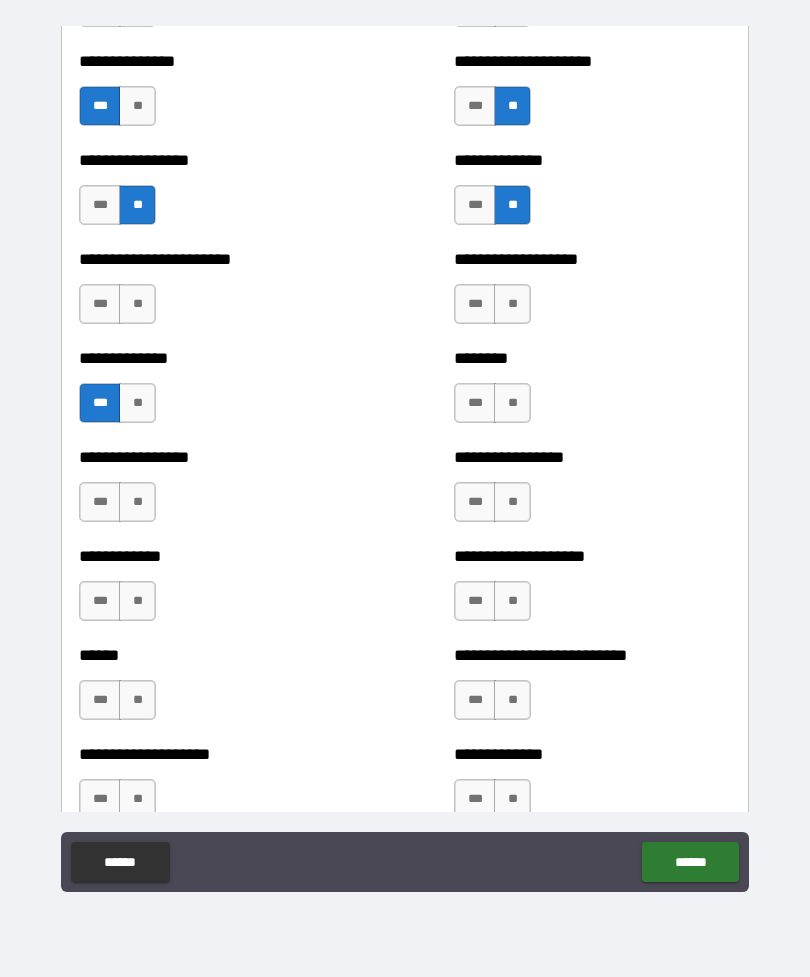 click on "**" at bounding box center (137, 304) 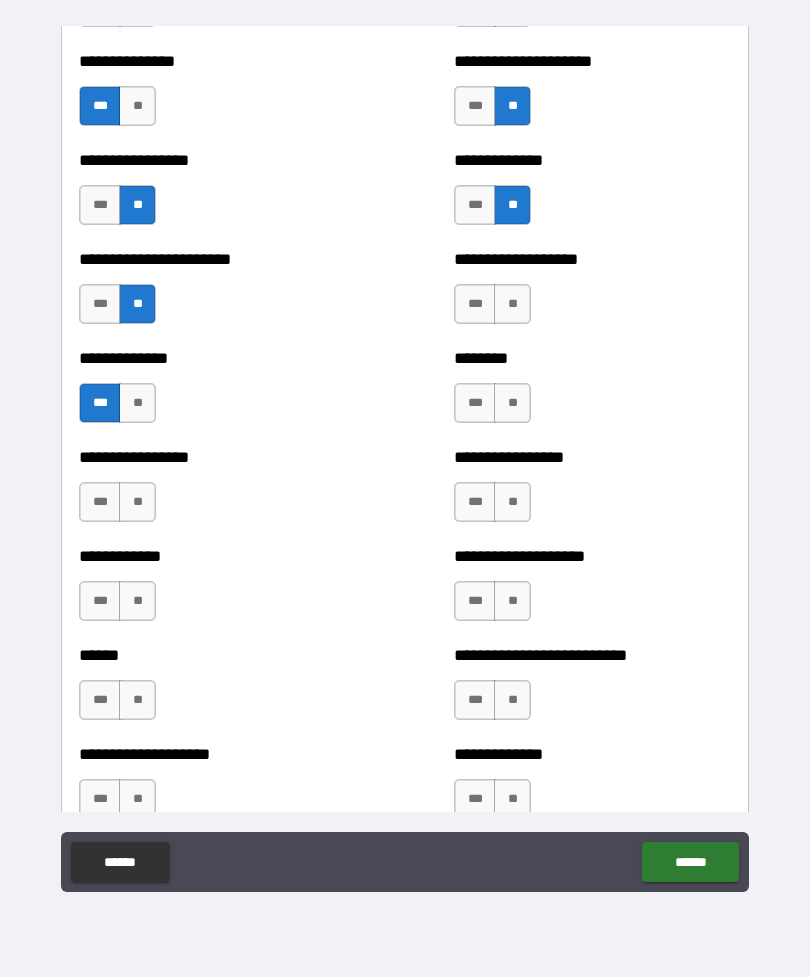 click on "**" at bounding box center (512, 304) 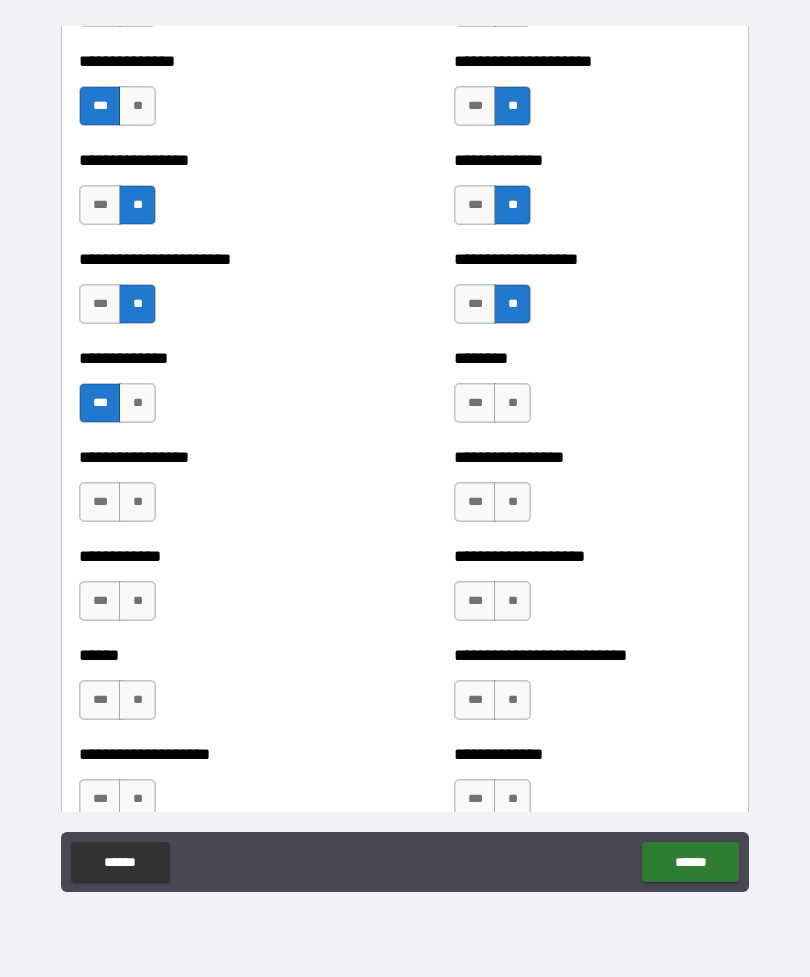 click on "**" at bounding box center [512, 403] 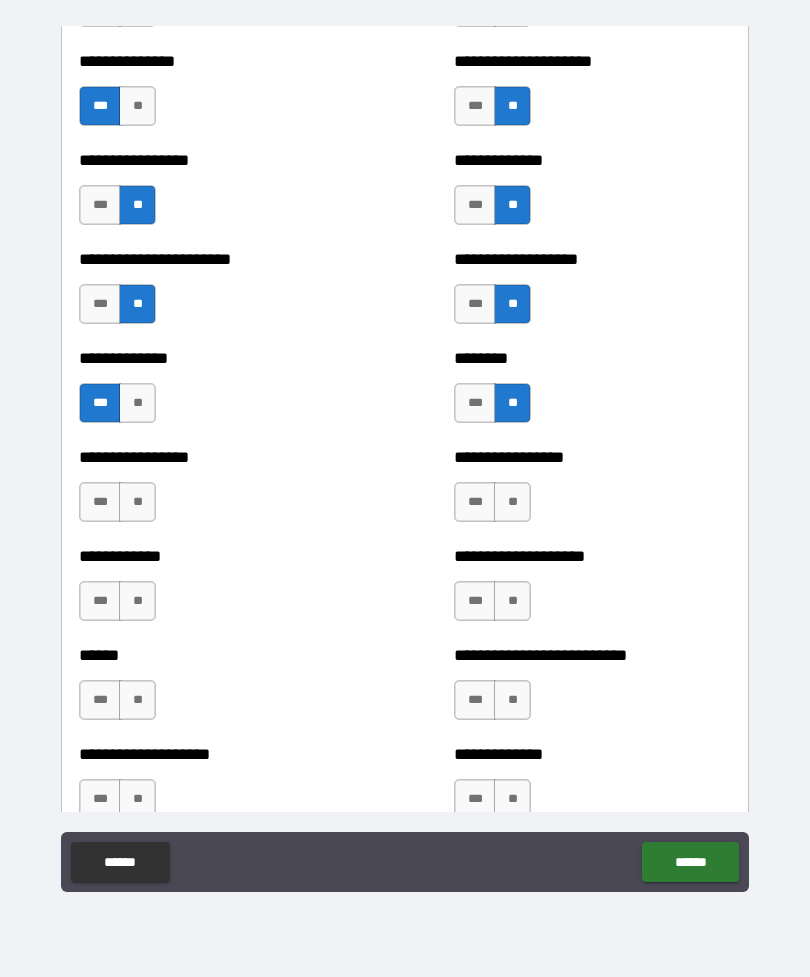 click on "**" at bounding box center (512, 502) 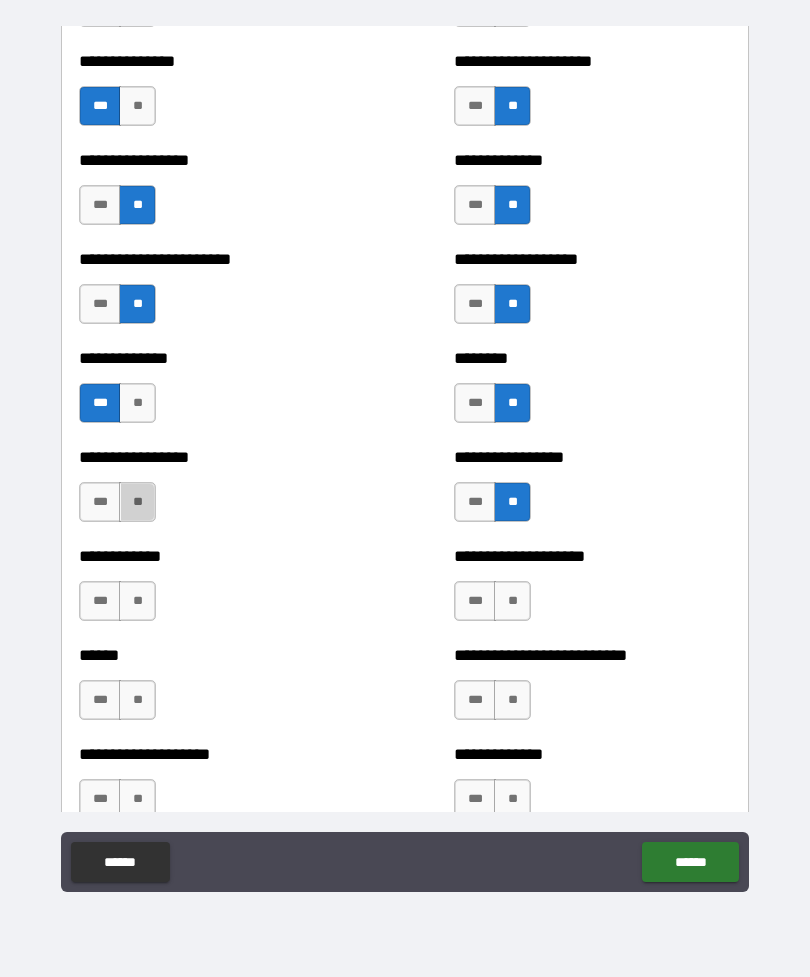 click on "**" at bounding box center (137, 502) 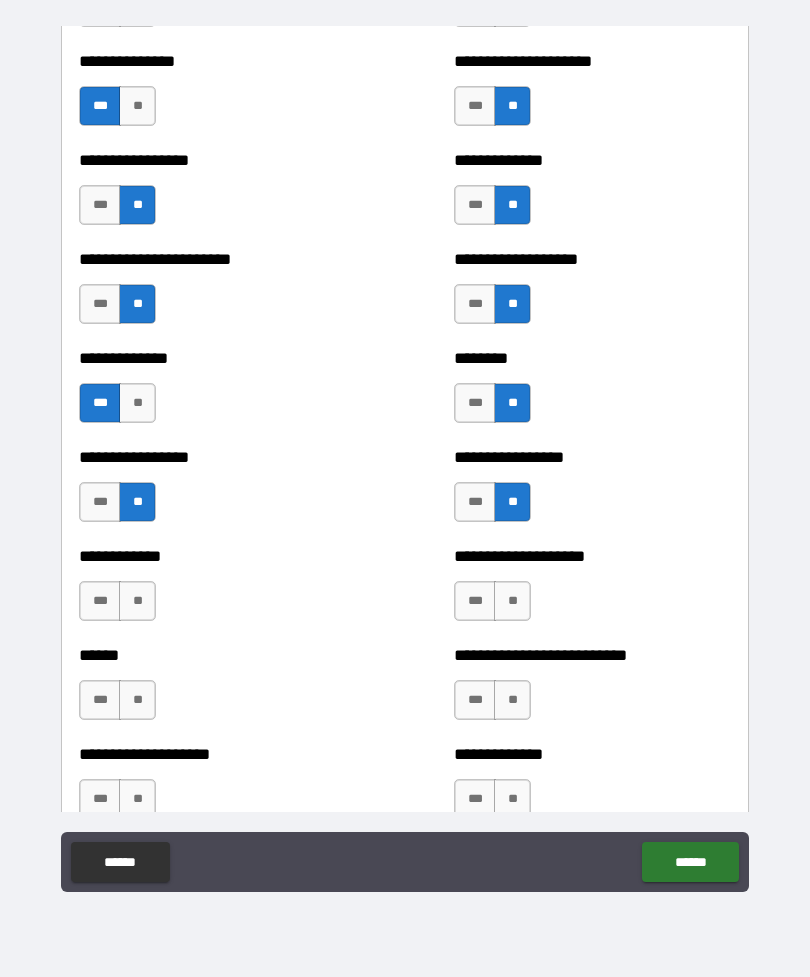 click on "**" at bounding box center [137, 601] 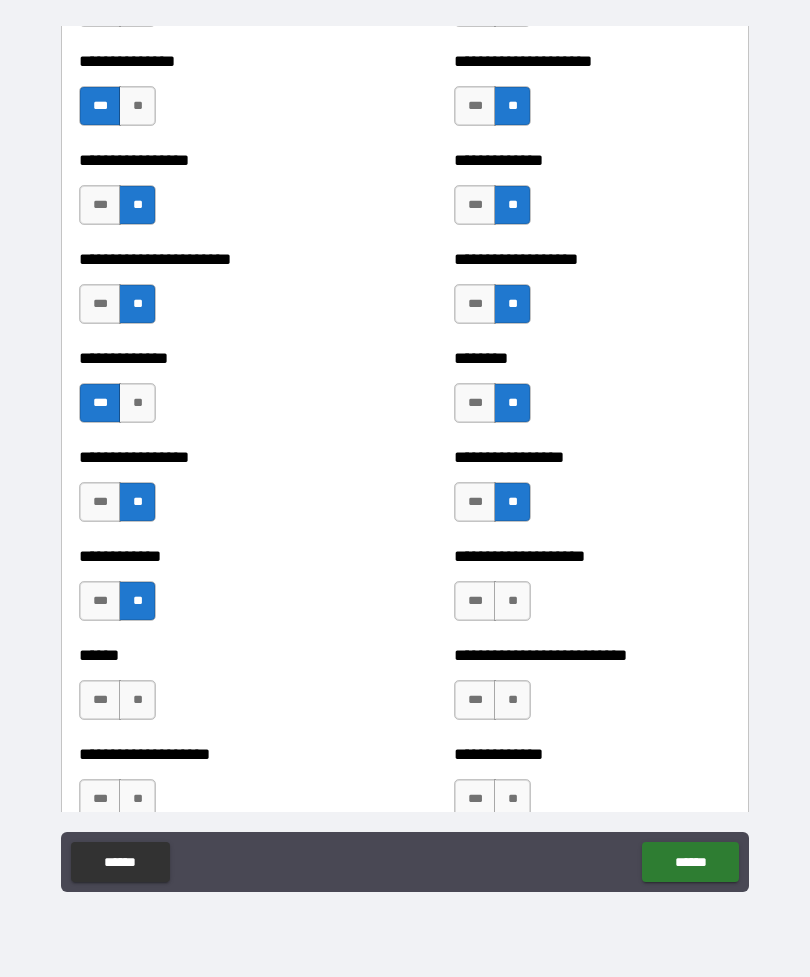 click on "**" at bounding box center [137, 700] 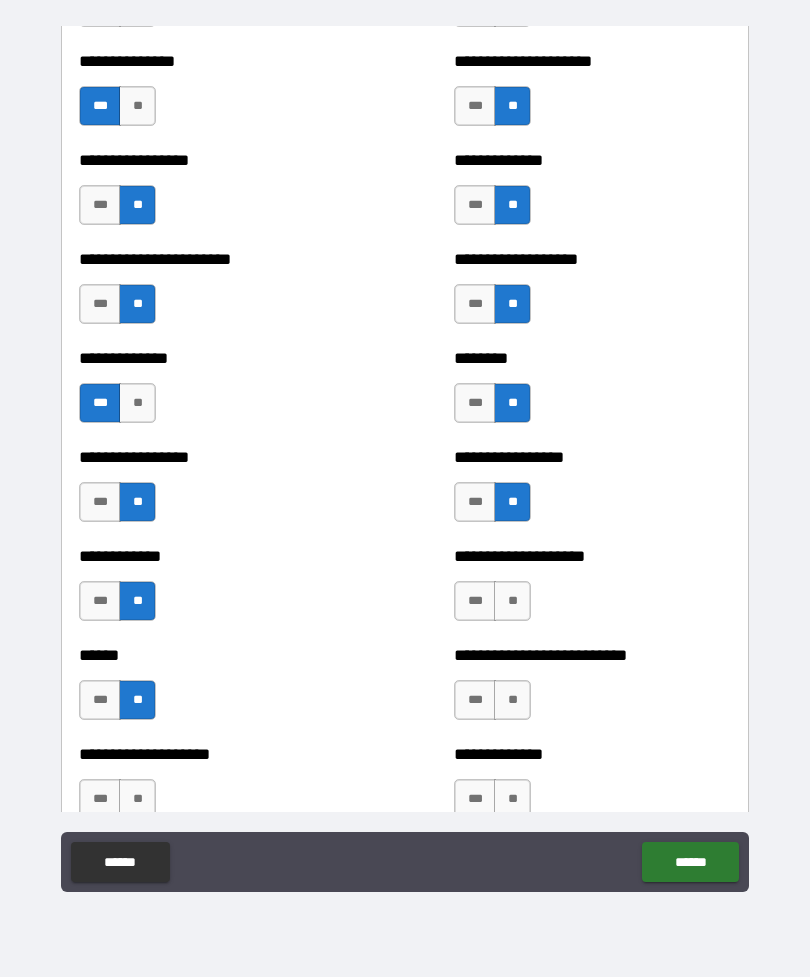 click on "**" at bounding box center [512, 601] 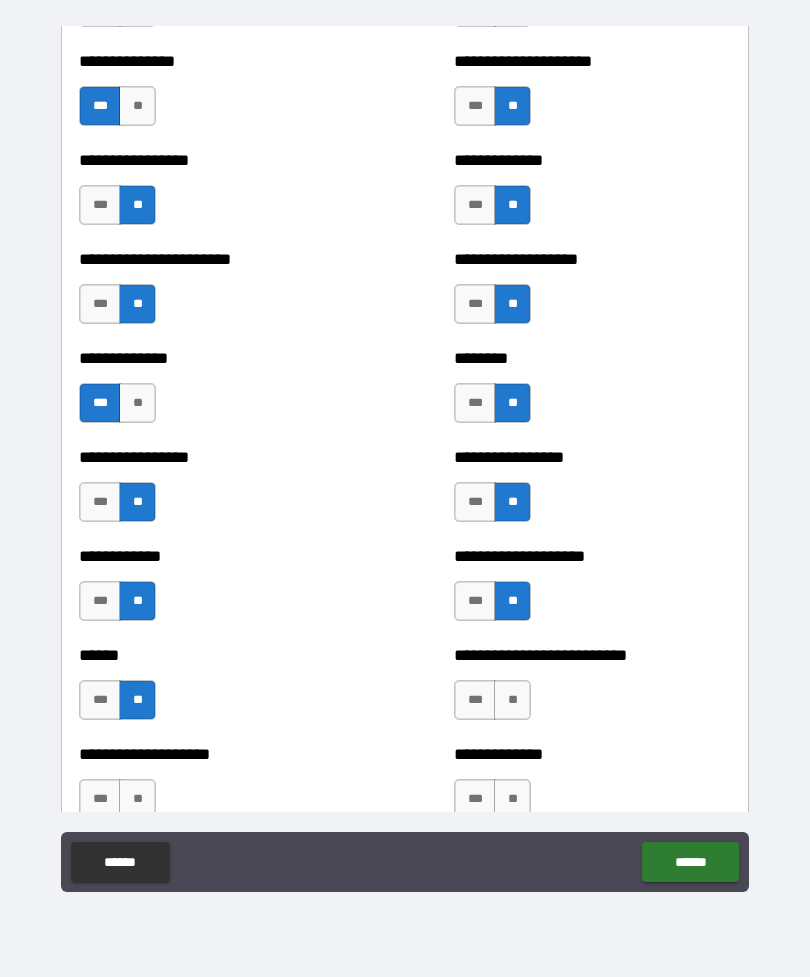 click on "**" at bounding box center (512, 700) 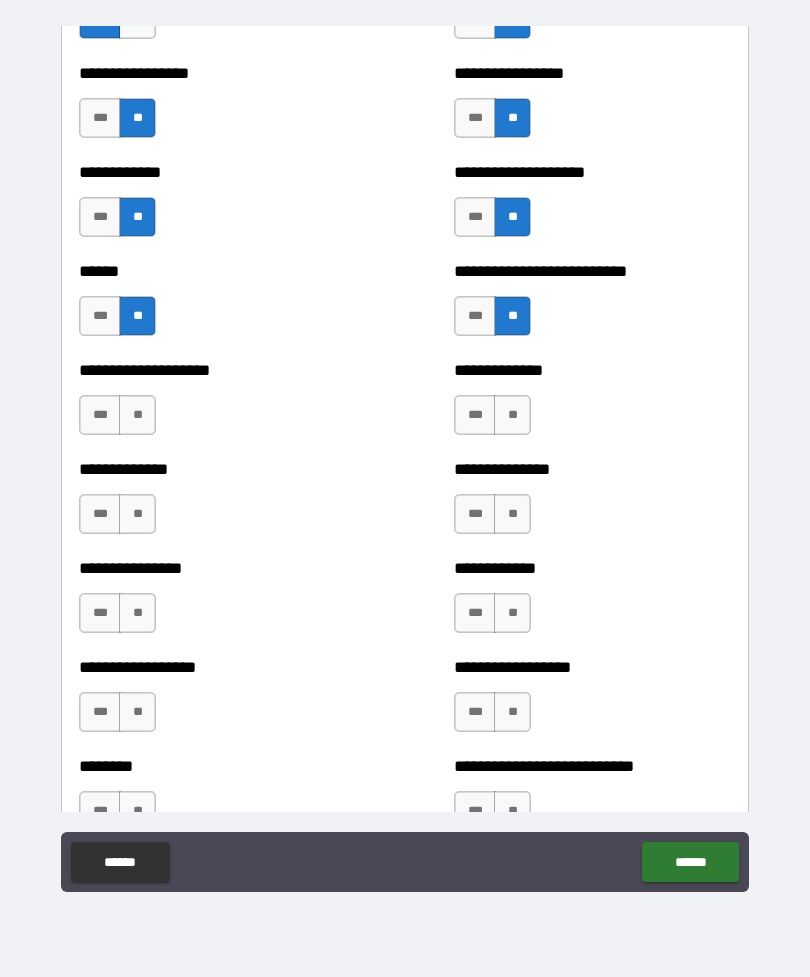 scroll, scrollTop: 3832, scrollLeft: 0, axis: vertical 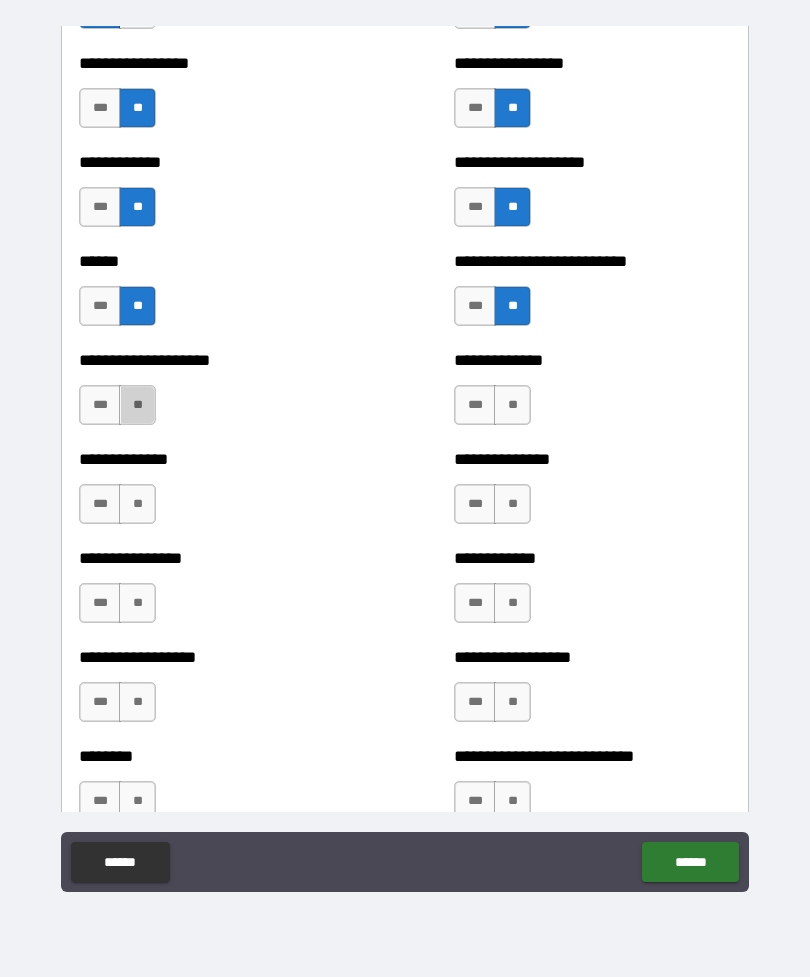 click on "**" at bounding box center (137, 405) 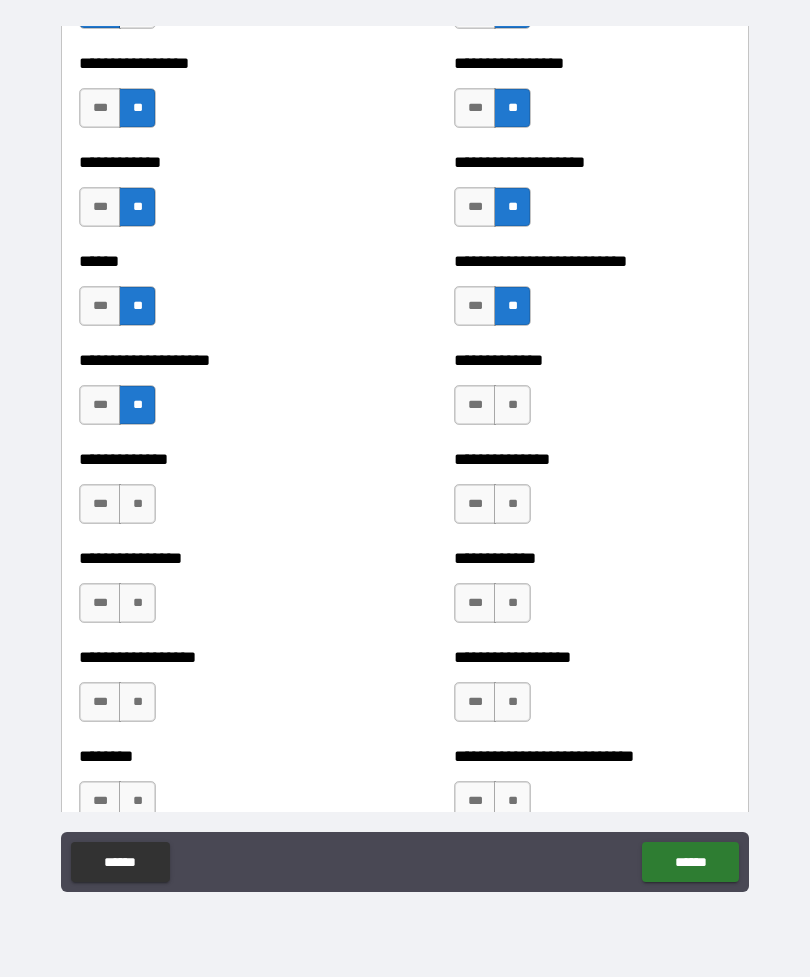 click on "**" at bounding box center [137, 504] 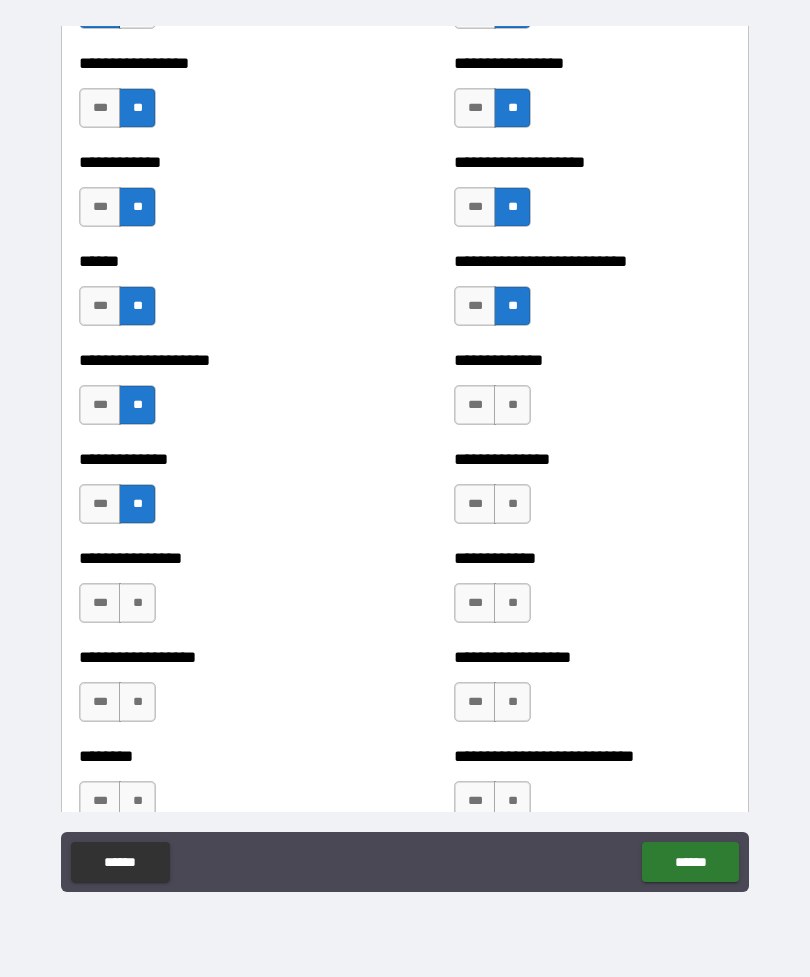 click on "**" at bounding box center (137, 603) 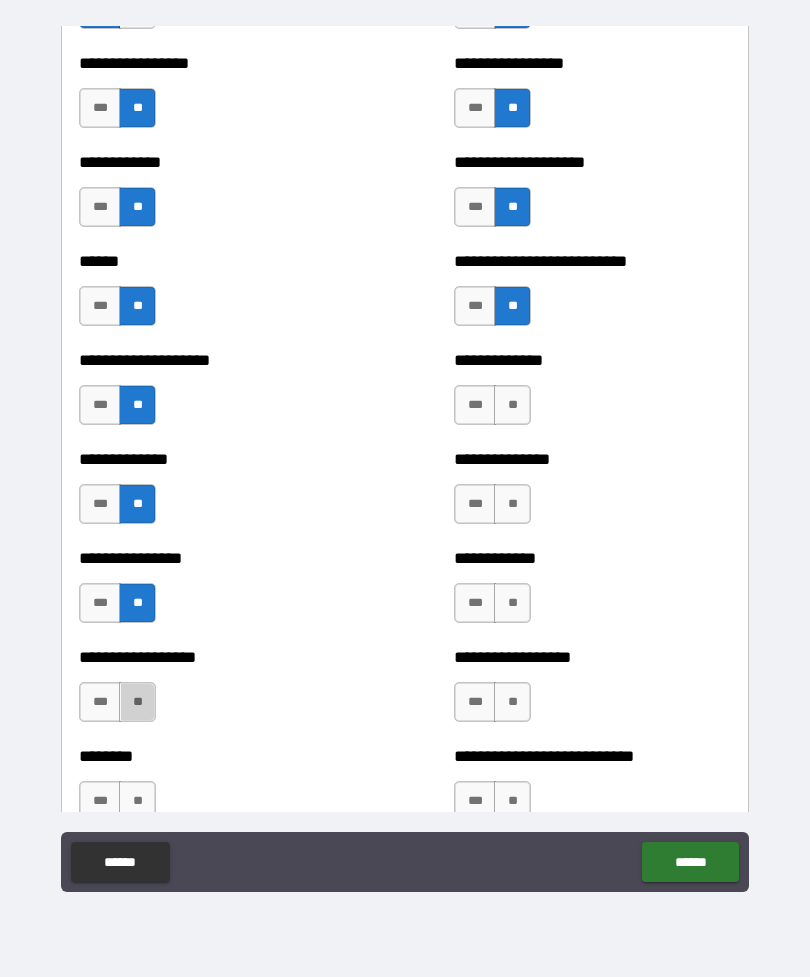click on "**" at bounding box center (137, 702) 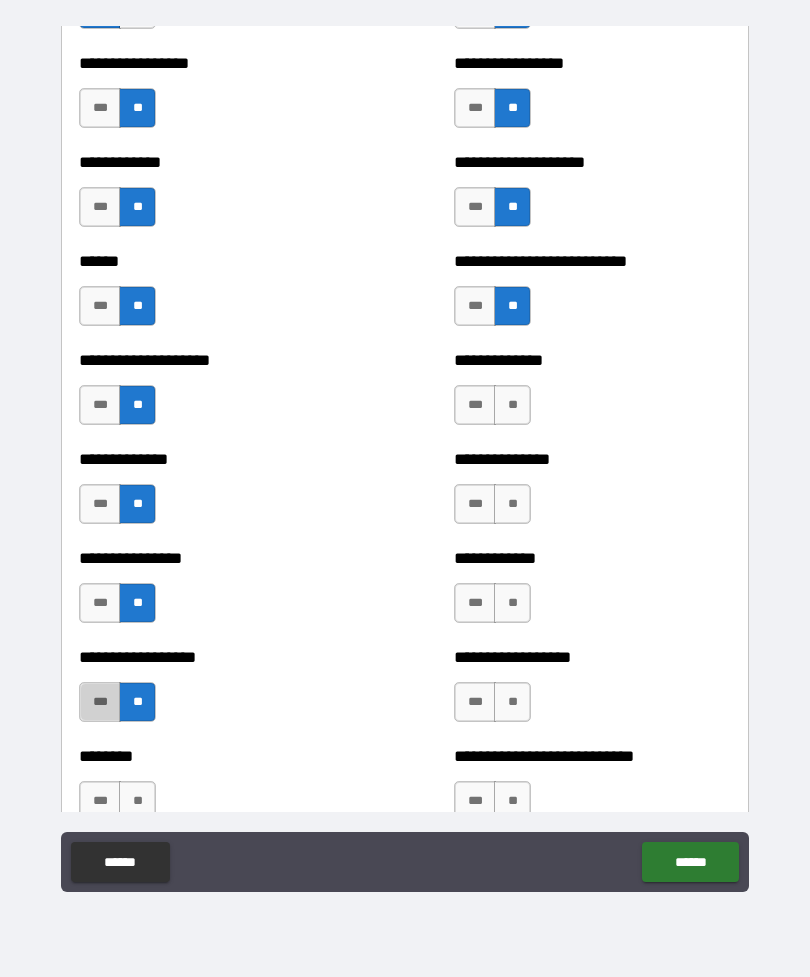 click on "***" at bounding box center [100, 702] 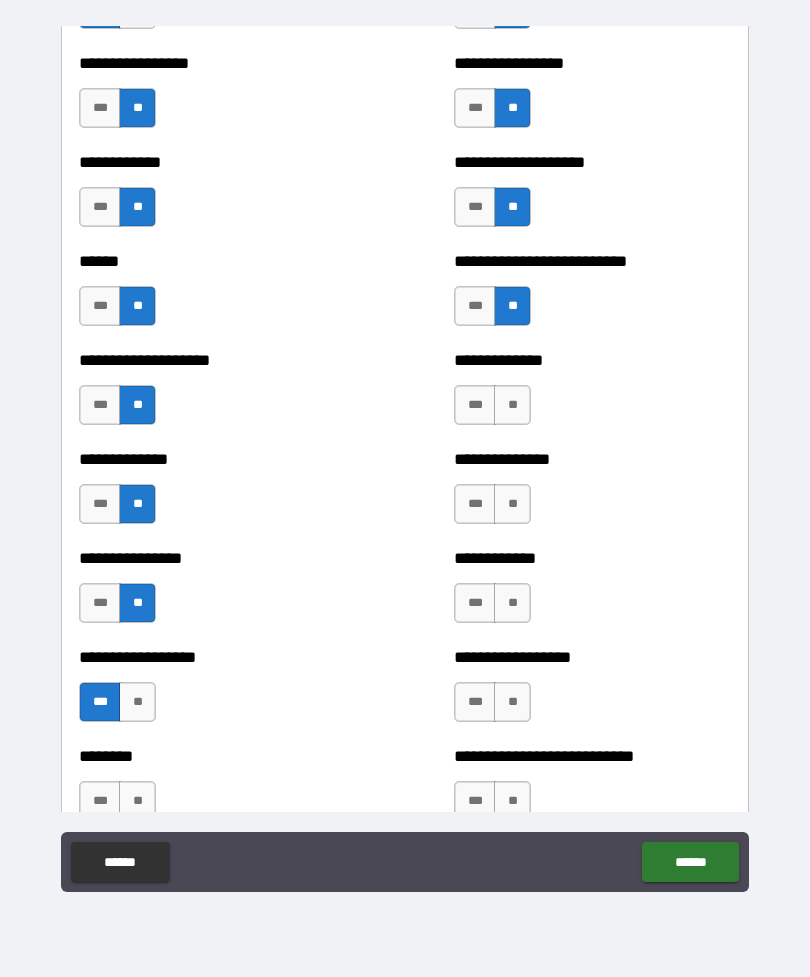click on "**" at bounding box center (512, 405) 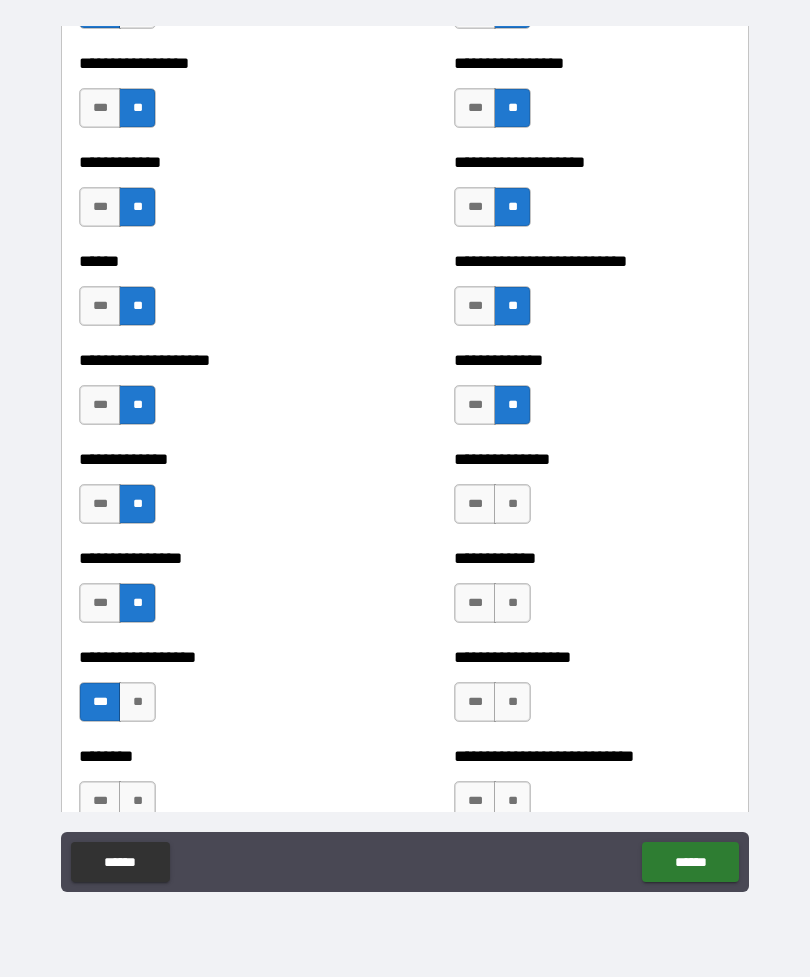 click on "**" at bounding box center [512, 504] 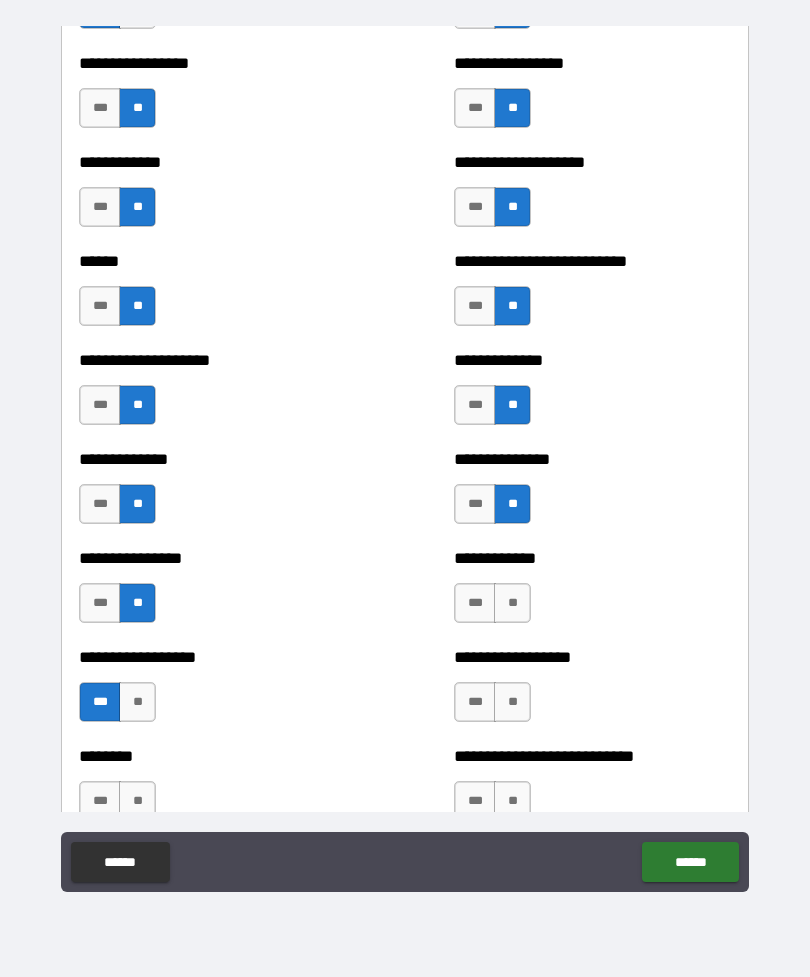 click on "**" at bounding box center (512, 603) 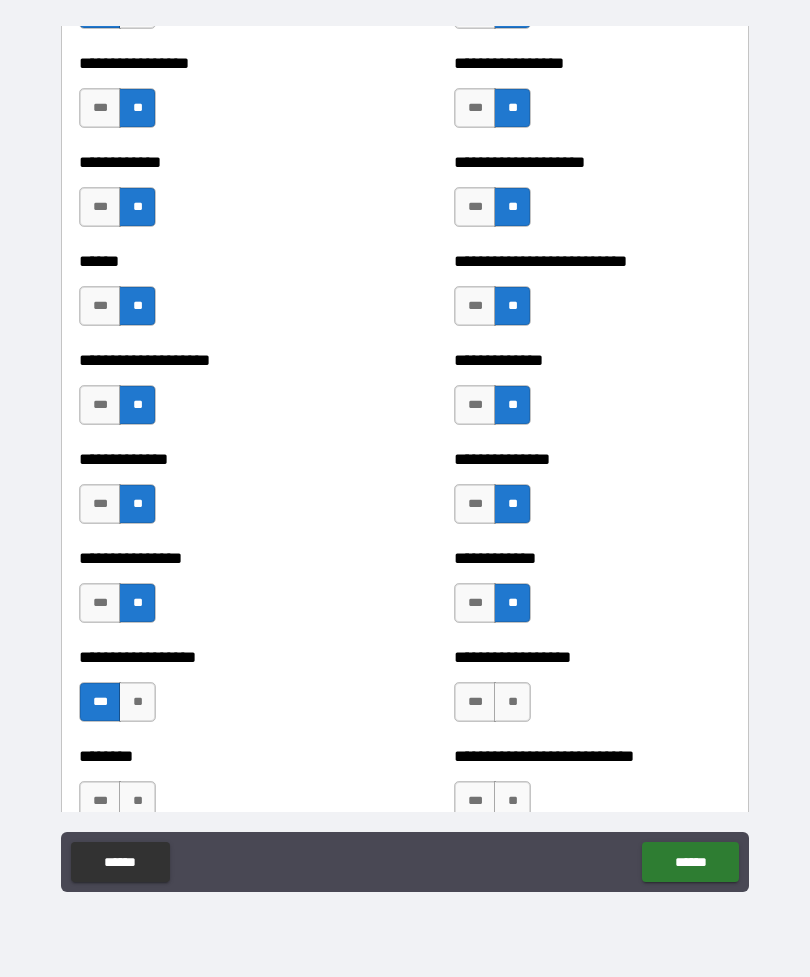 click on "**" at bounding box center (512, 702) 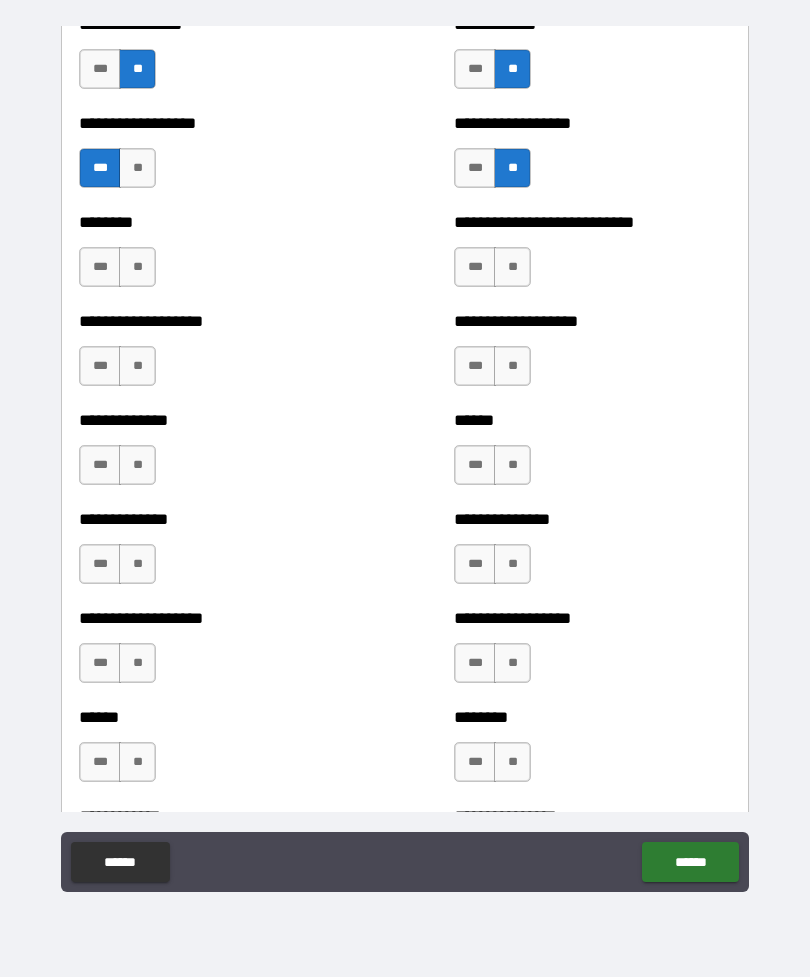 scroll, scrollTop: 4367, scrollLeft: 0, axis: vertical 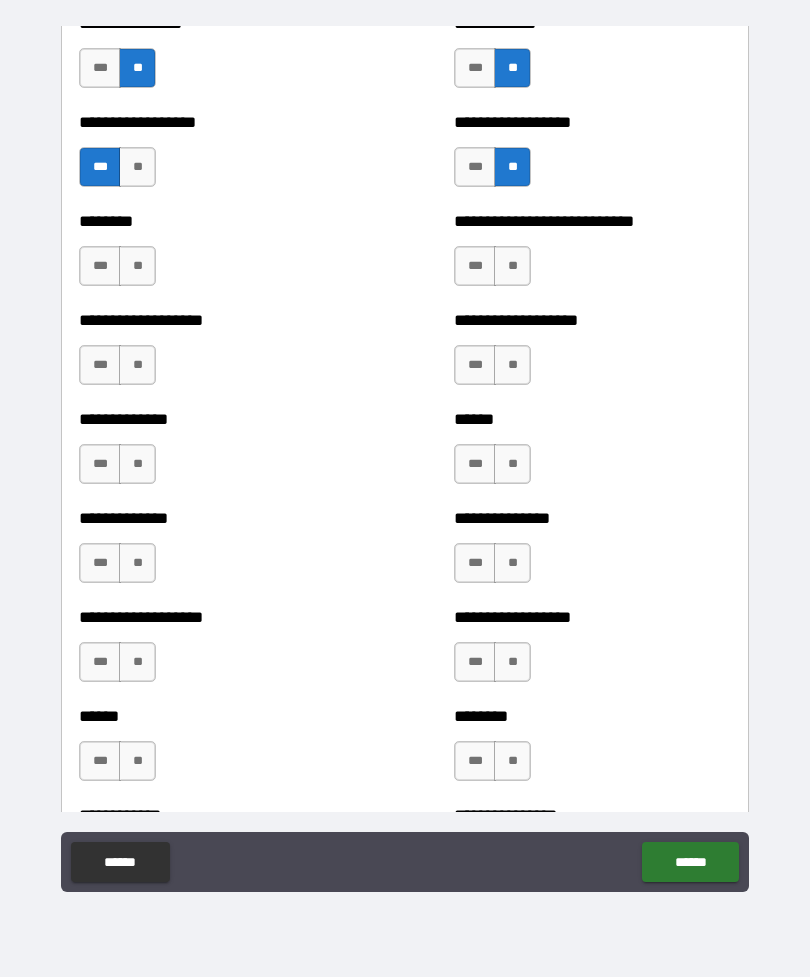 click on "**" at bounding box center [137, 266] 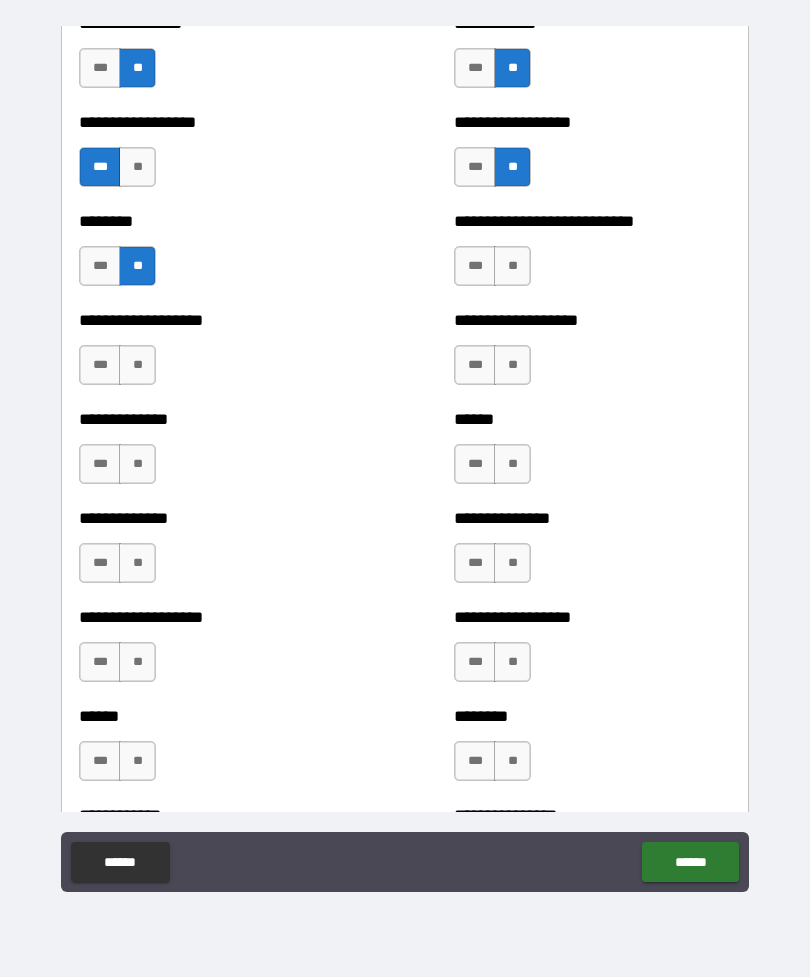 click on "**" at bounding box center [137, 365] 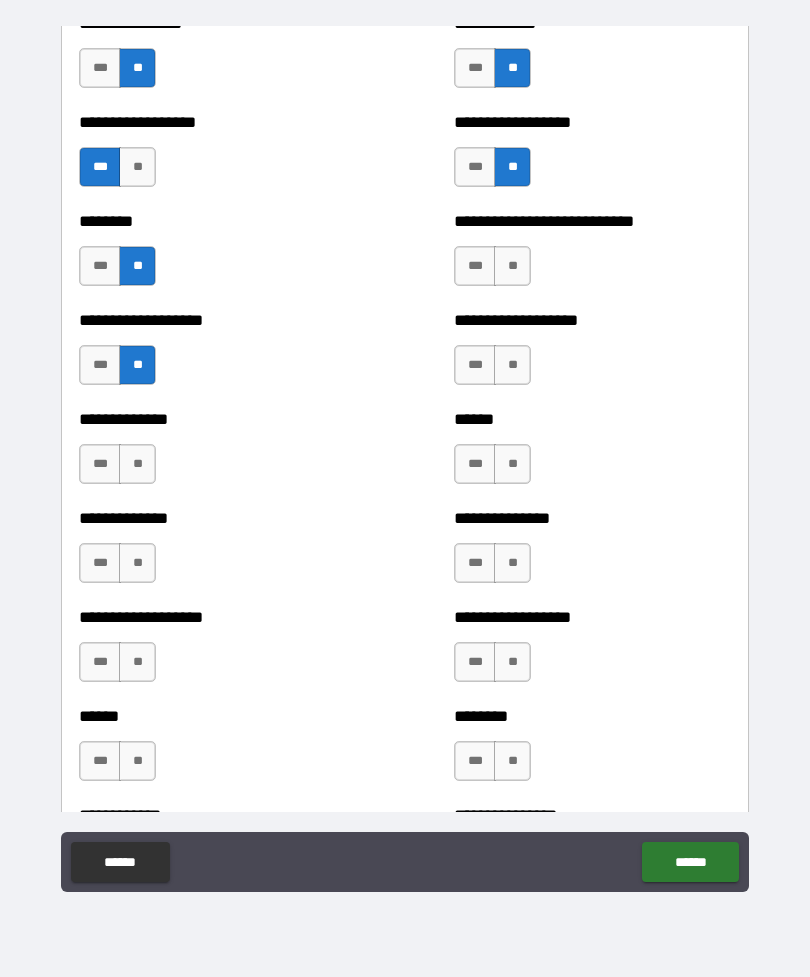 click on "**" at bounding box center (137, 464) 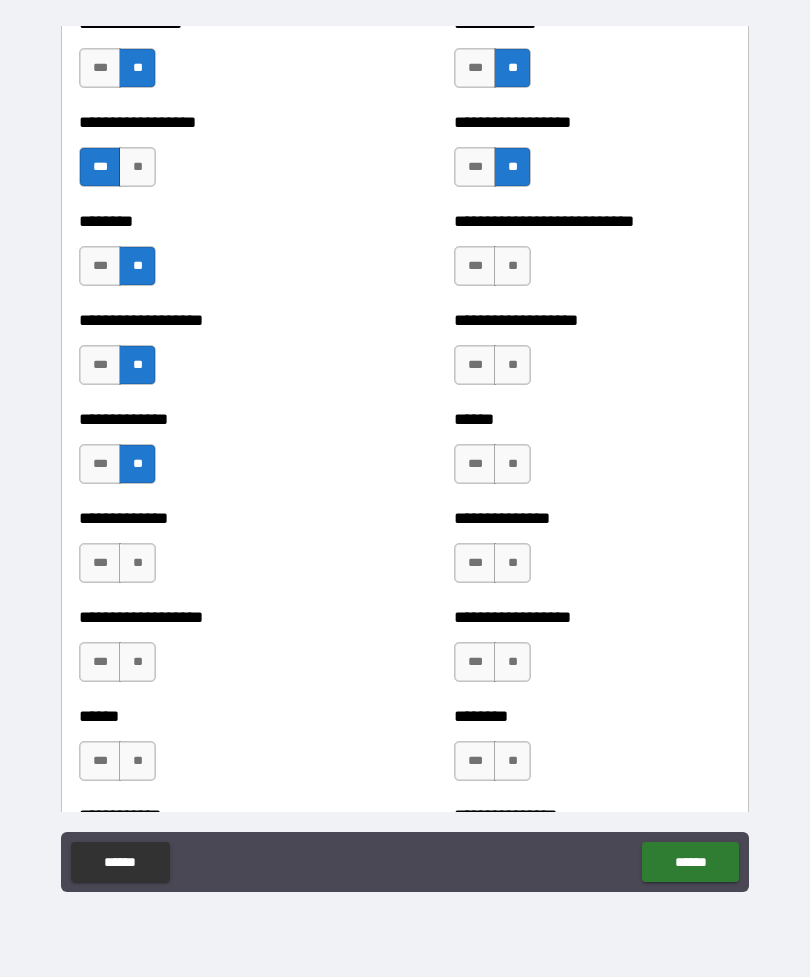 click on "**" at bounding box center [137, 563] 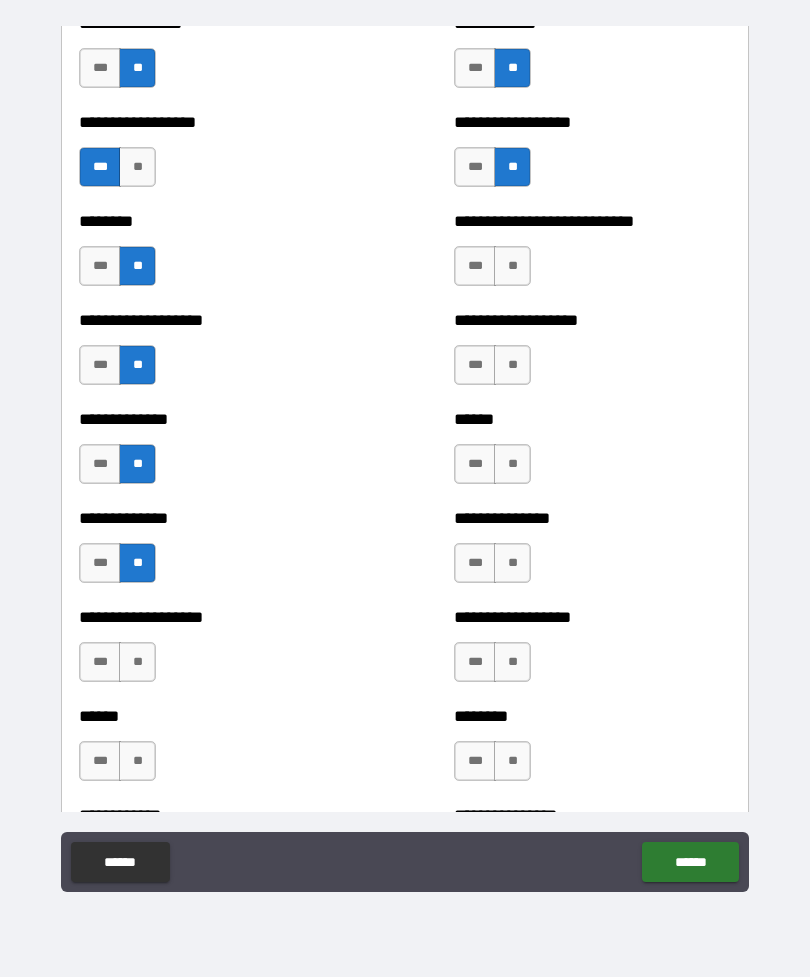 click on "**" at bounding box center [137, 662] 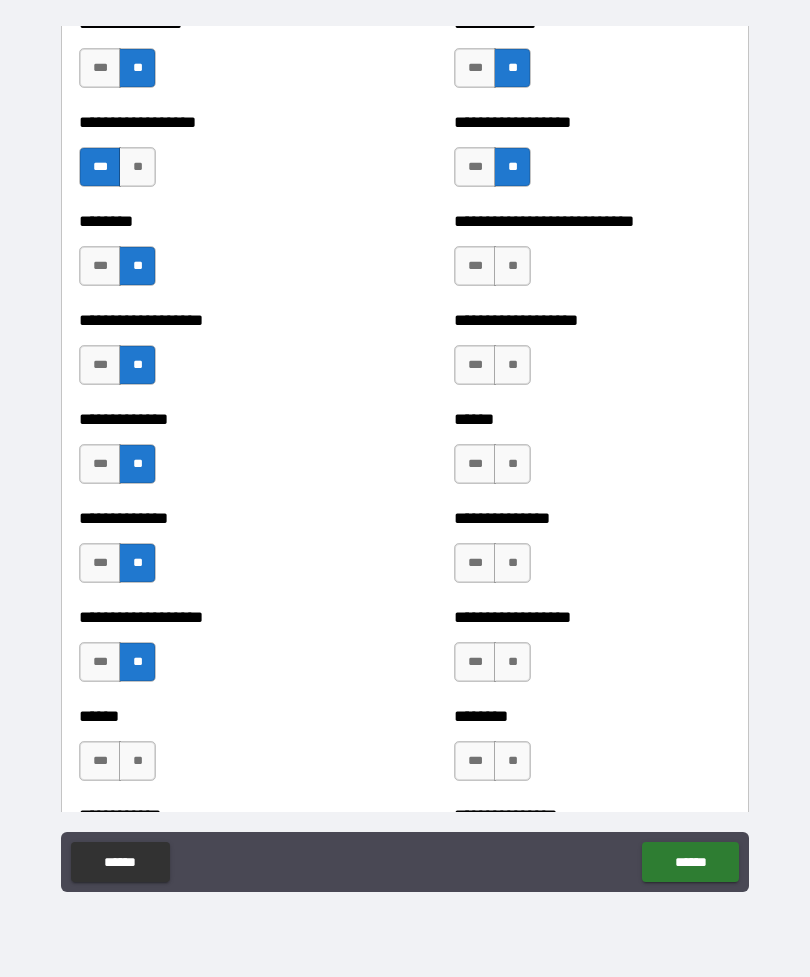 click on "**" at bounding box center (137, 761) 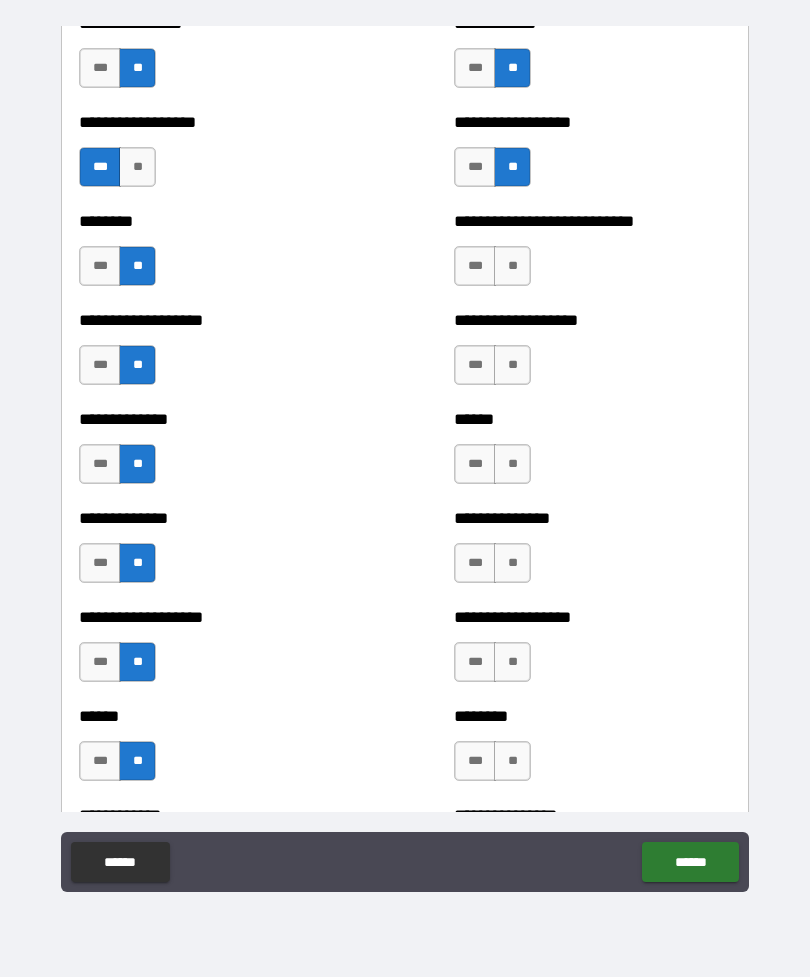 click on "**" at bounding box center [512, 761] 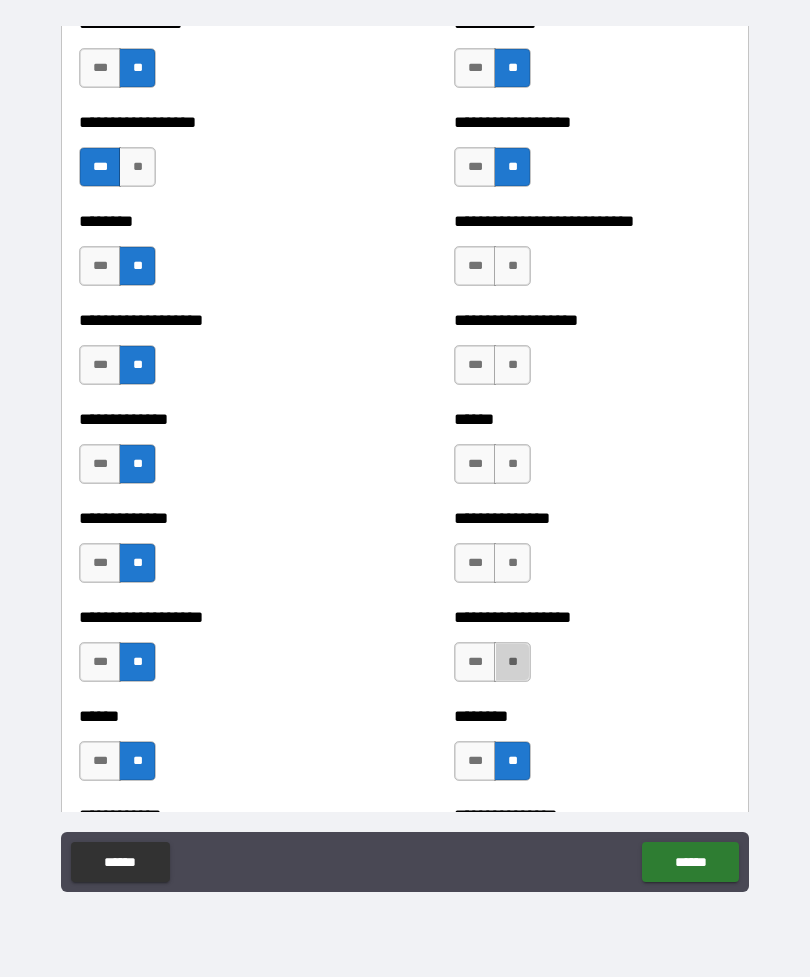 click on "**" at bounding box center [512, 662] 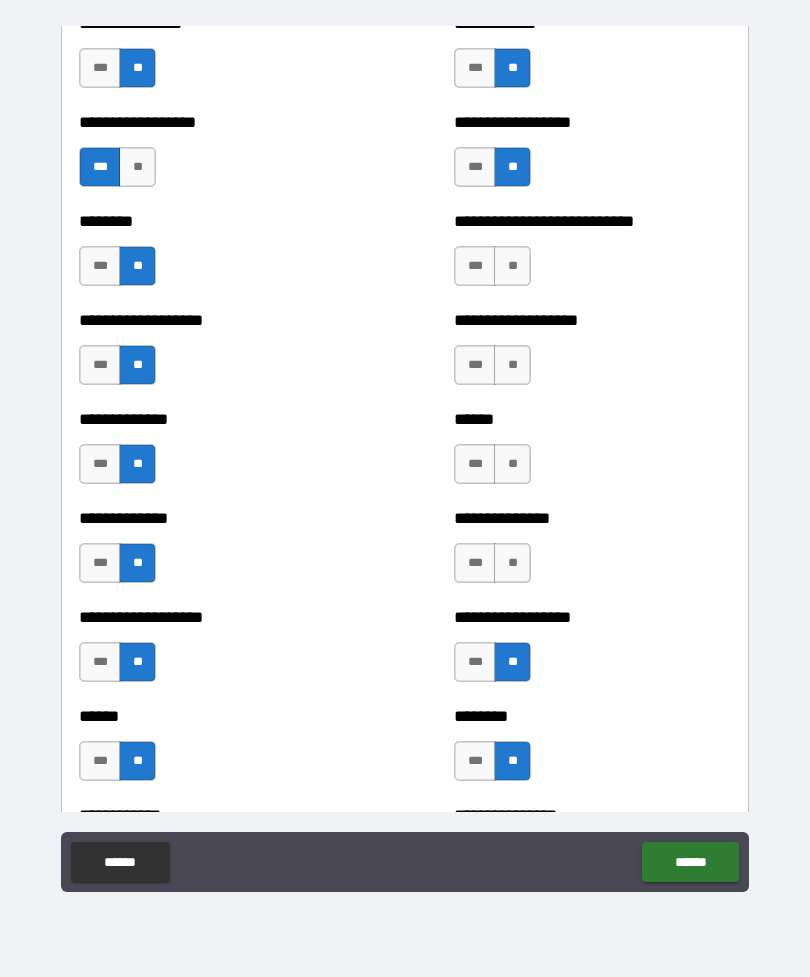 click on "**" at bounding box center [512, 563] 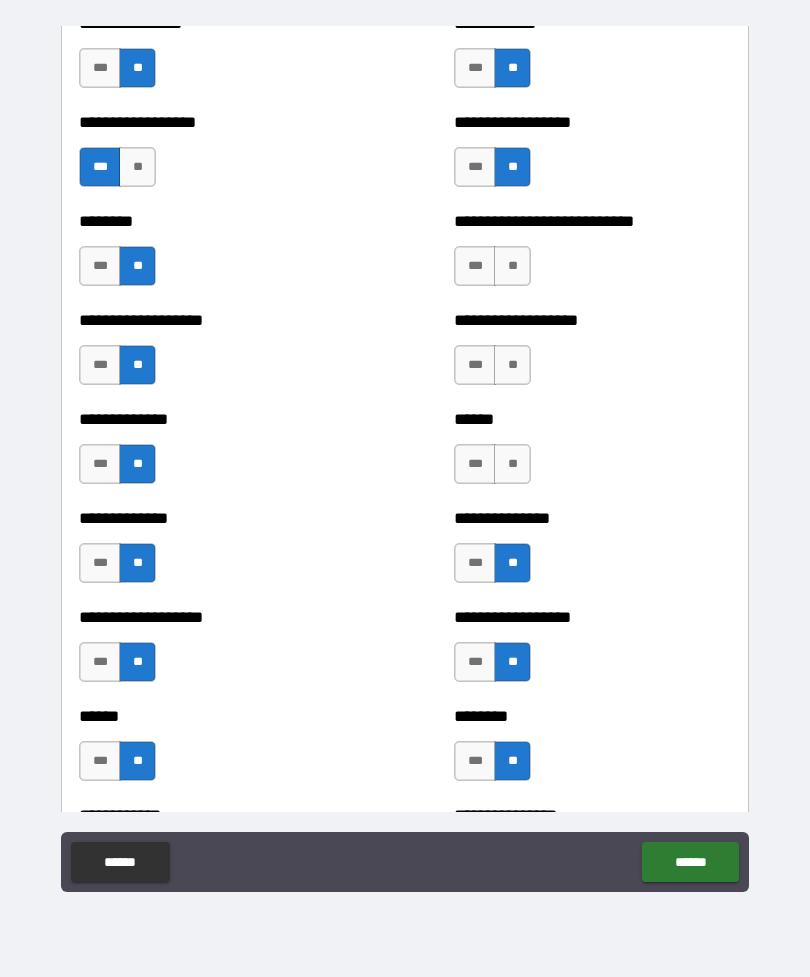 click on "**" at bounding box center [512, 464] 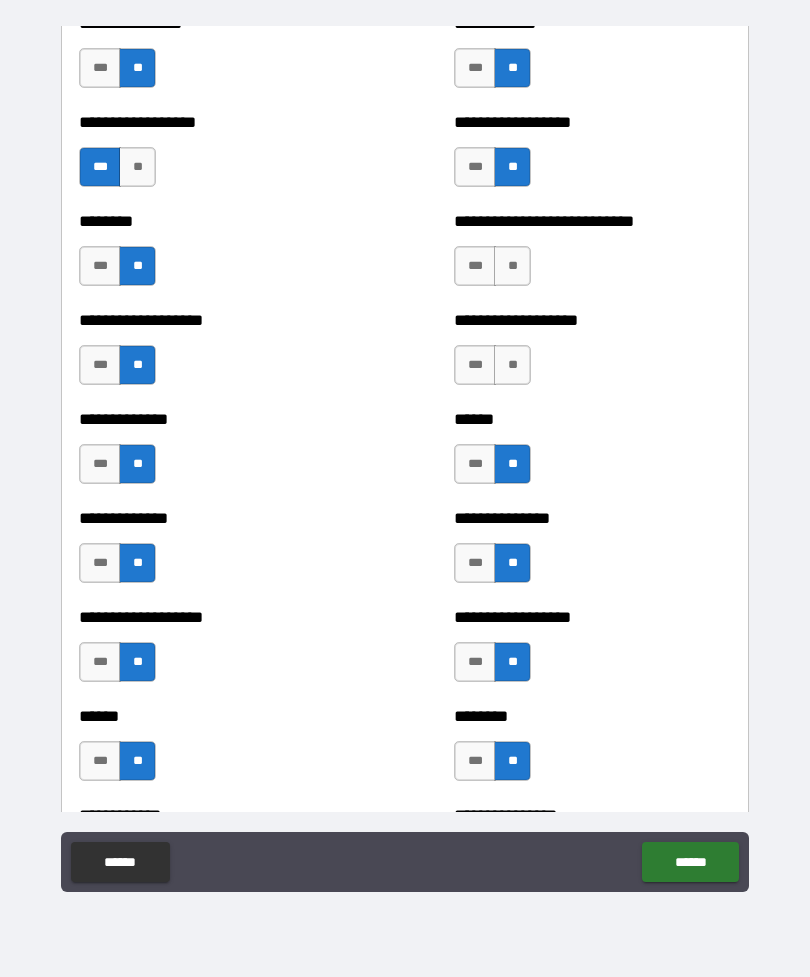 click on "**" at bounding box center (512, 266) 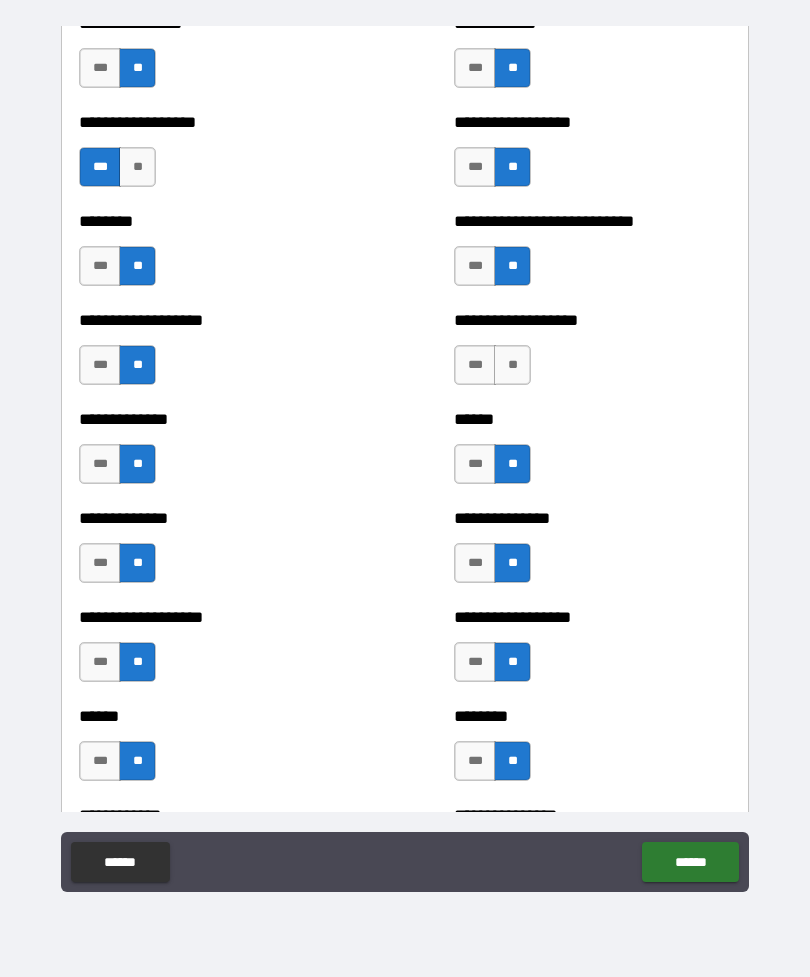 click on "**" at bounding box center (512, 365) 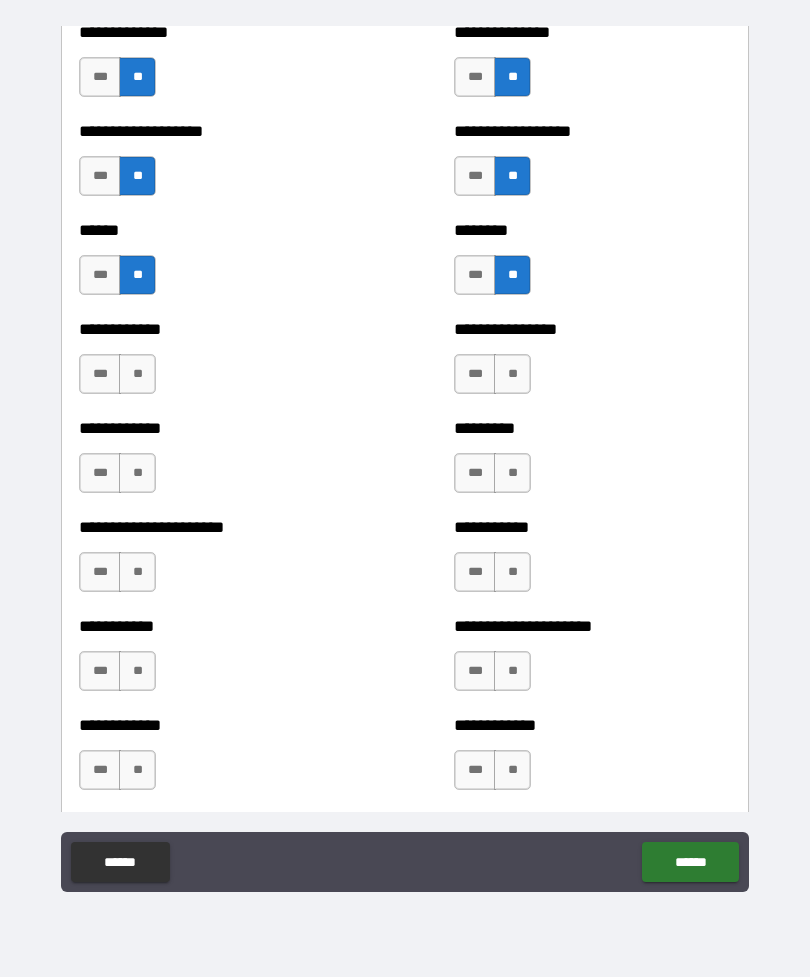 scroll, scrollTop: 4869, scrollLeft: 0, axis: vertical 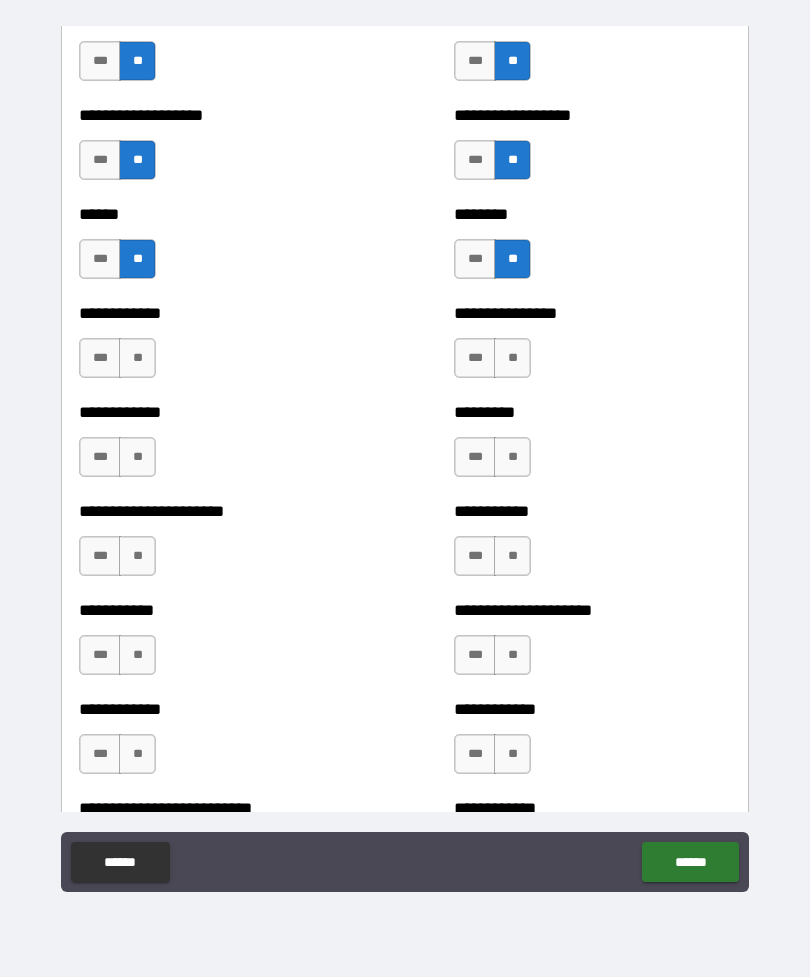 click on "**" at bounding box center (137, 358) 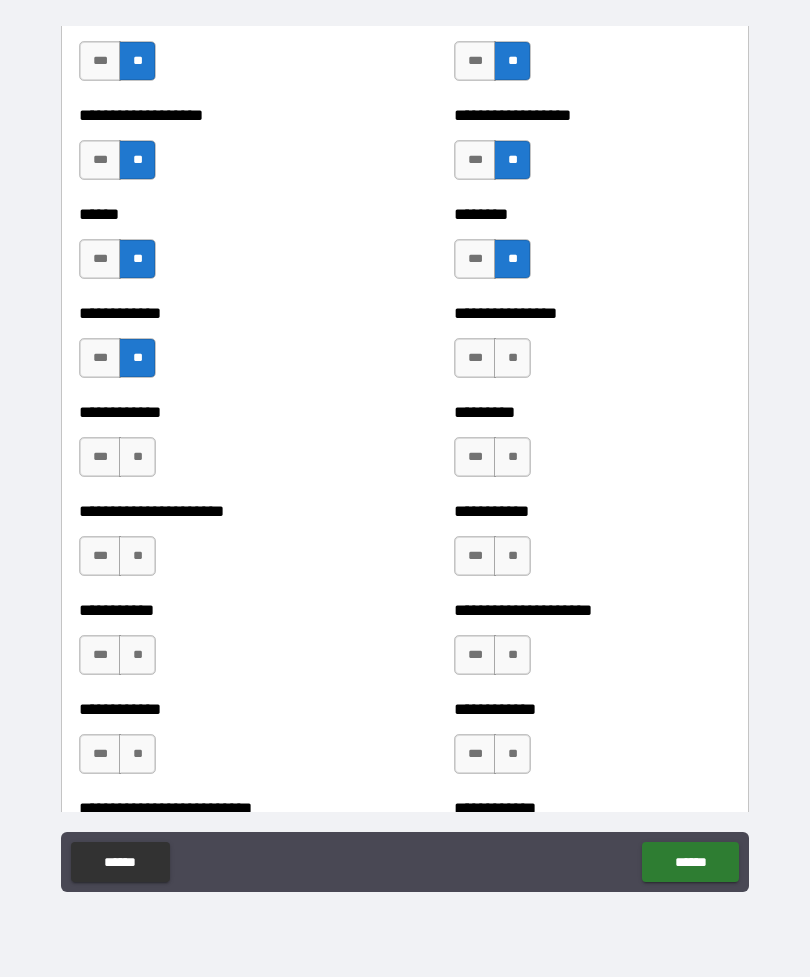 click on "**" at bounding box center [137, 457] 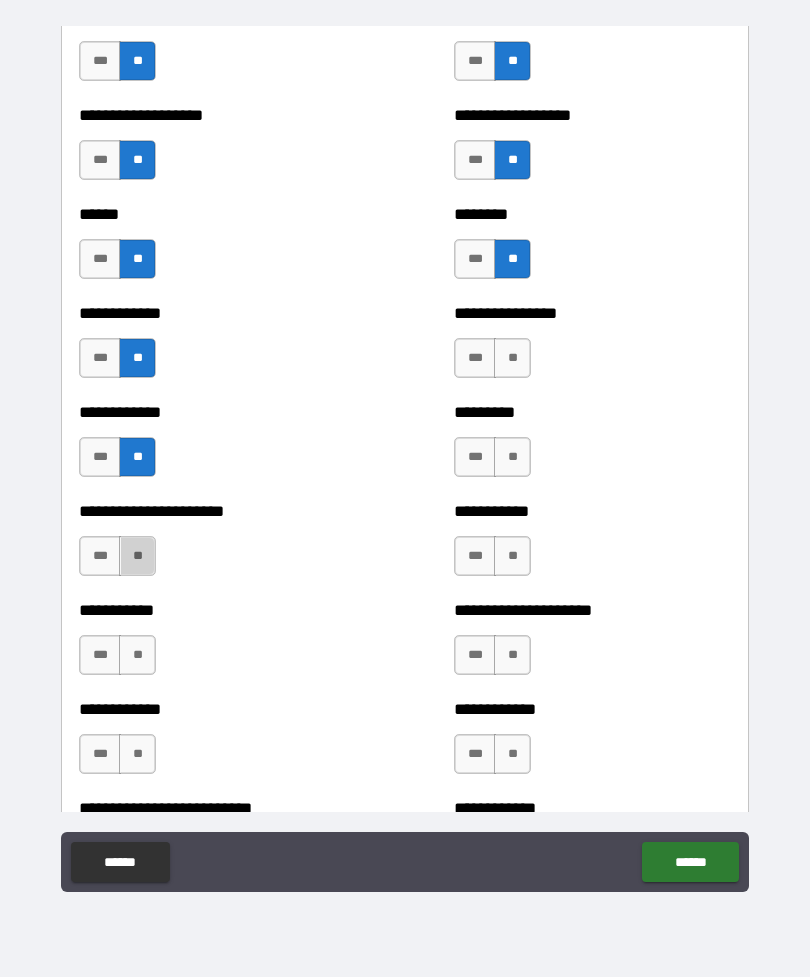 click on "**" at bounding box center (137, 556) 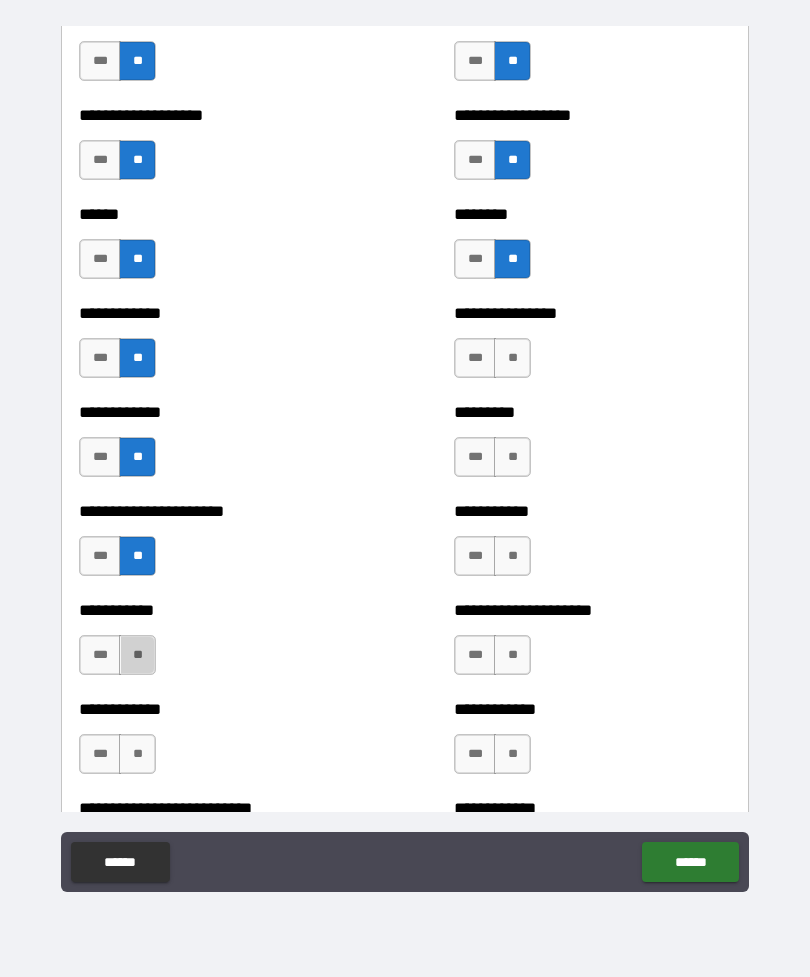 click on "**" at bounding box center [137, 655] 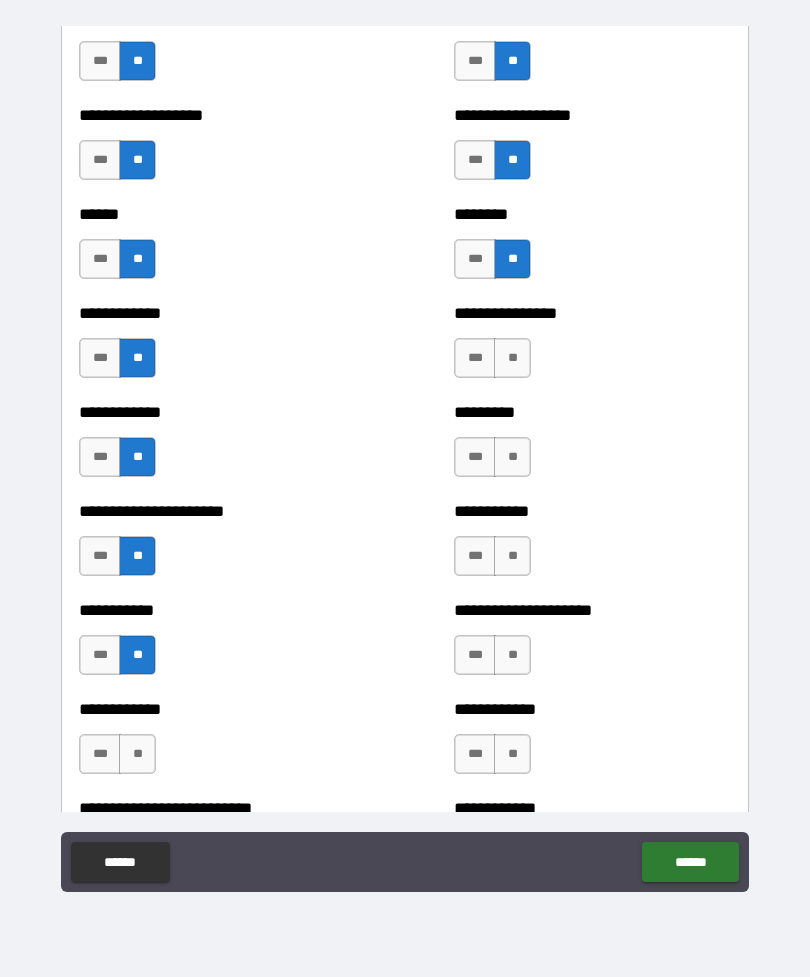 click on "**" at bounding box center [512, 358] 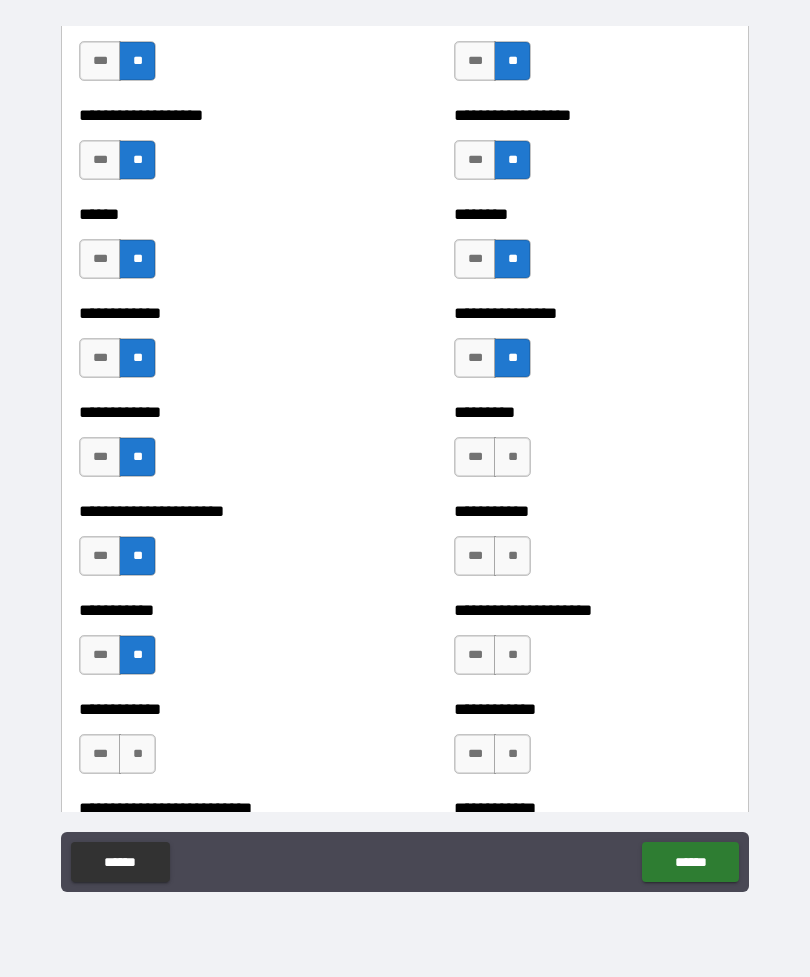 click on "**" at bounding box center [512, 457] 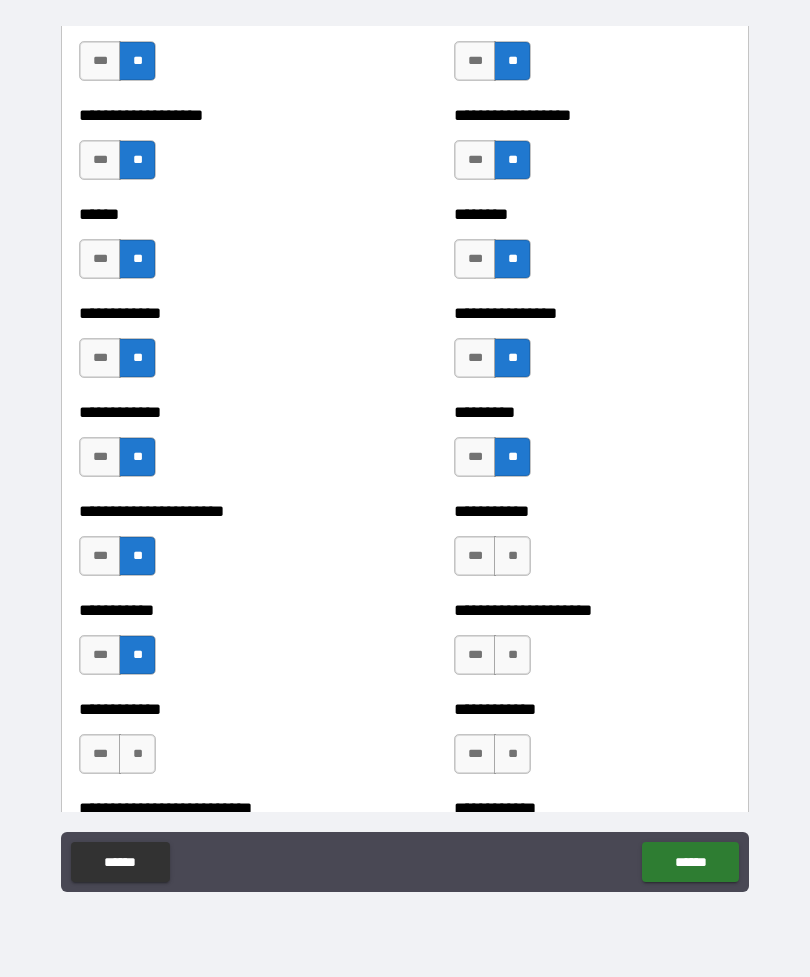 click on "**" at bounding box center (512, 556) 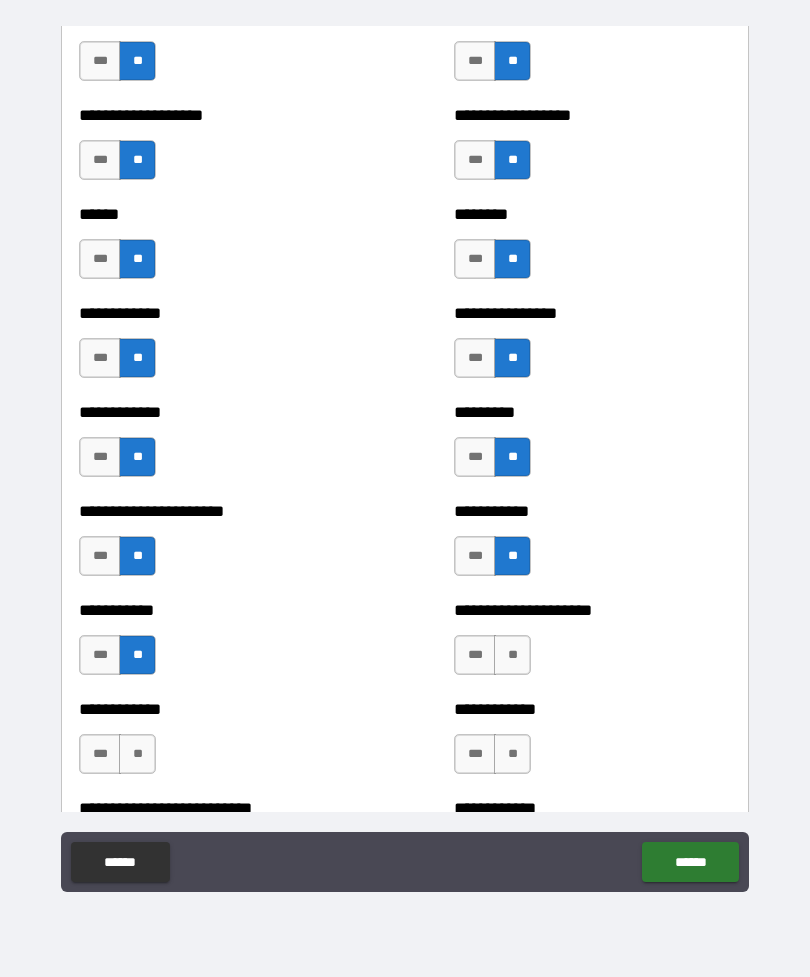 click on "**" at bounding box center (512, 655) 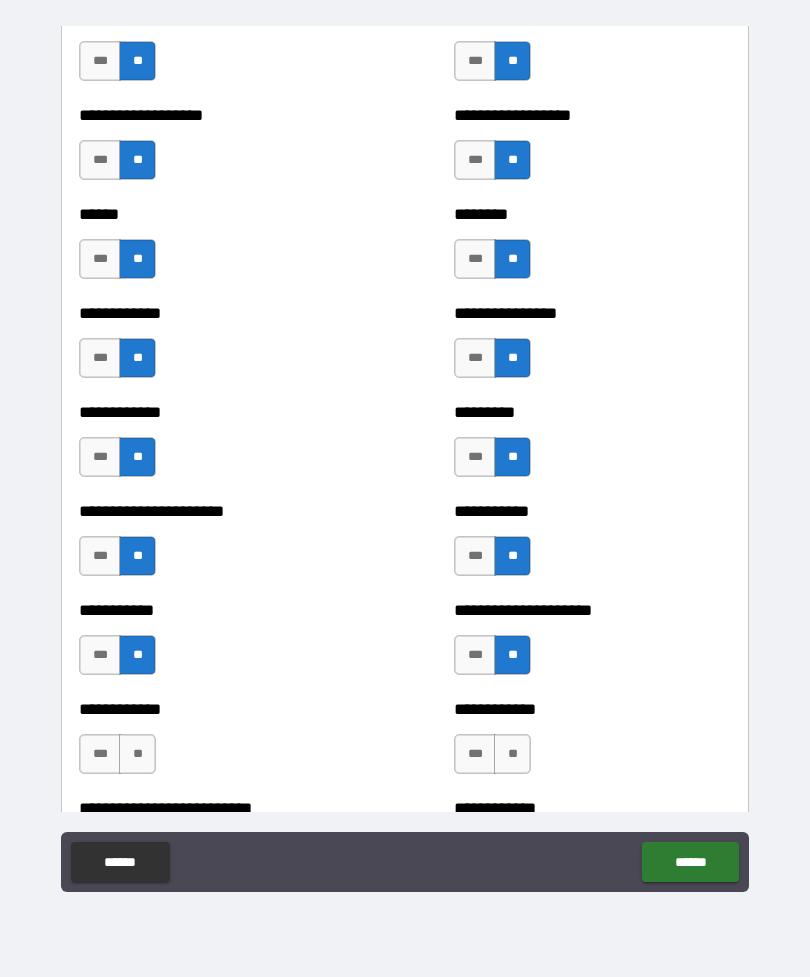 click on "**" at bounding box center [512, 754] 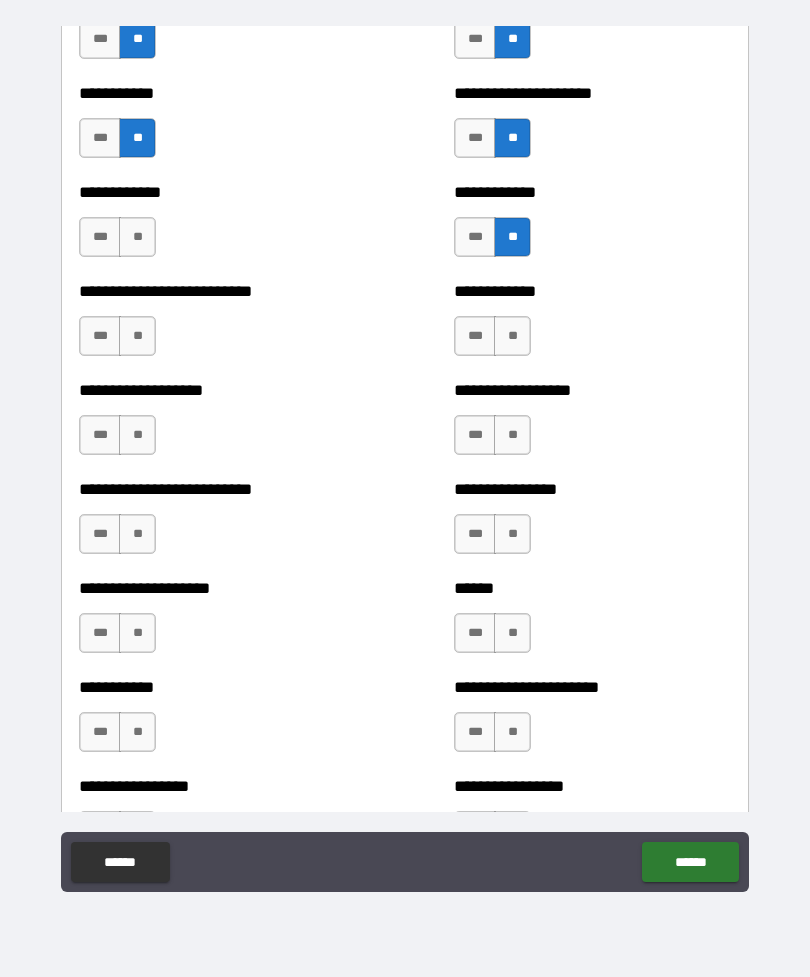 scroll, scrollTop: 5387, scrollLeft: 0, axis: vertical 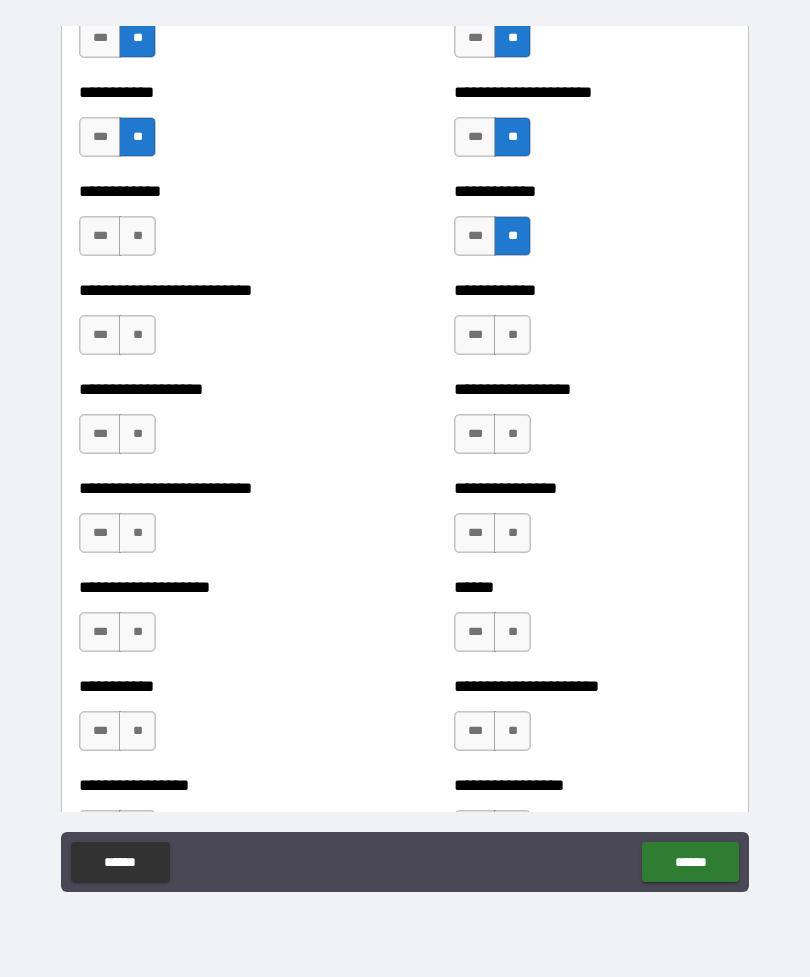 click on "***" at bounding box center [100, 236] 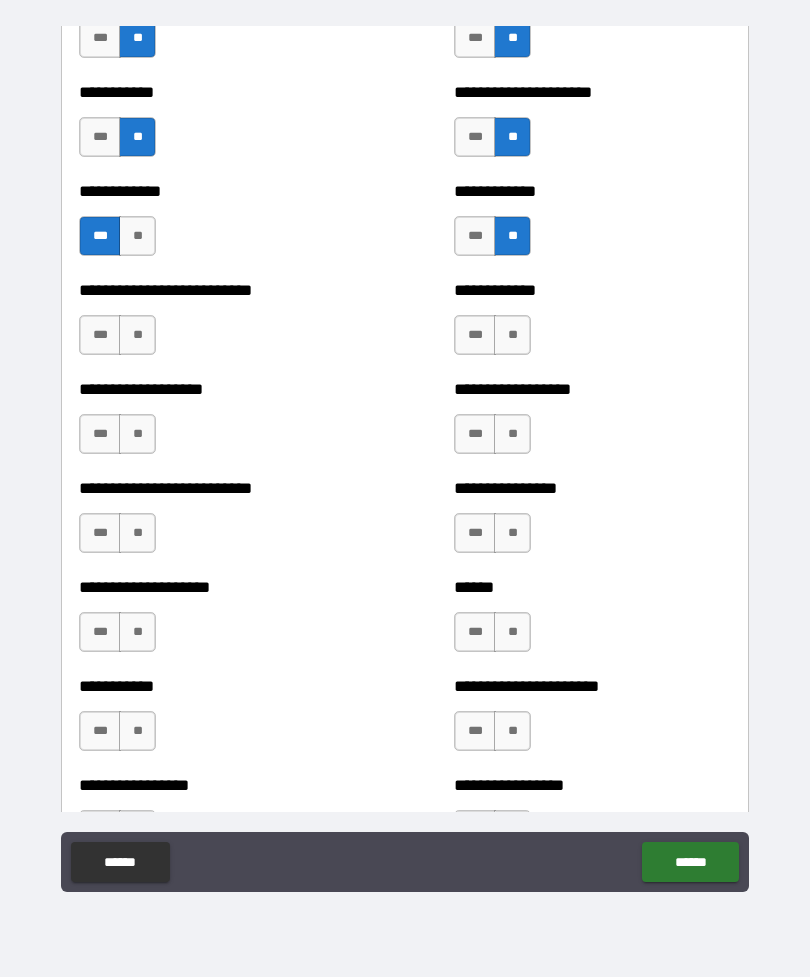 click on "**" at bounding box center [137, 335] 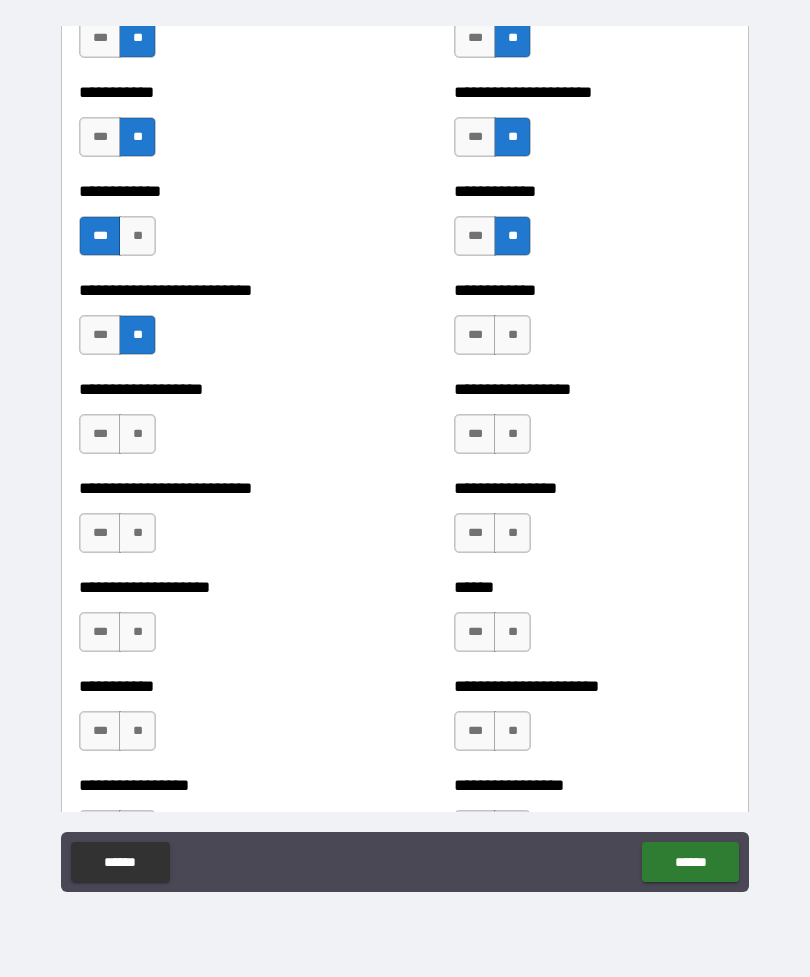 click on "**" at bounding box center [137, 434] 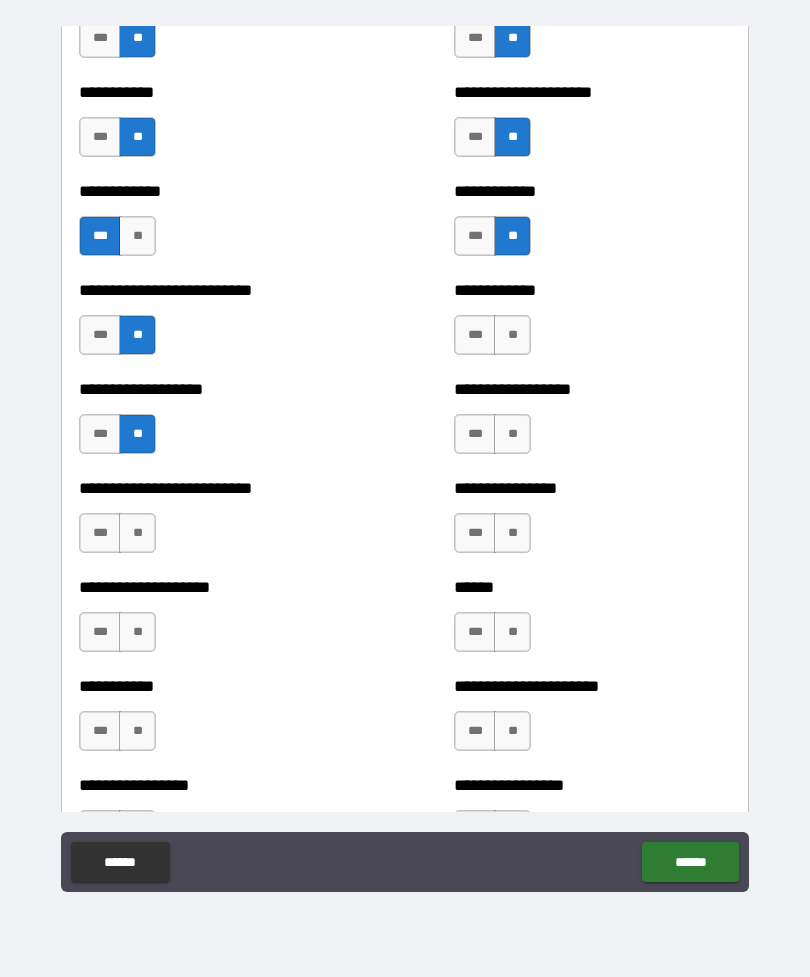 click on "**" at bounding box center [137, 533] 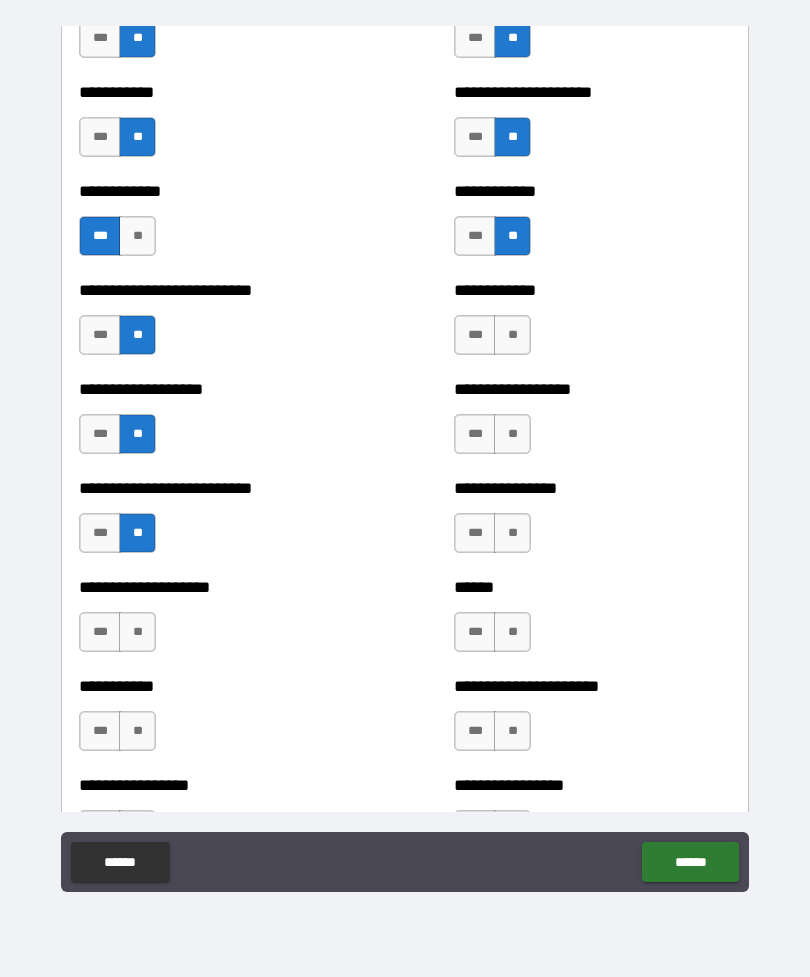 click on "**" at bounding box center (137, 632) 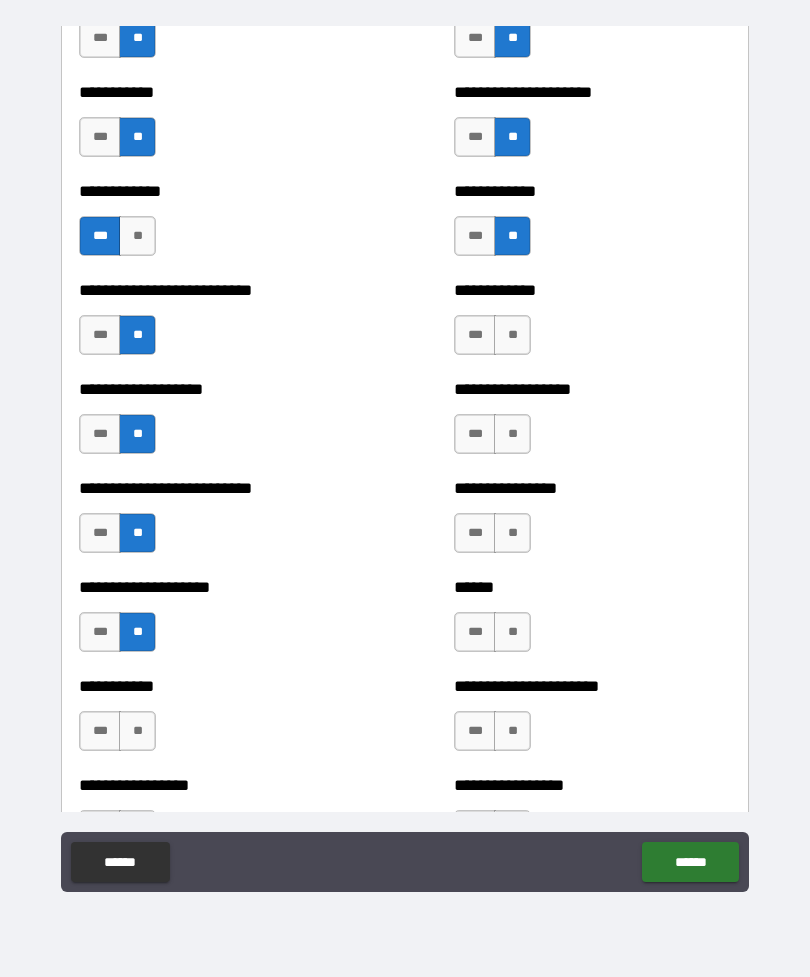 click on "**" at bounding box center (137, 731) 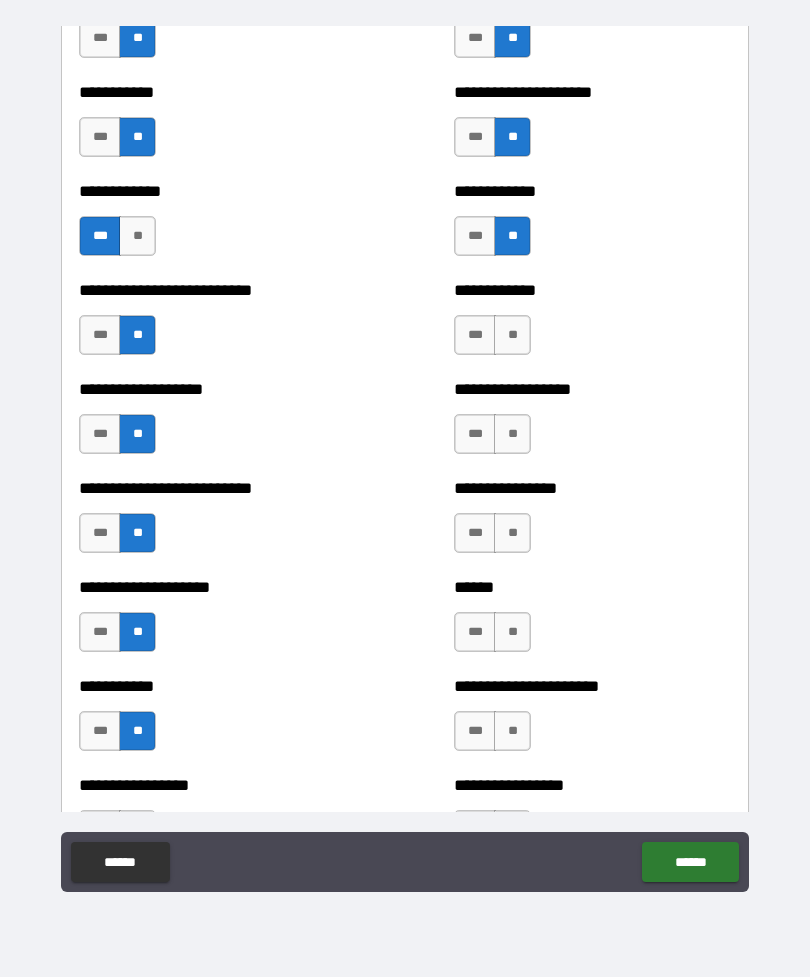 click on "**" at bounding box center [512, 731] 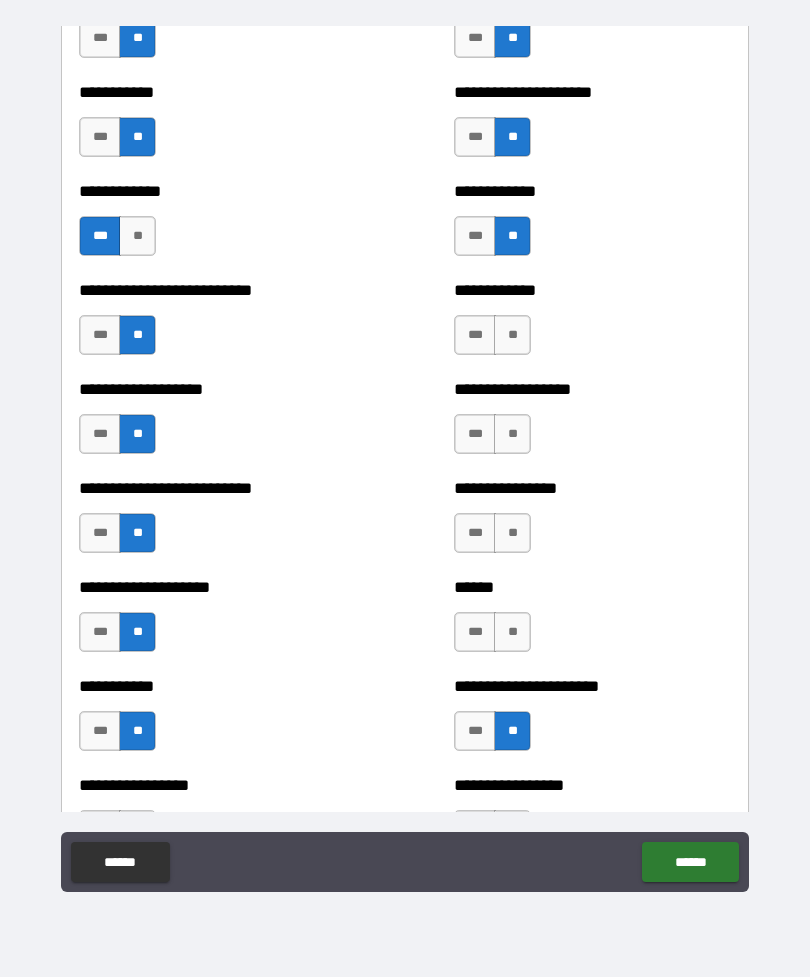 click on "**" at bounding box center (512, 632) 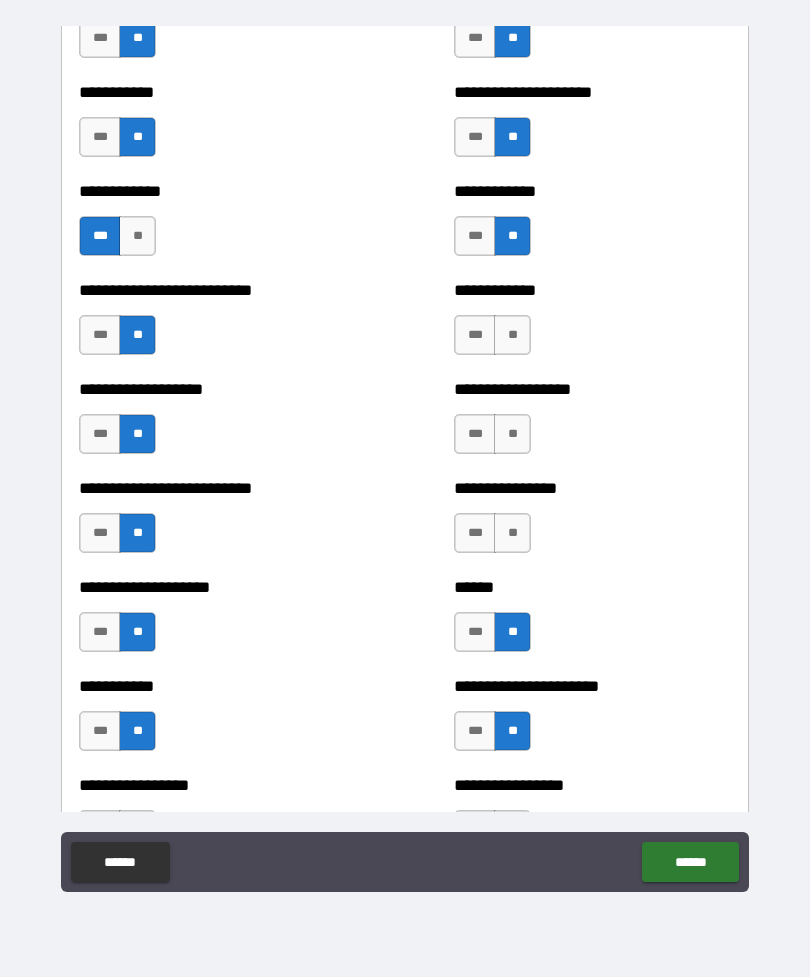 click on "**" at bounding box center [512, 533] 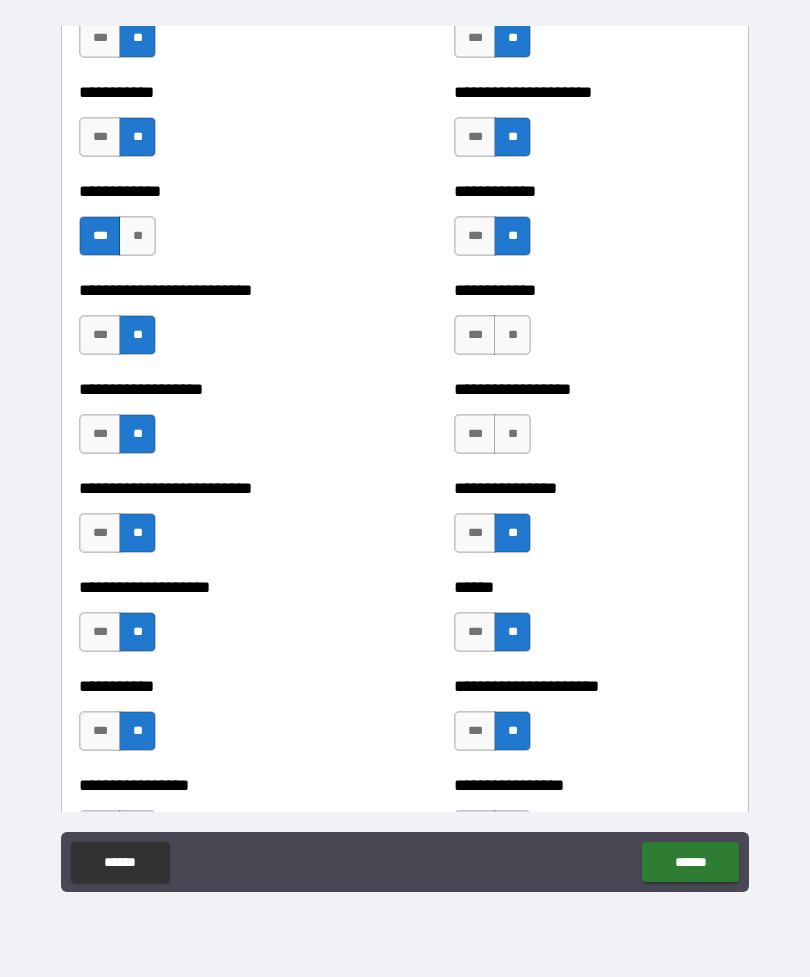 click on "**" at bounding box center [512, 434] 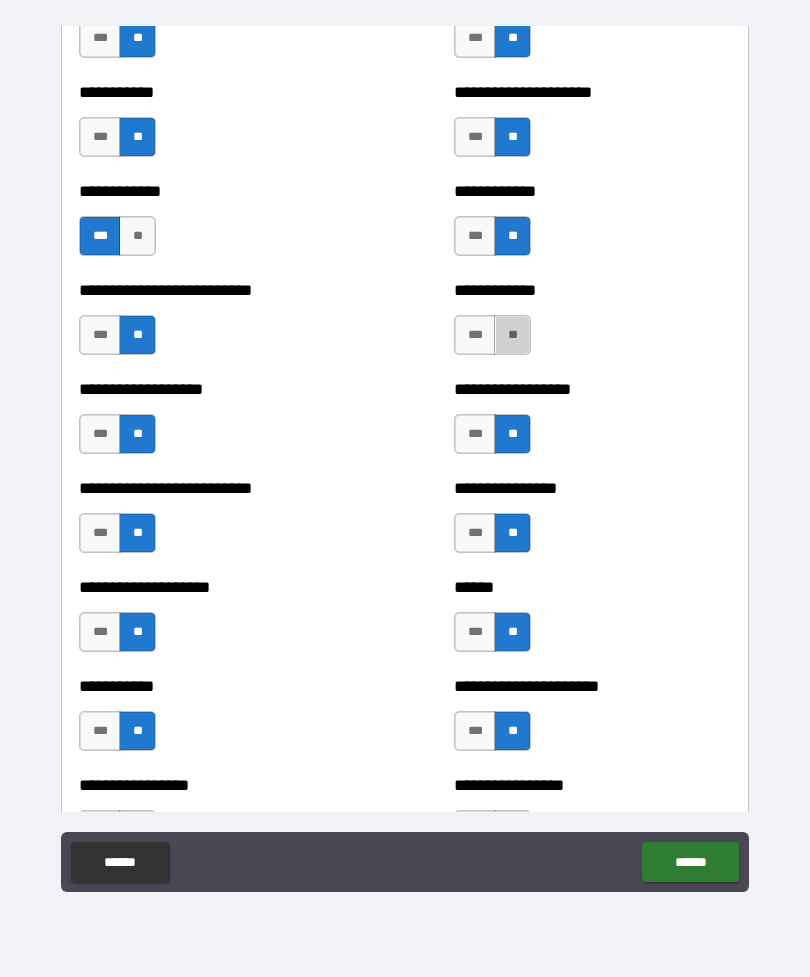click on "**" at bounding box center (512, 335) 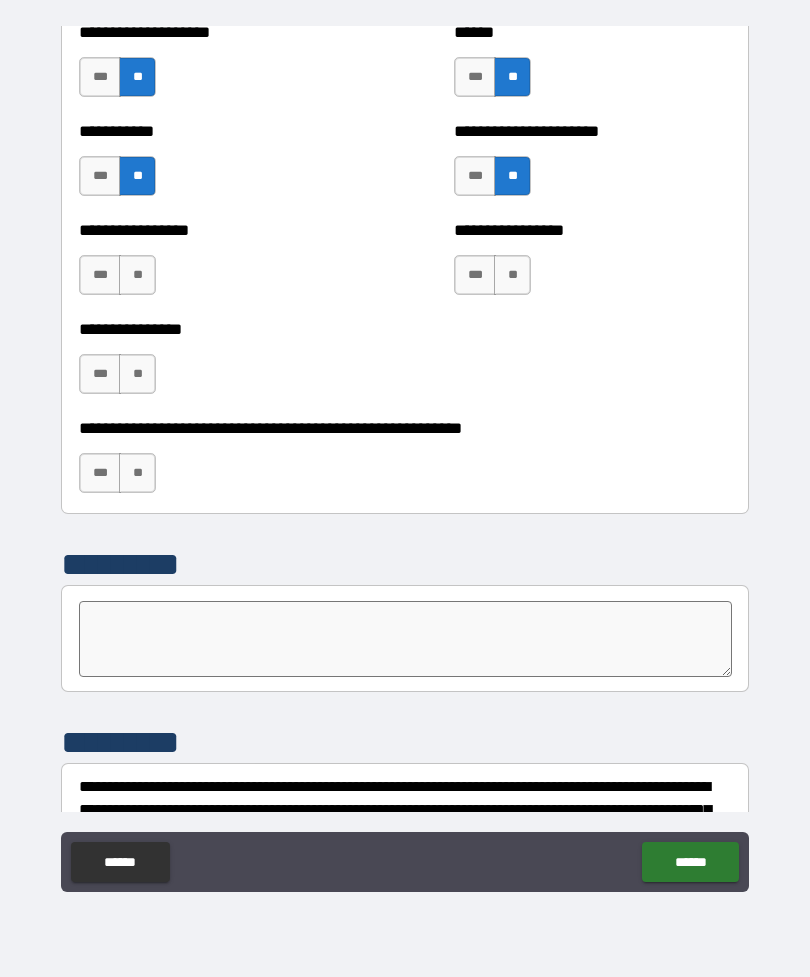 scroll, scrollTop: 5948, scrollLeft: 0, axis: vertical 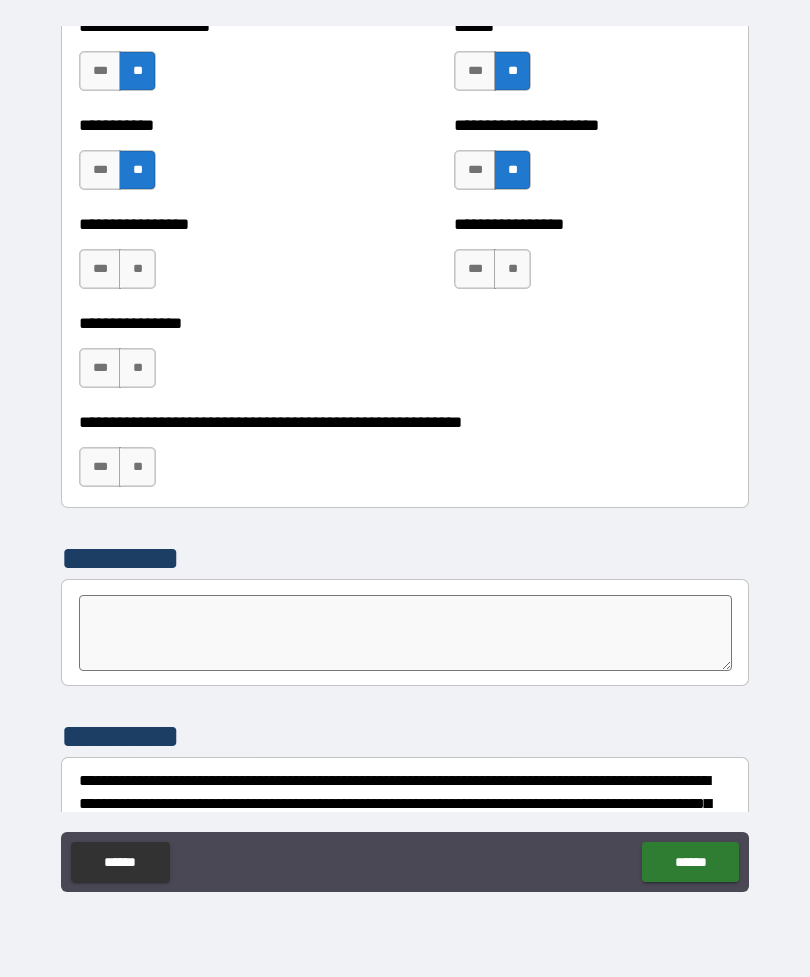 click on "**" at bounding box center [137, 269] 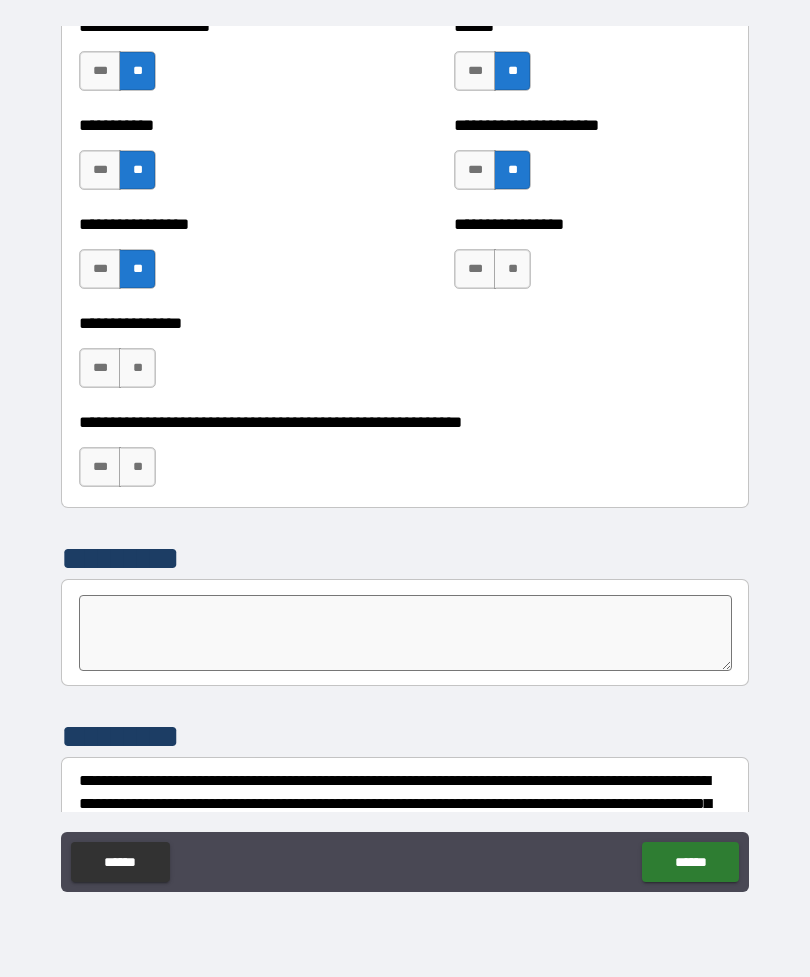 click on "**" at bounding box center [137, 368] 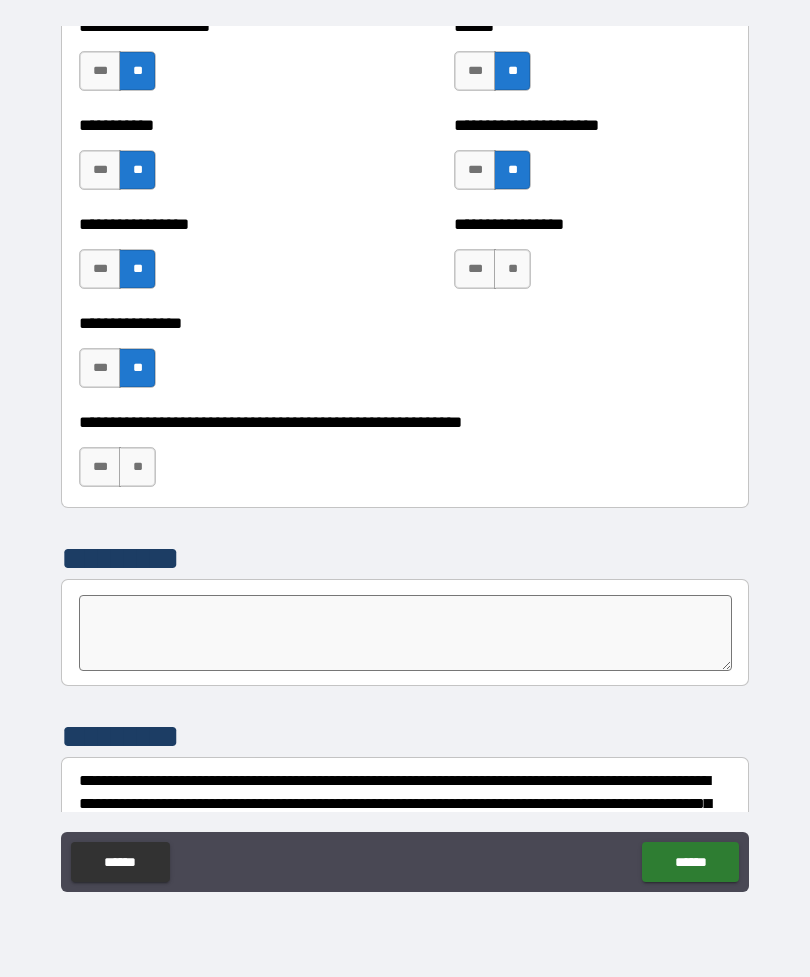 click on "**" at bounding box center [512, 269] 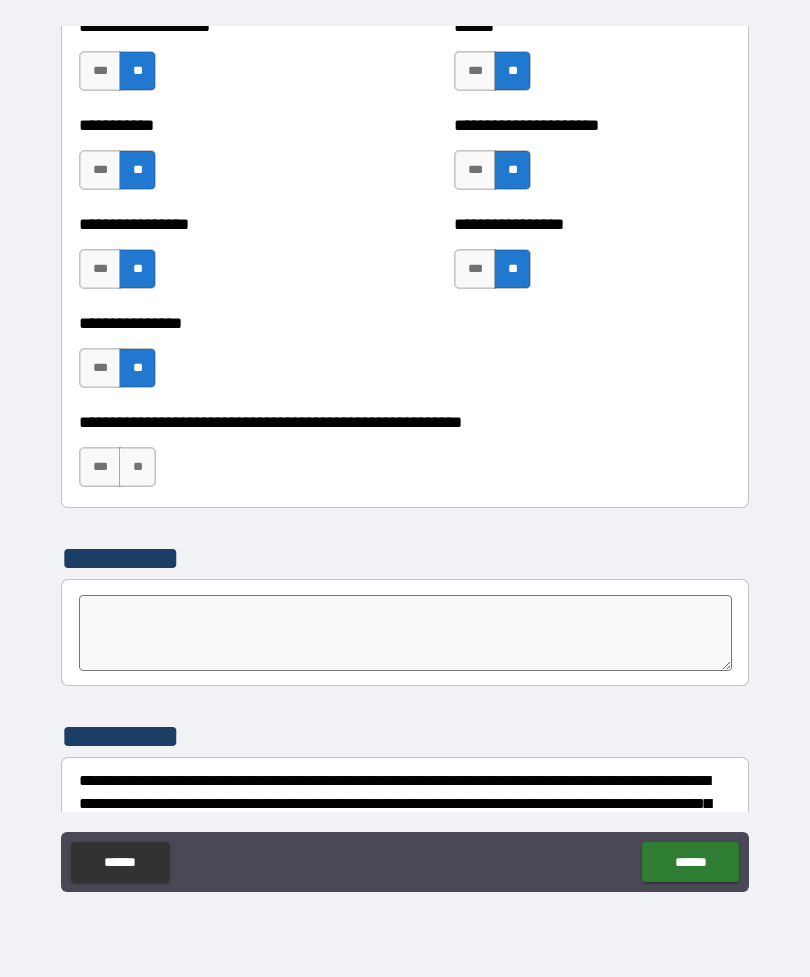 click on "**" at bounding box center (137, 467) 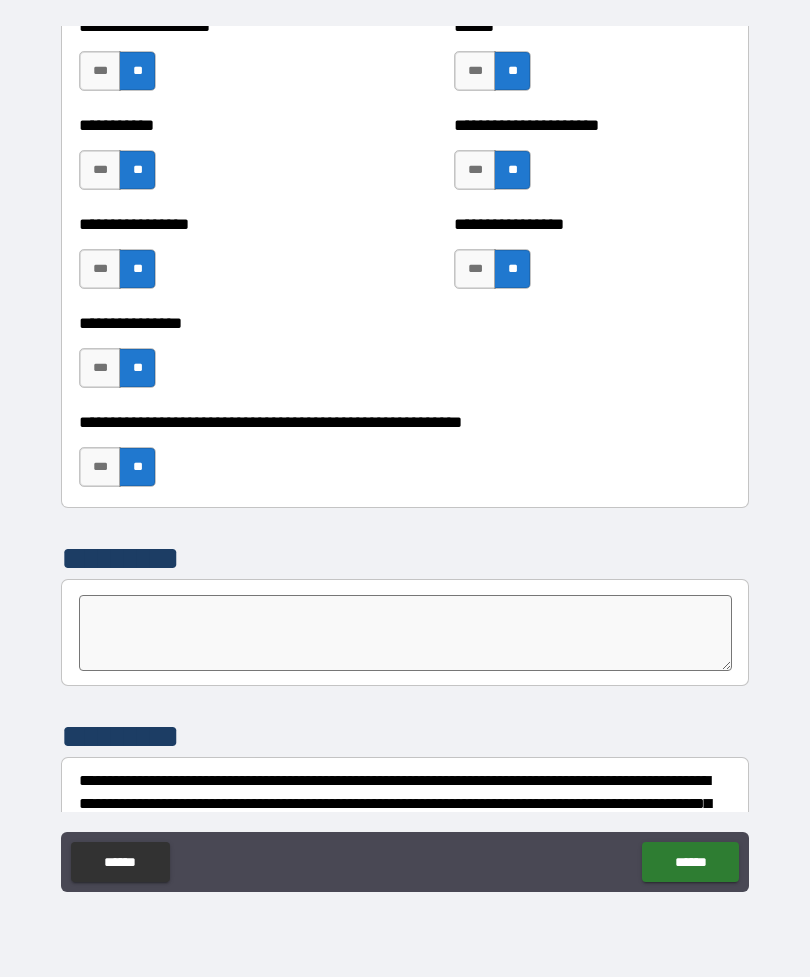 click on "******" at bounding box center (690, 862) 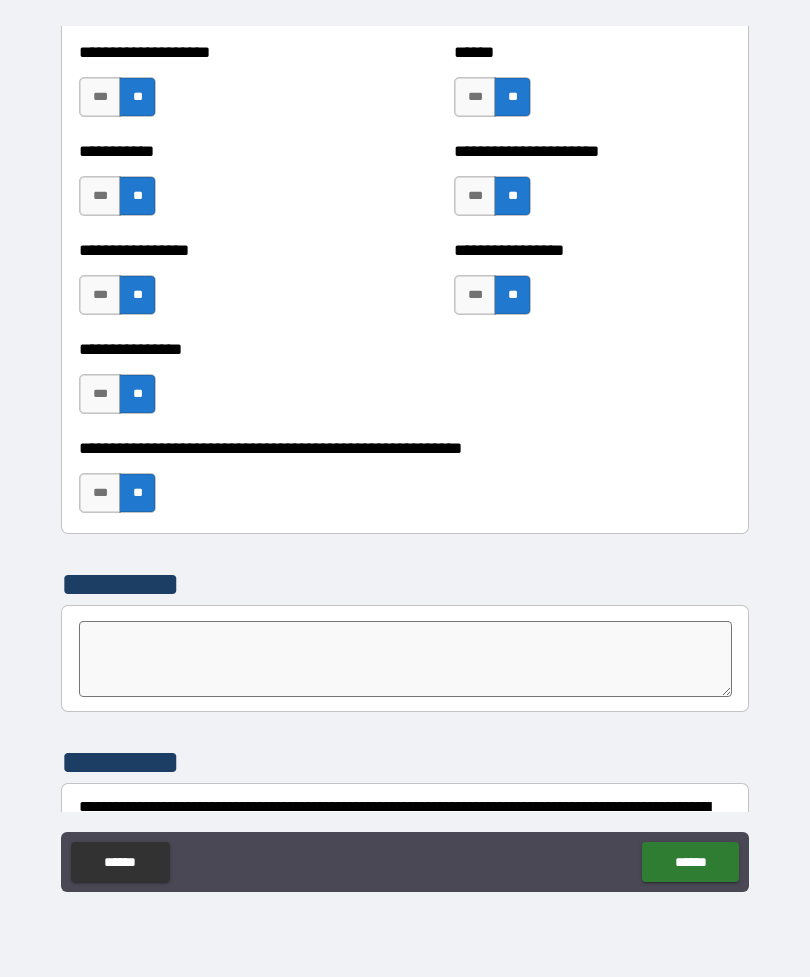 scroll, scrollTop: 5923, scrollLeft: 0, axis: vertical 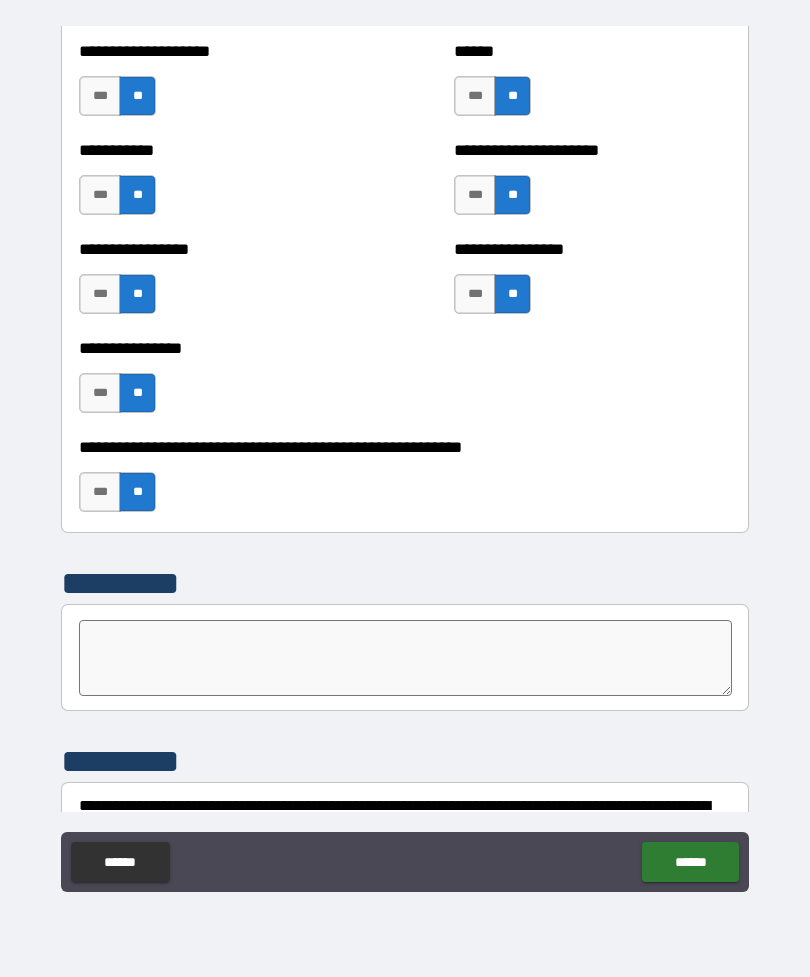 click on "*********" at bounding box center [405, 761] 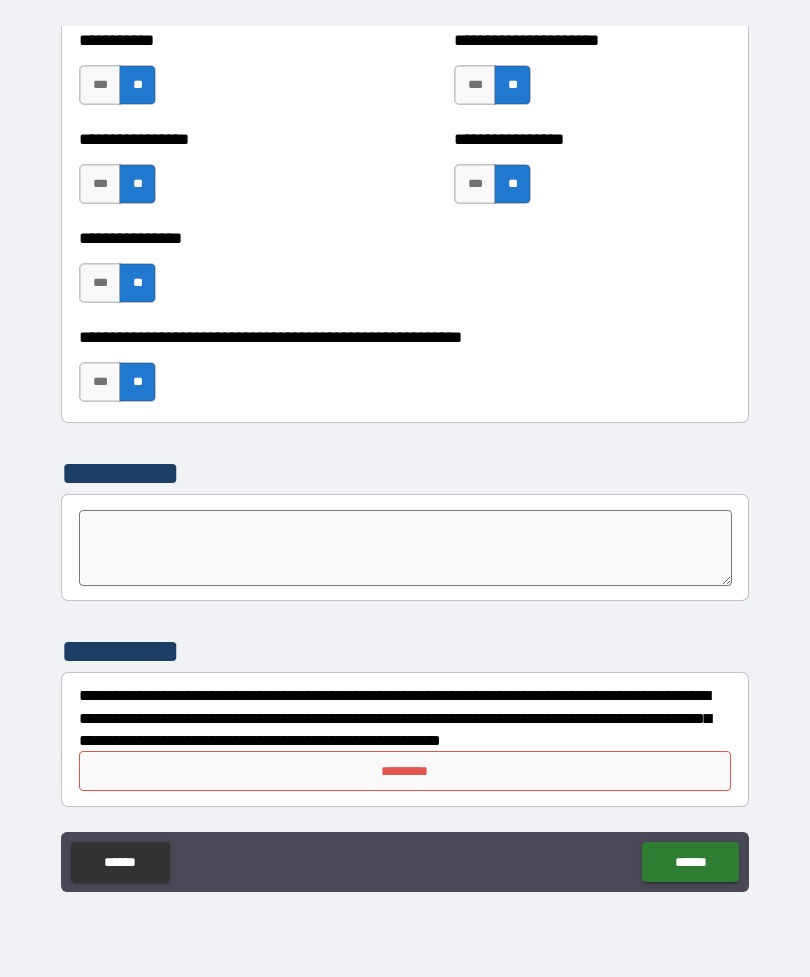 scroll, scrollTop: 6033, scrollLeft: 0, axis: vertical 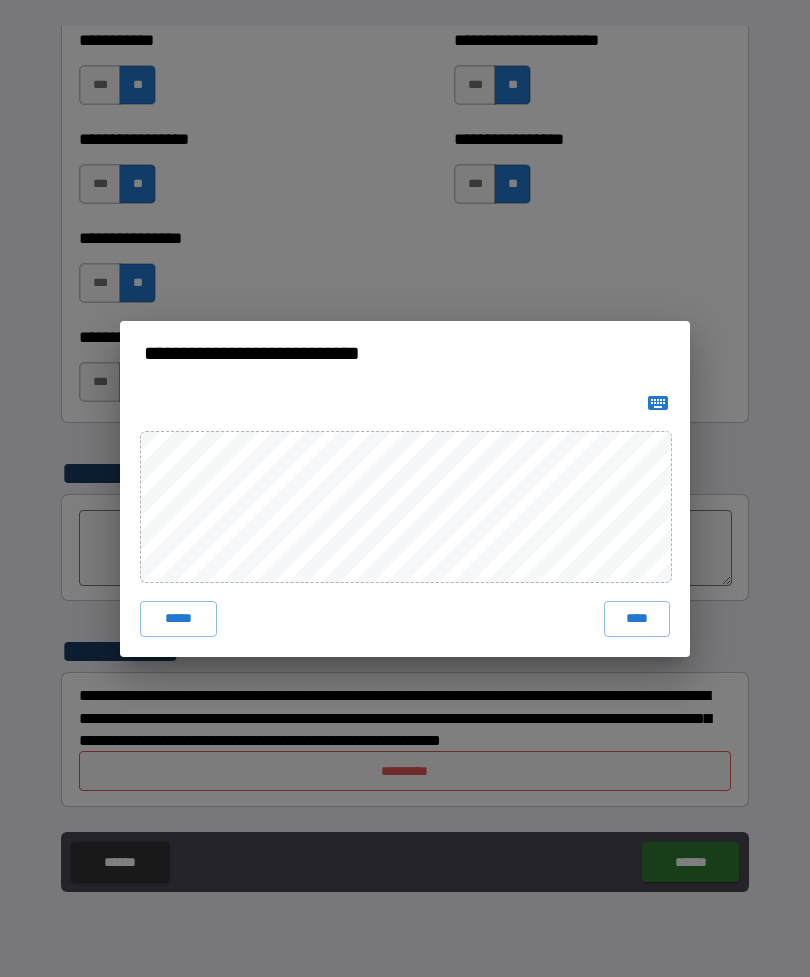 click on "****" at bounding box center [637, 619] 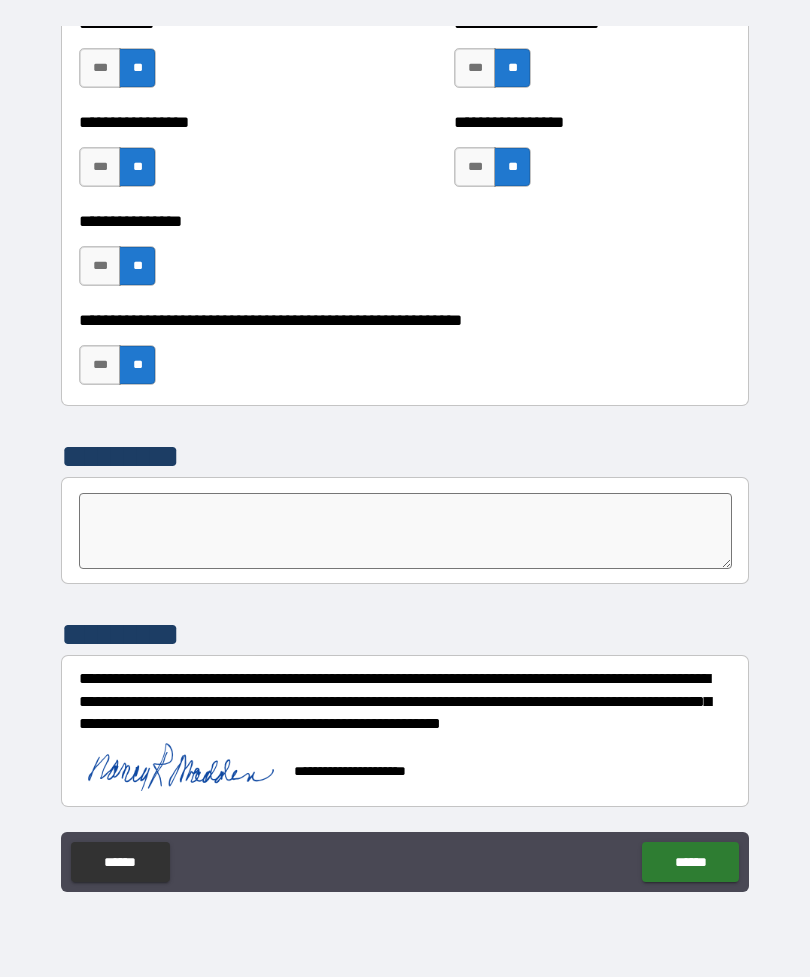 scroll, scrollTop: 6050, scrollLeft: 0, axis: vertical 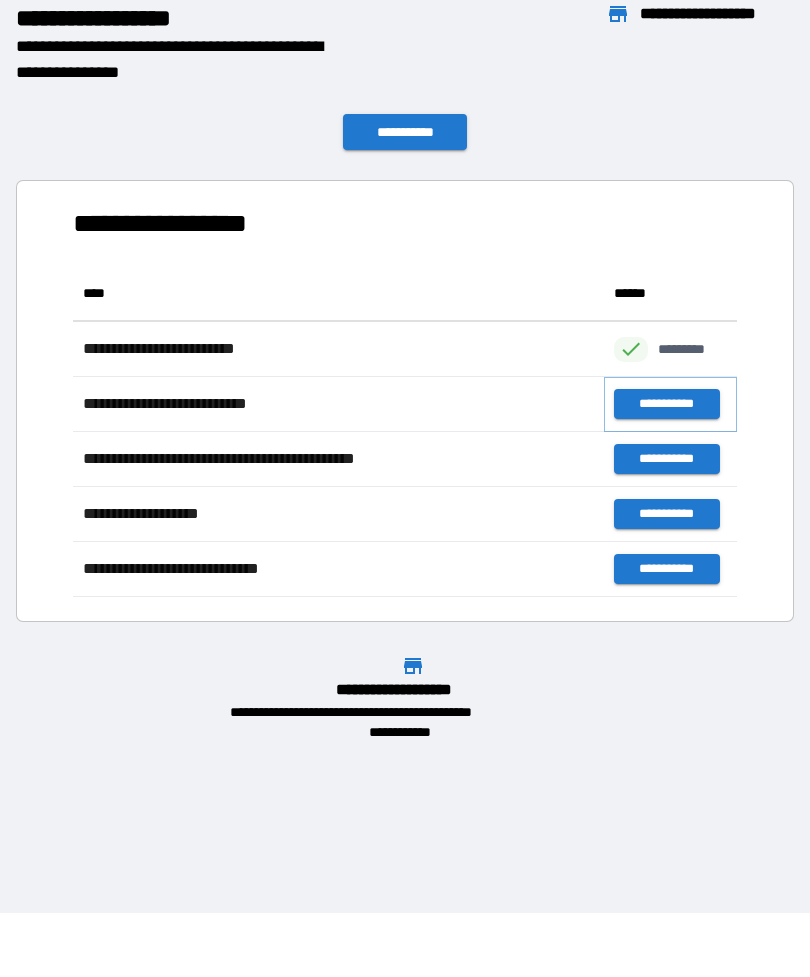 click on "**********" at bounding box center (666, 404) 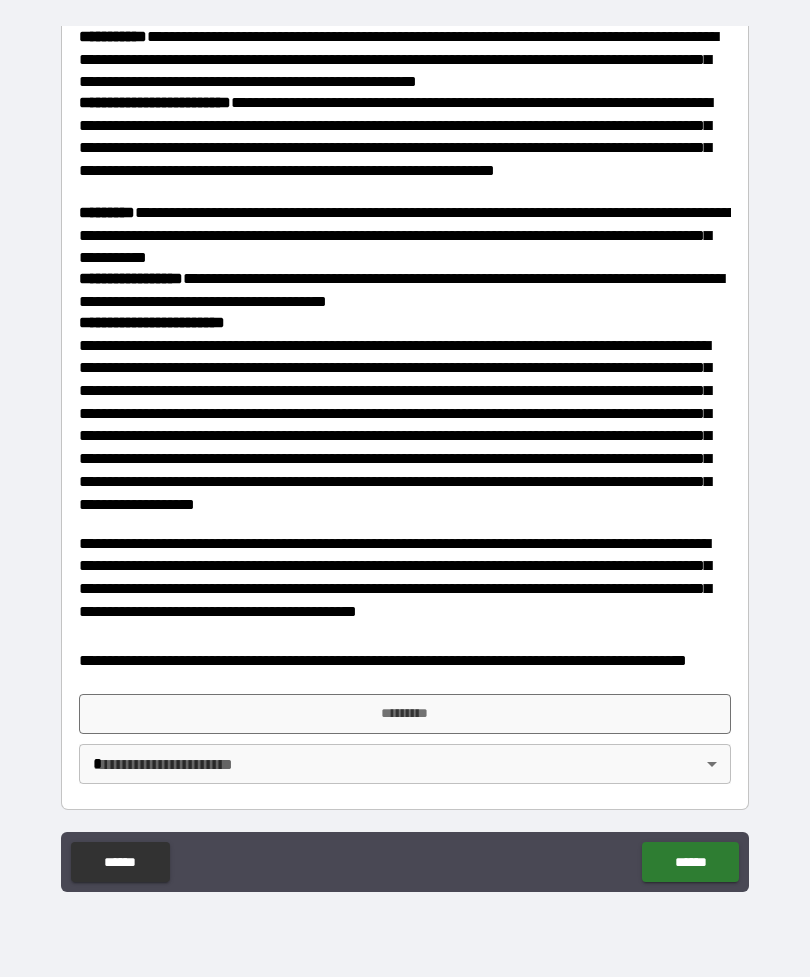 scroll, scrollTop: 2036, scrollLeft: 0, axis: vertical 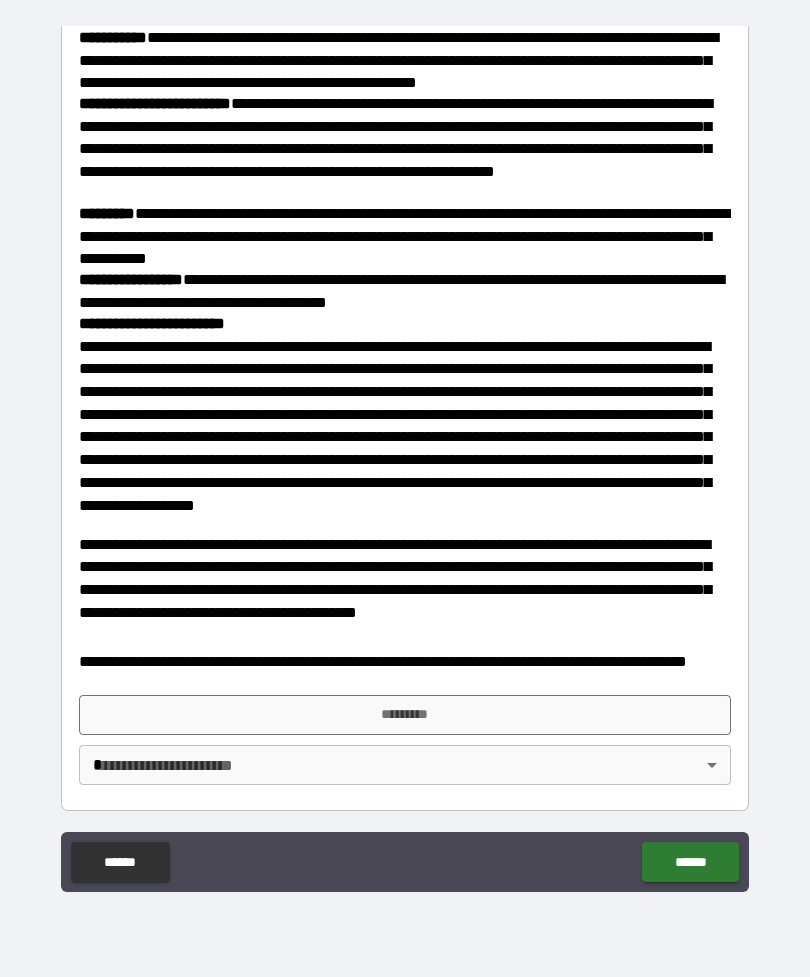 click on "*********" at bounding box center [405, 715] 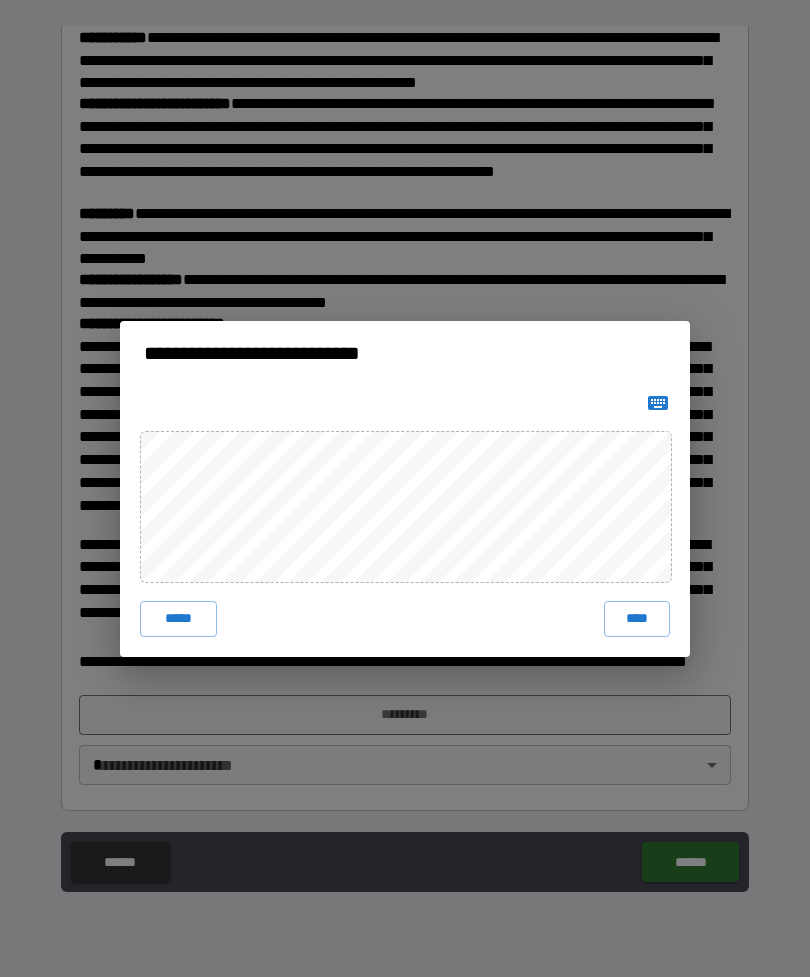 click on "****" at bounding box center [637, 619] 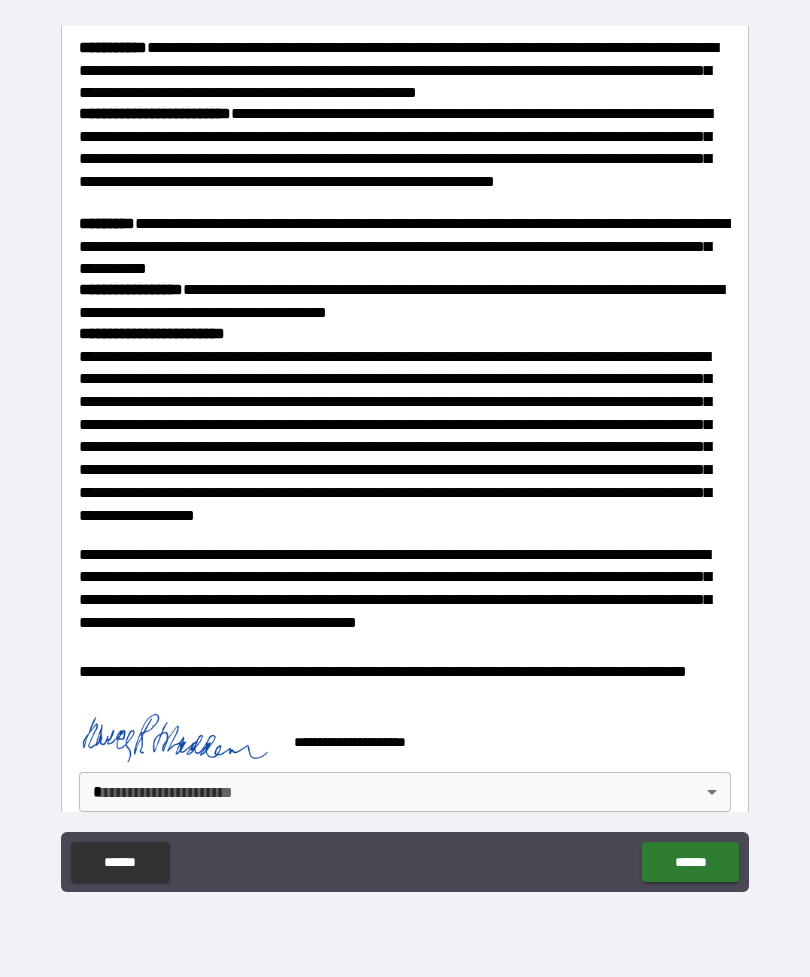 click on "**********" at bounding box center [405, 456] 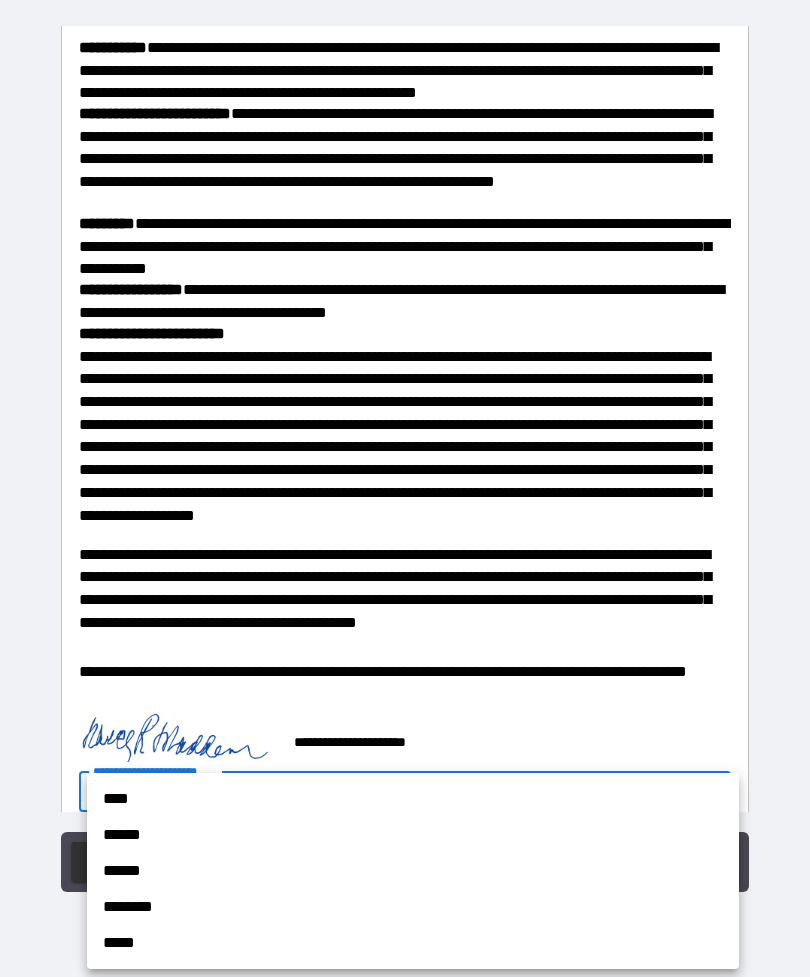 click on "****" at bounding box center (413, 799) 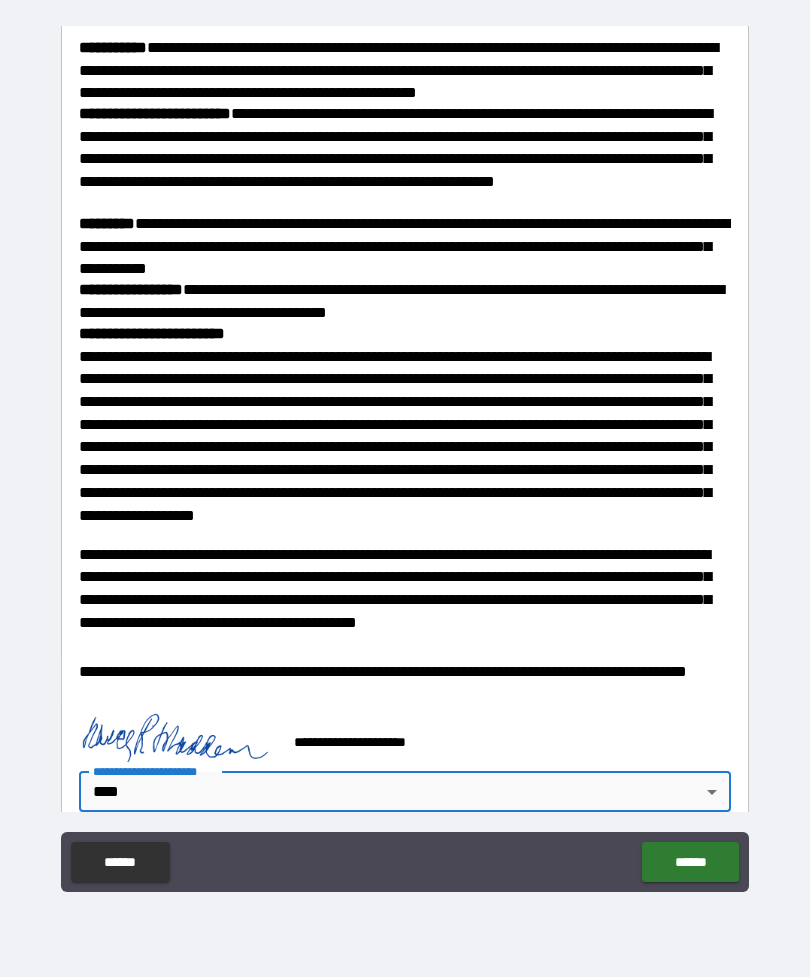 click on "******" at bounding box center (690, 862) 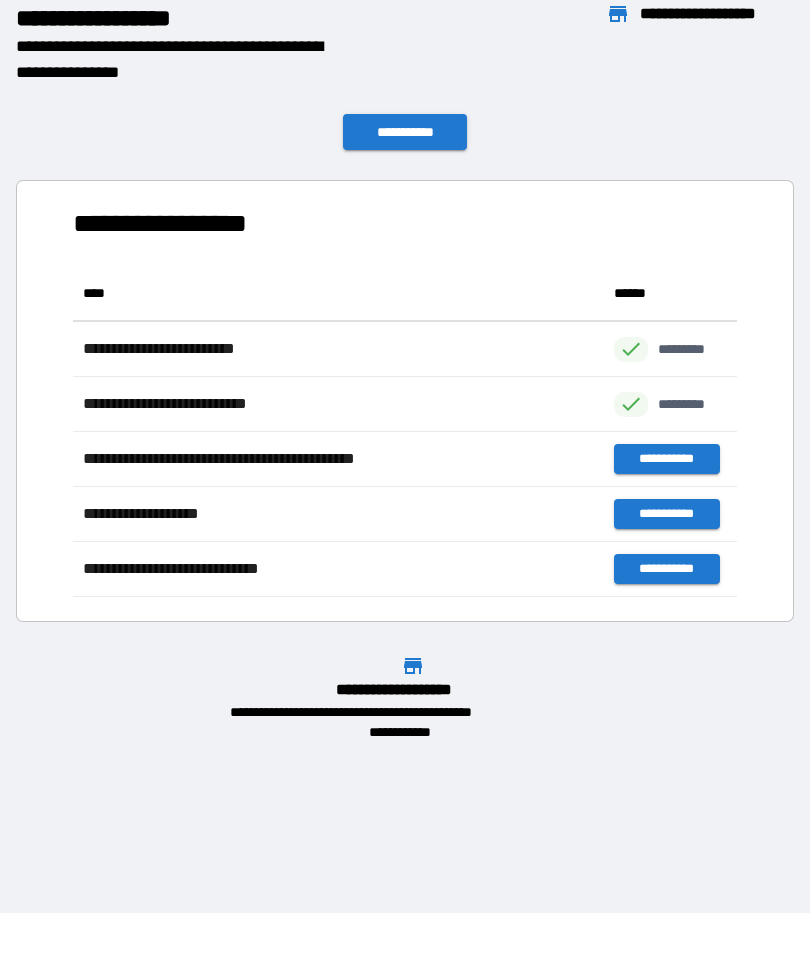 scroll, scrollTop: 1, scrollLeft: 1, axis: both 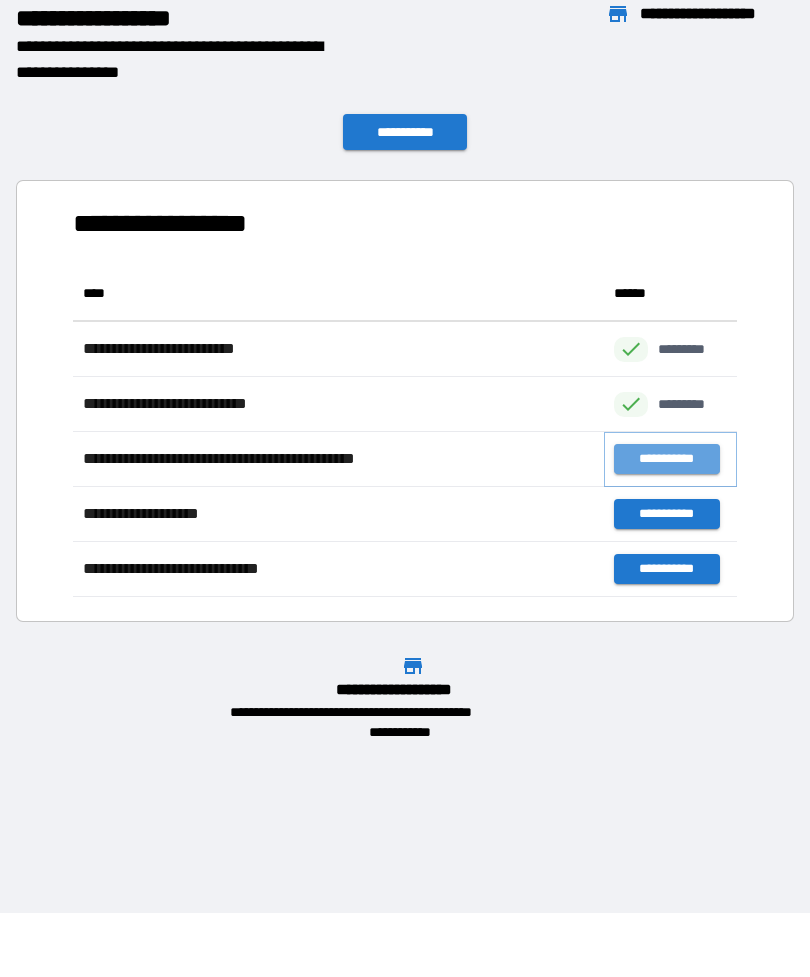 click on "**********" at bounding box center (666, 459) 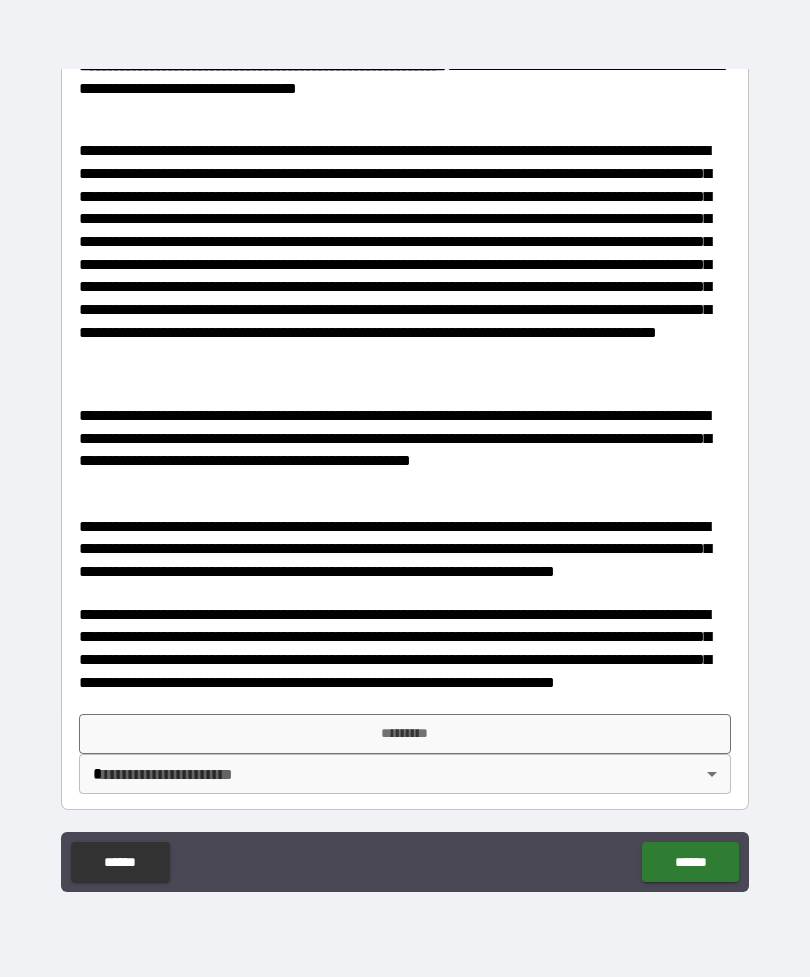 scroll, scrollTop: 597, scrollLeft: 0, axis: vertical 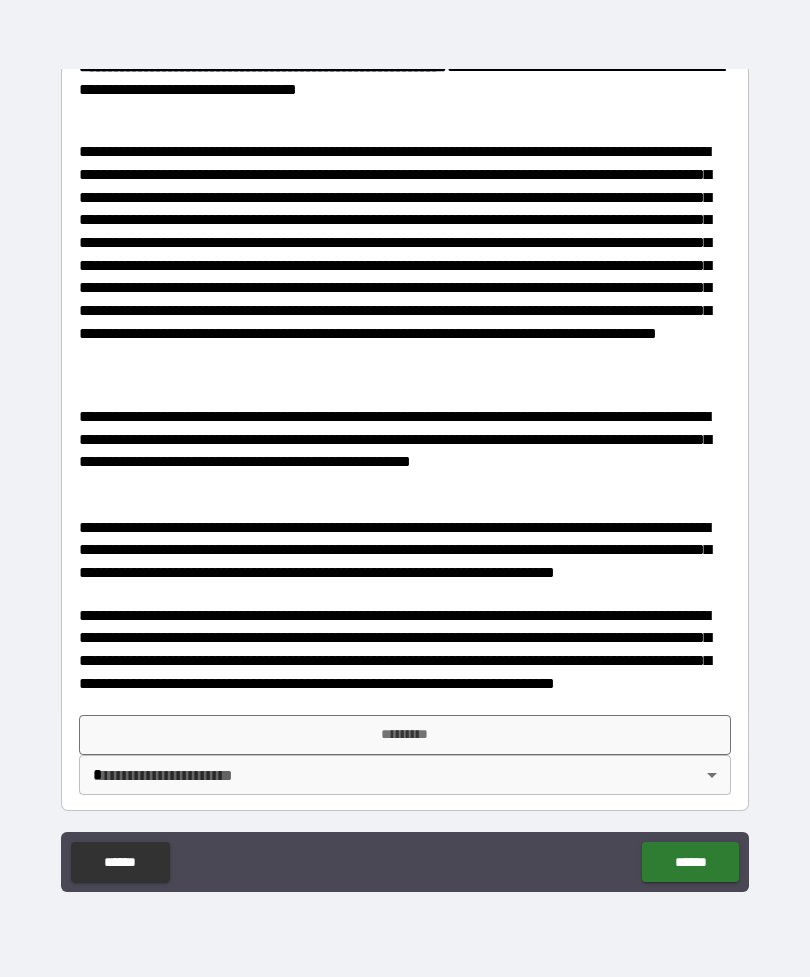 click on "*********" at bounding box center [405, 735] 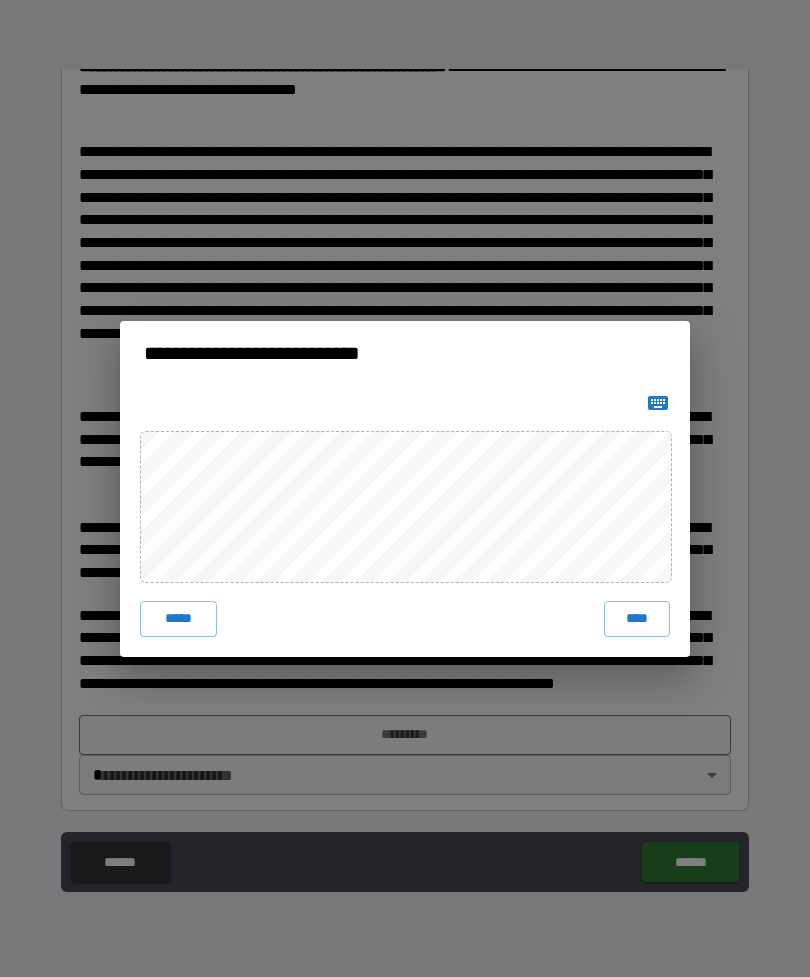 click on "****" at bounding box center [637, 619] 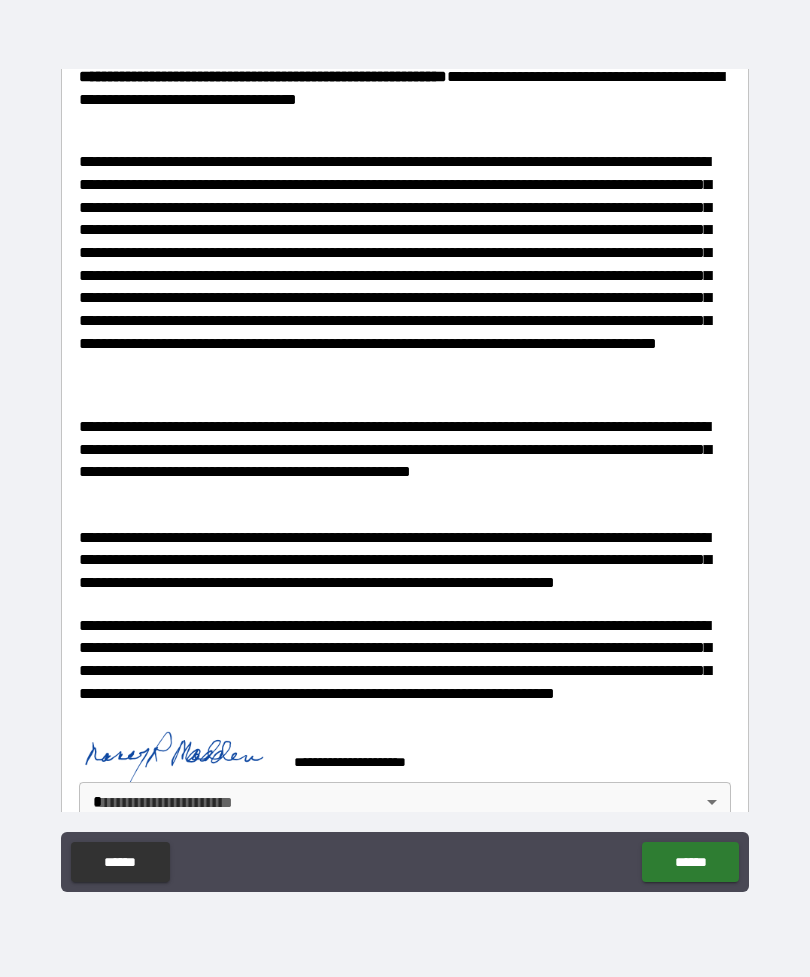 click on "**********" at bounding box center (405, 456) 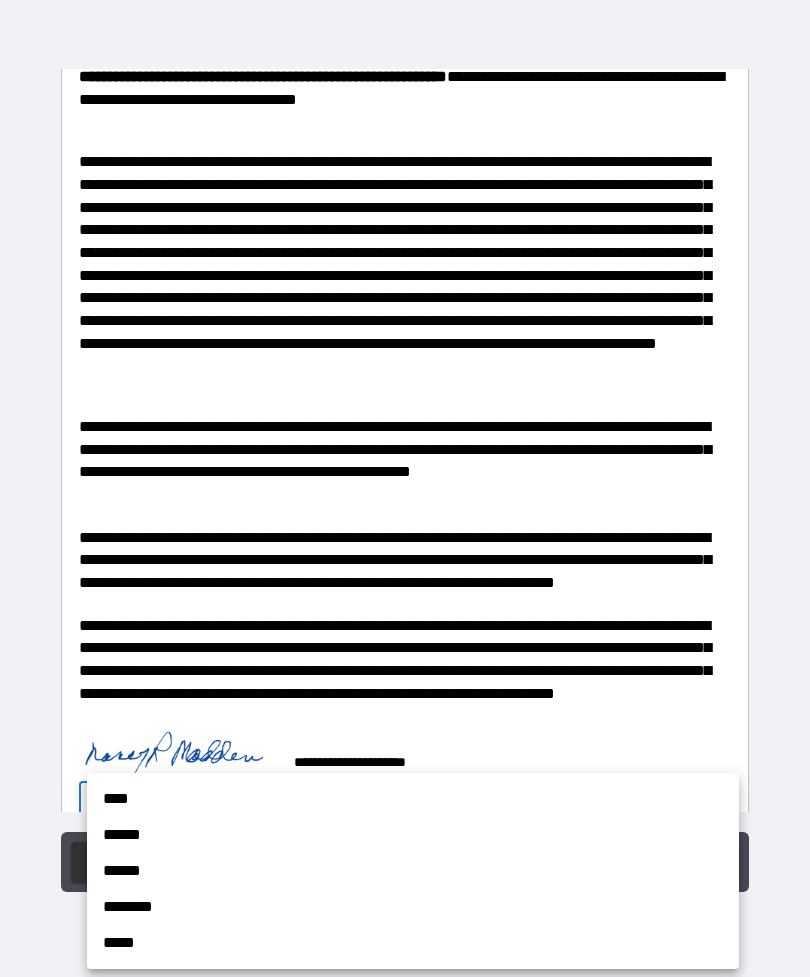 click on "****" at bounding box center [413, 799] 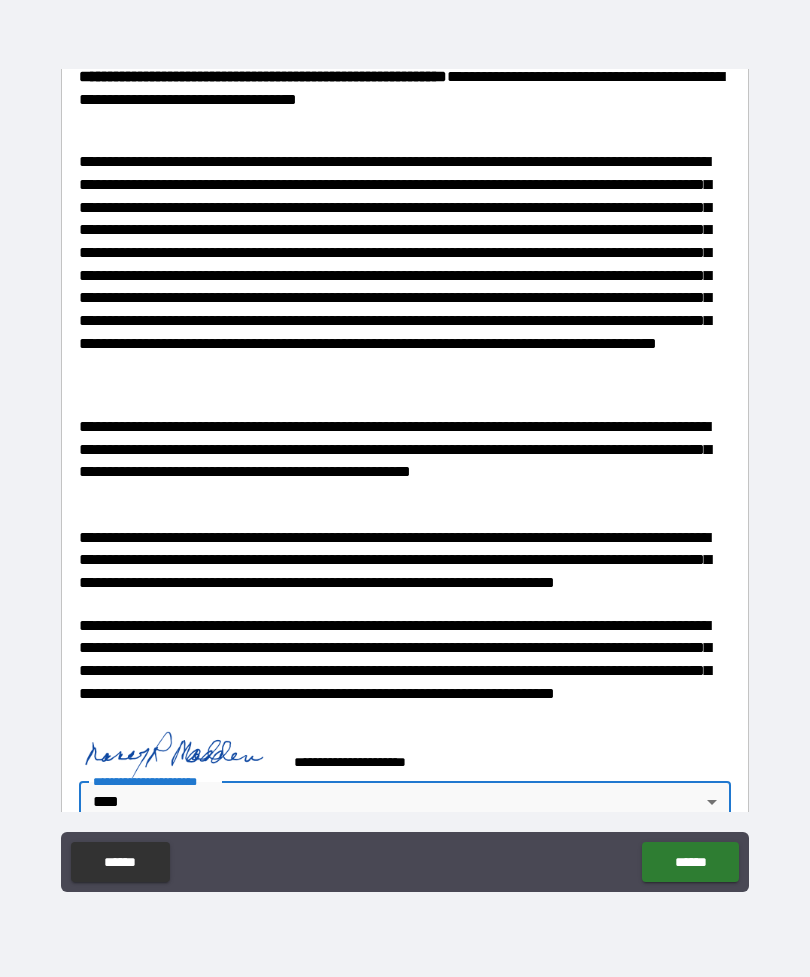 scroll, scrollTop: 593, scrollLeft: 0, axis: vertical 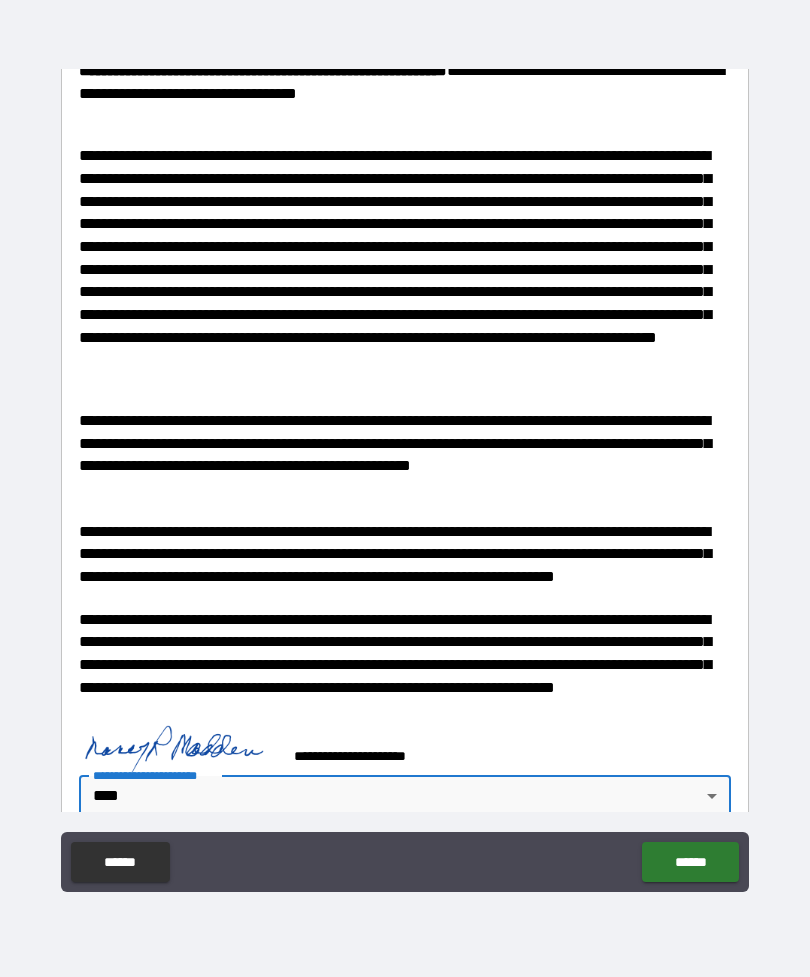 click on "******" at bounding box center [690, 862] 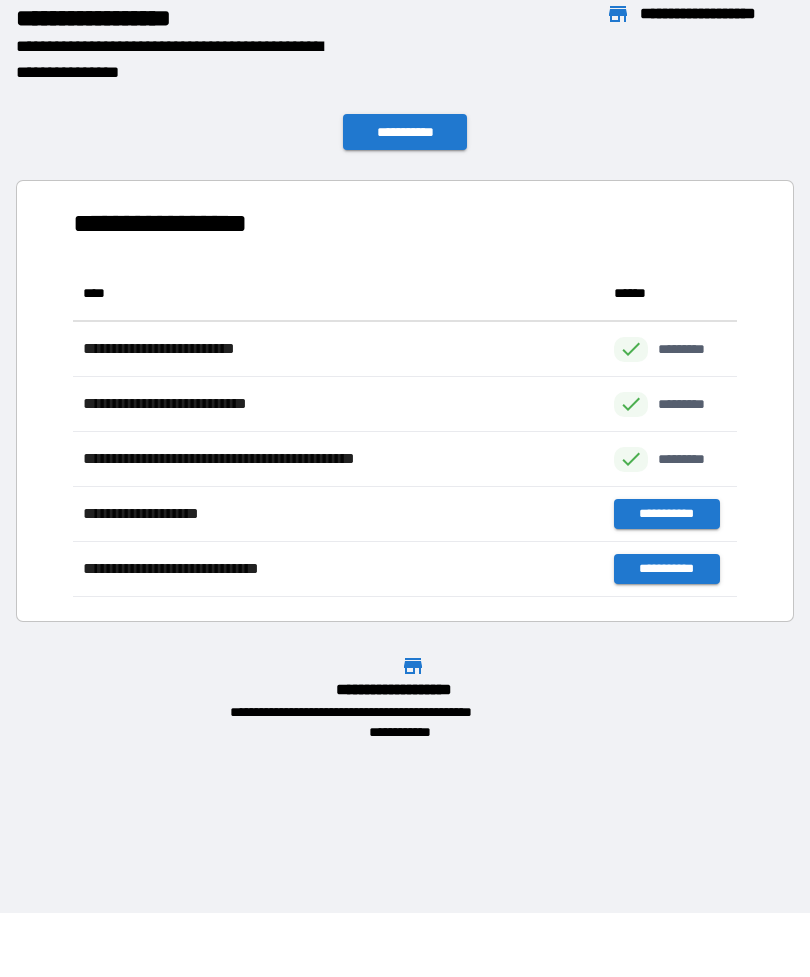 scroll, scrollTop: 1, scrollLeft: 1, axis: both 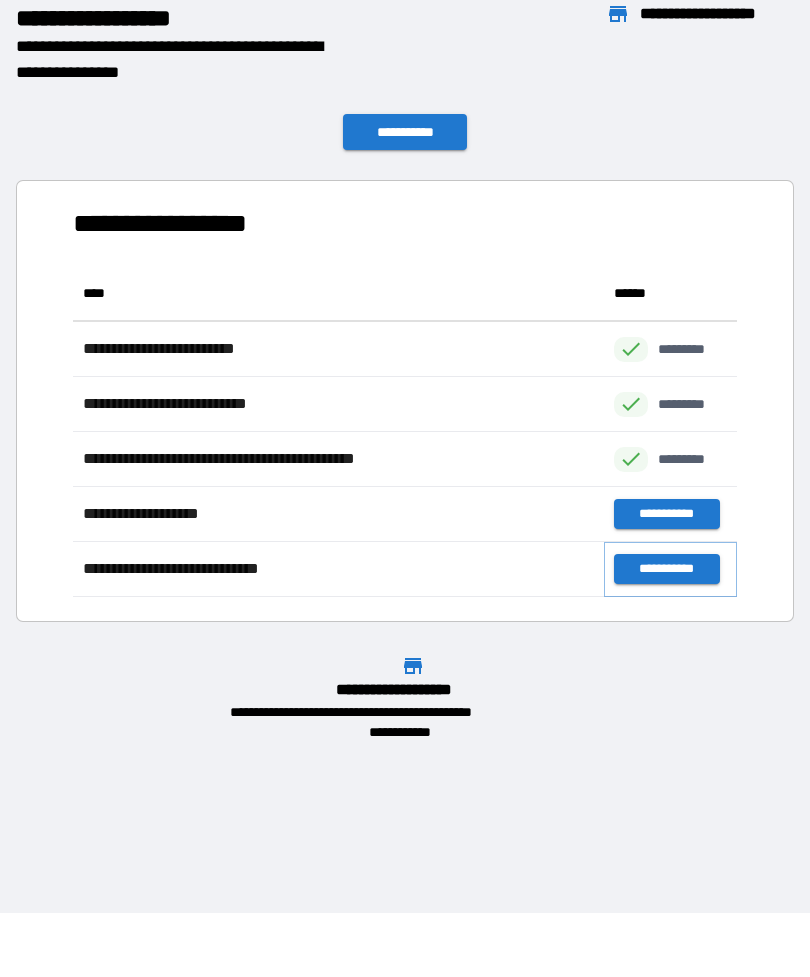 click on "**********" at bounding box center [666, 569] 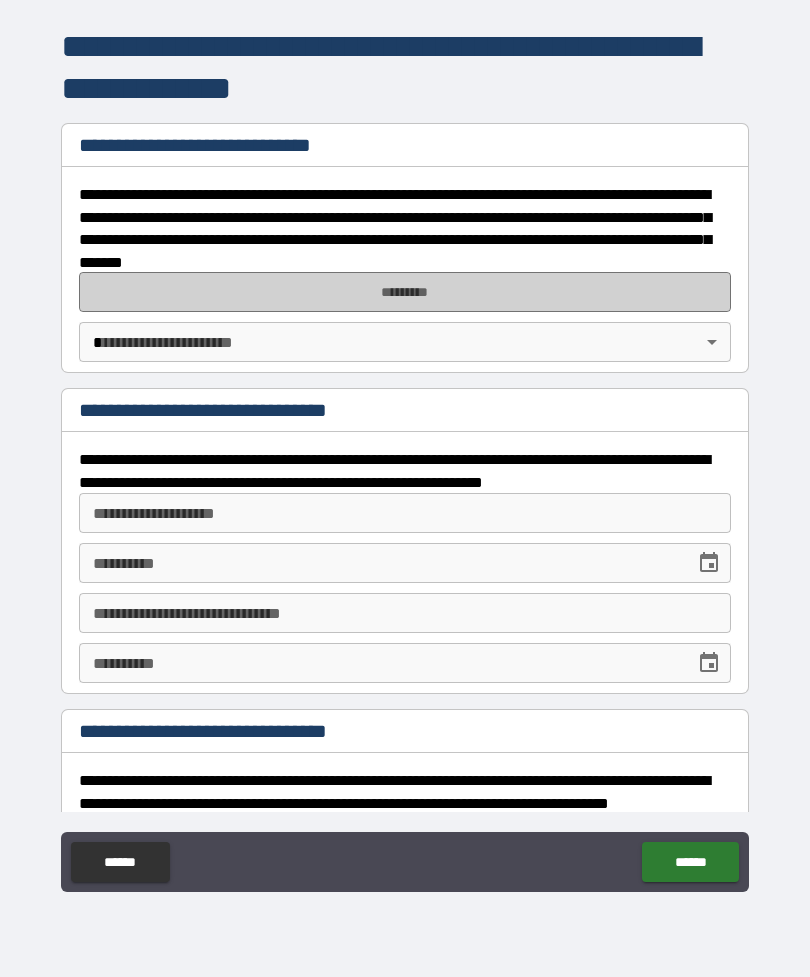 click on "*********" at bounding box center (405, 292) 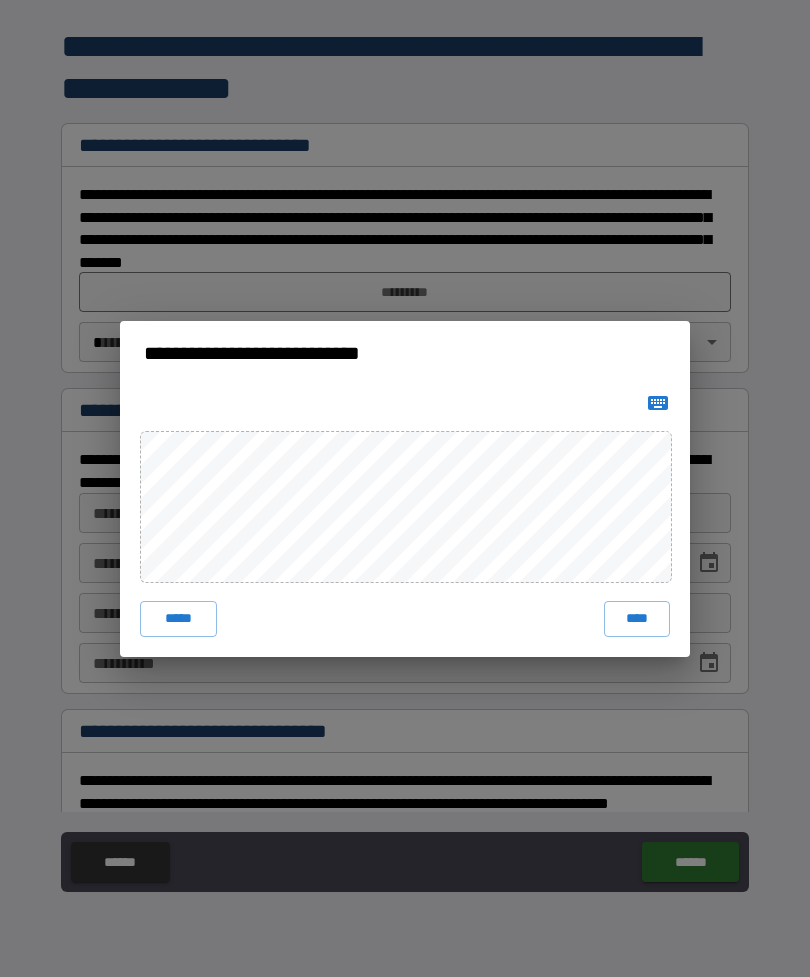 click on "****" at bounding box center [637, 619] 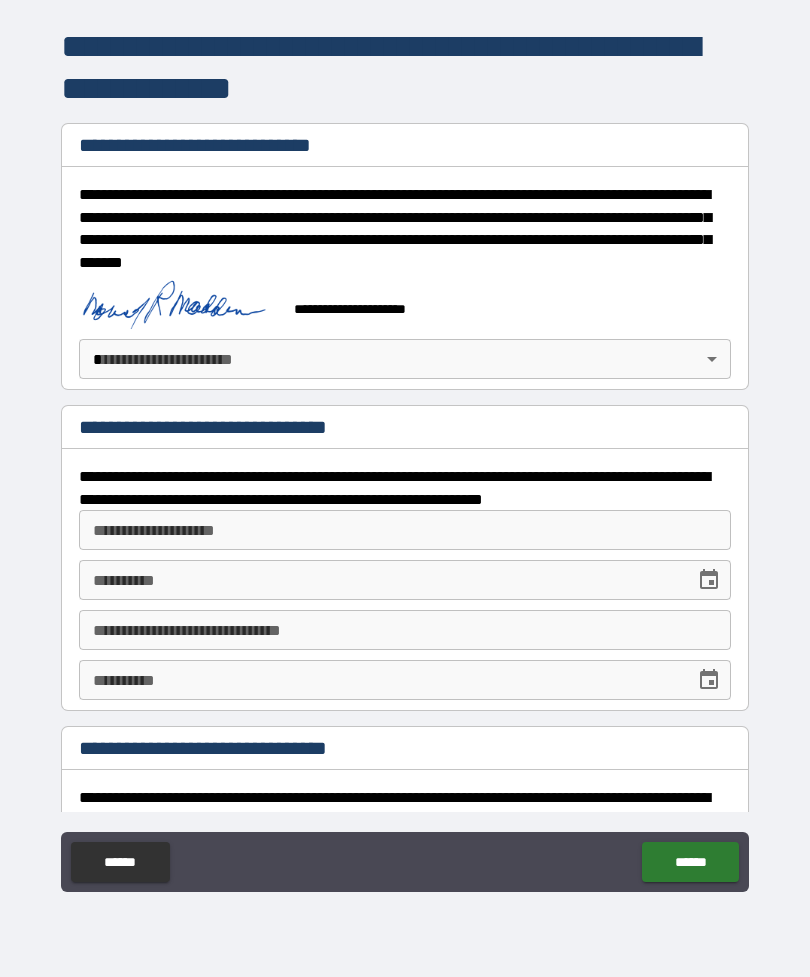 click on "**********" at bounding box center (405, 456) 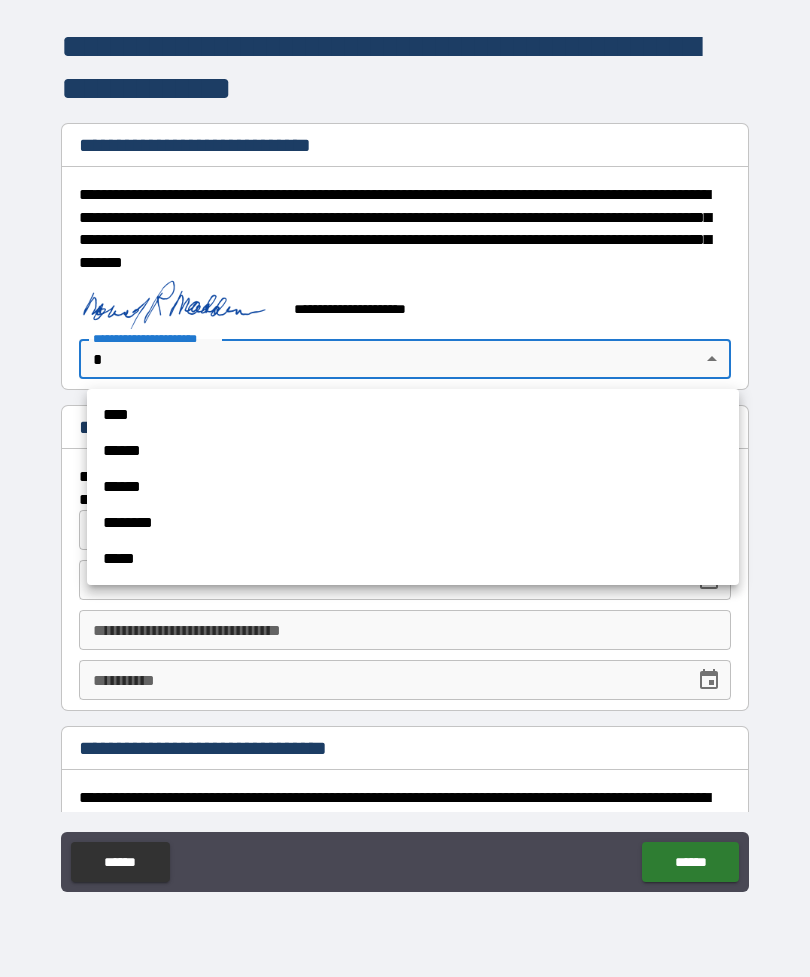 click on "****" at bounding box center [413, 415] 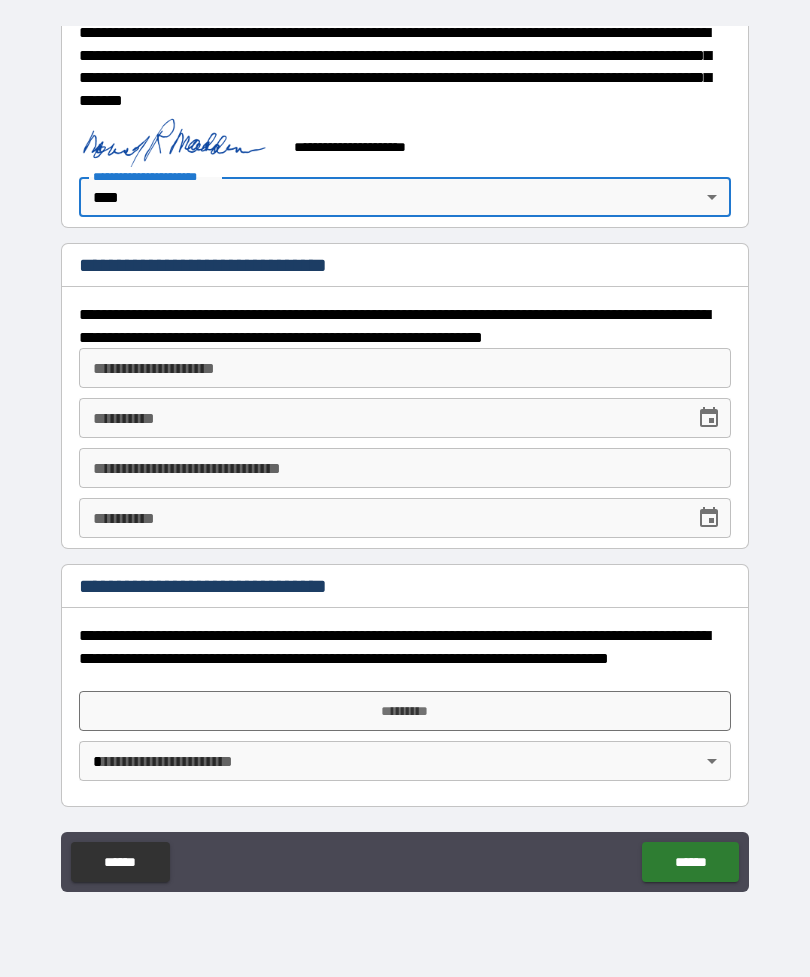 scroll, scrollTop: 162, scrollLeft: 0, axis: vertical 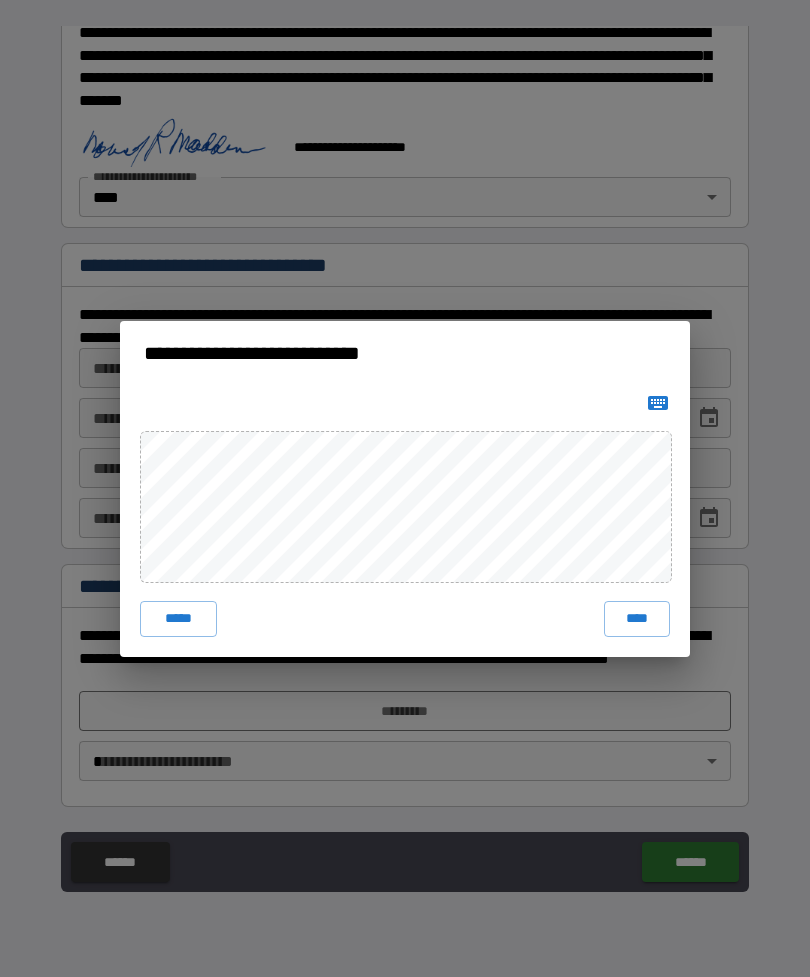 click on "****" at bounding box center [637, 619] 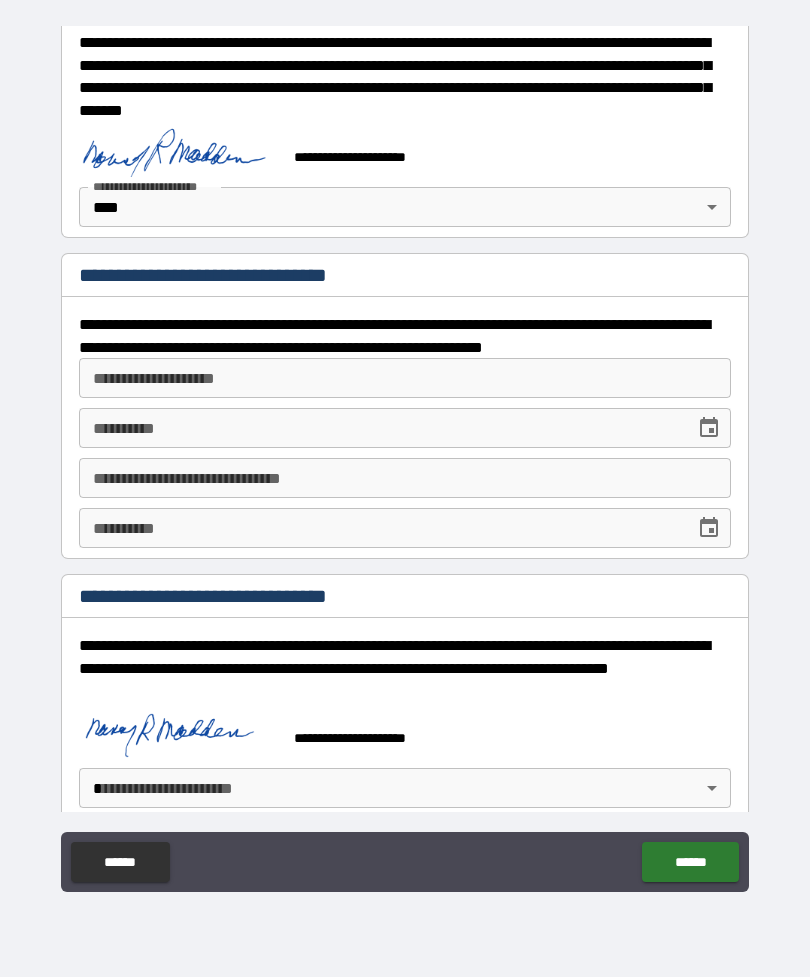 click on "**********" at bounding box center [405, 456] 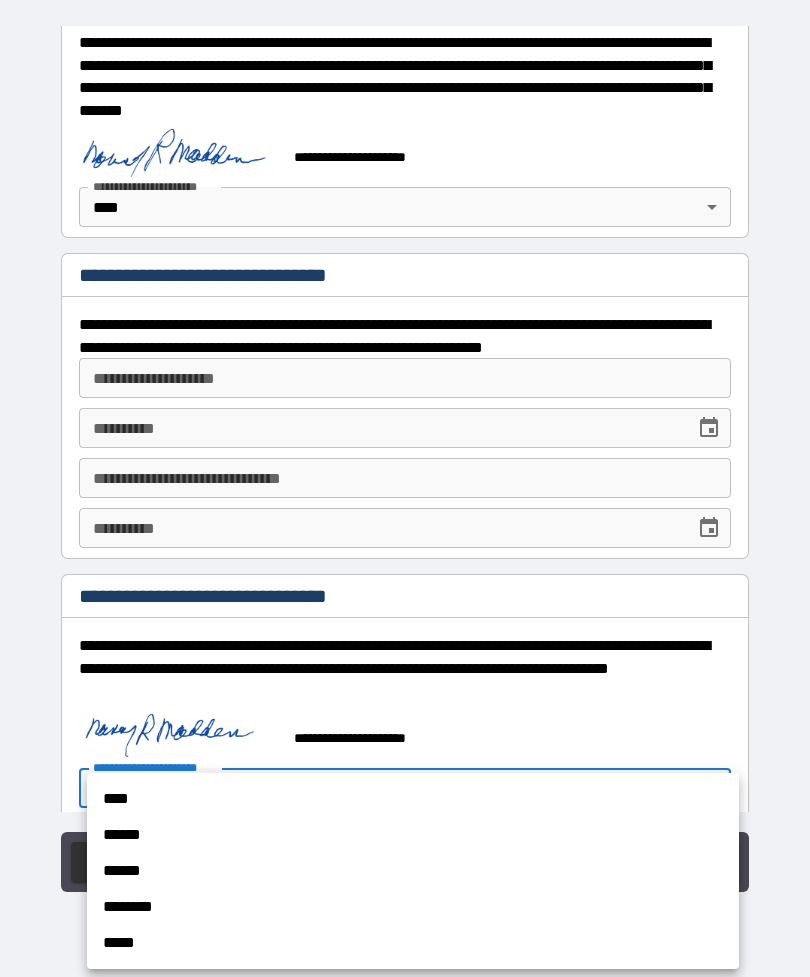 click on "****" at bounding box center (413, 799) 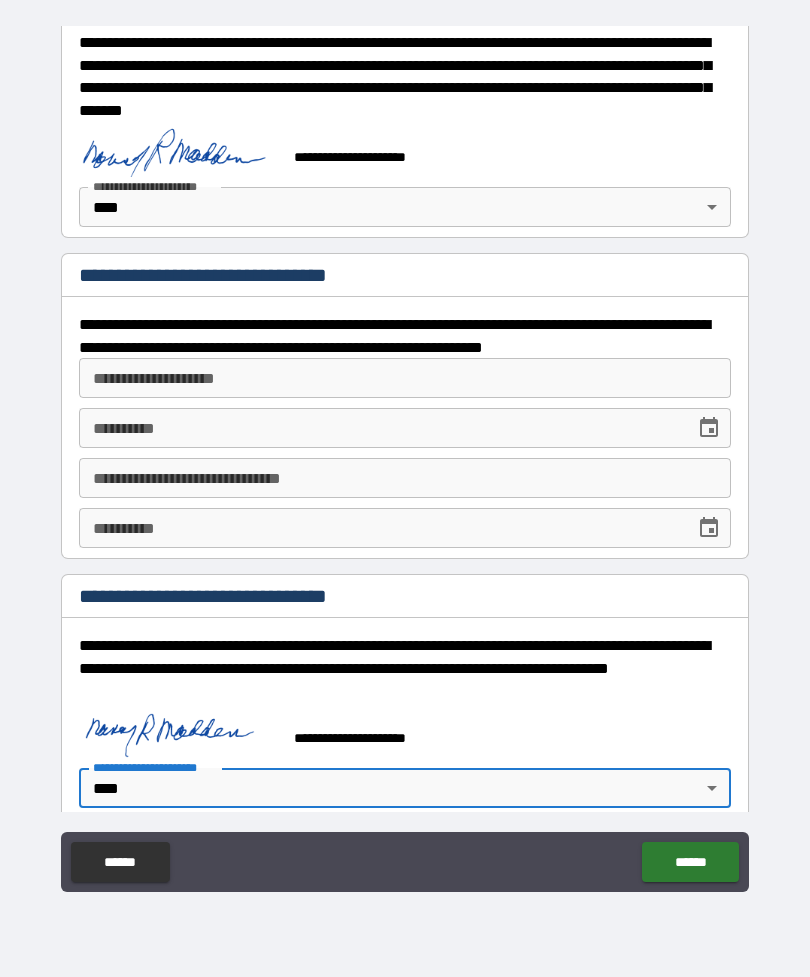 click on "******" at bounding box center (690, 862) 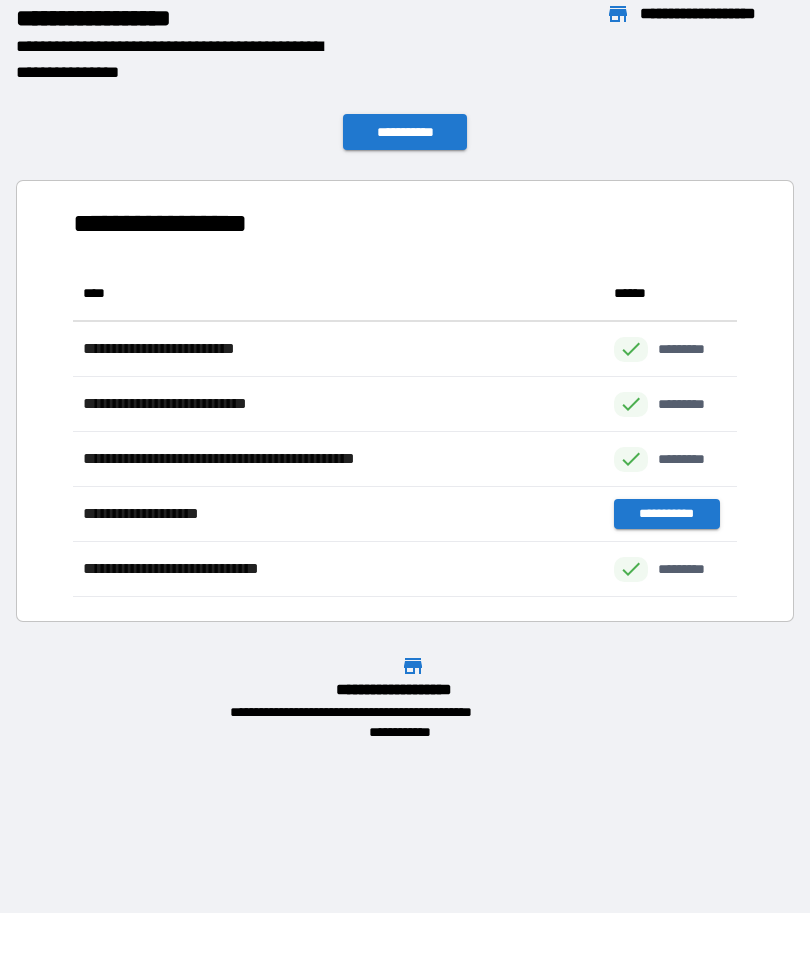 scroll, scrollTop: 1, scrollLeft: 1, axis: both 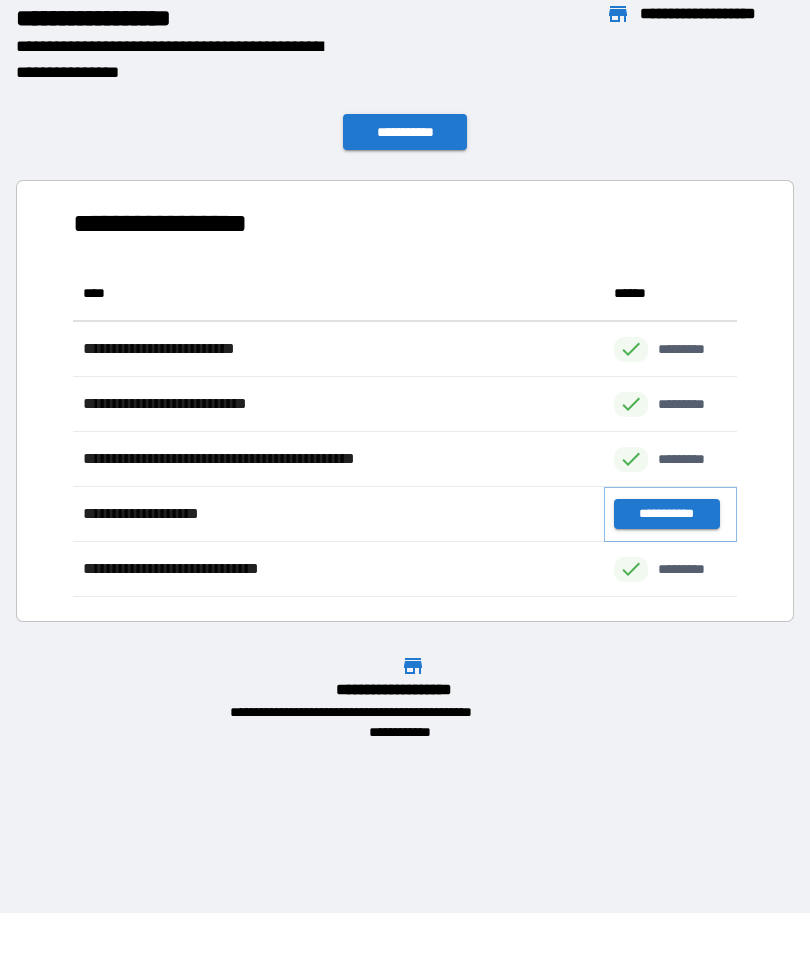 click on "**********" at bounding box center (666, 514) 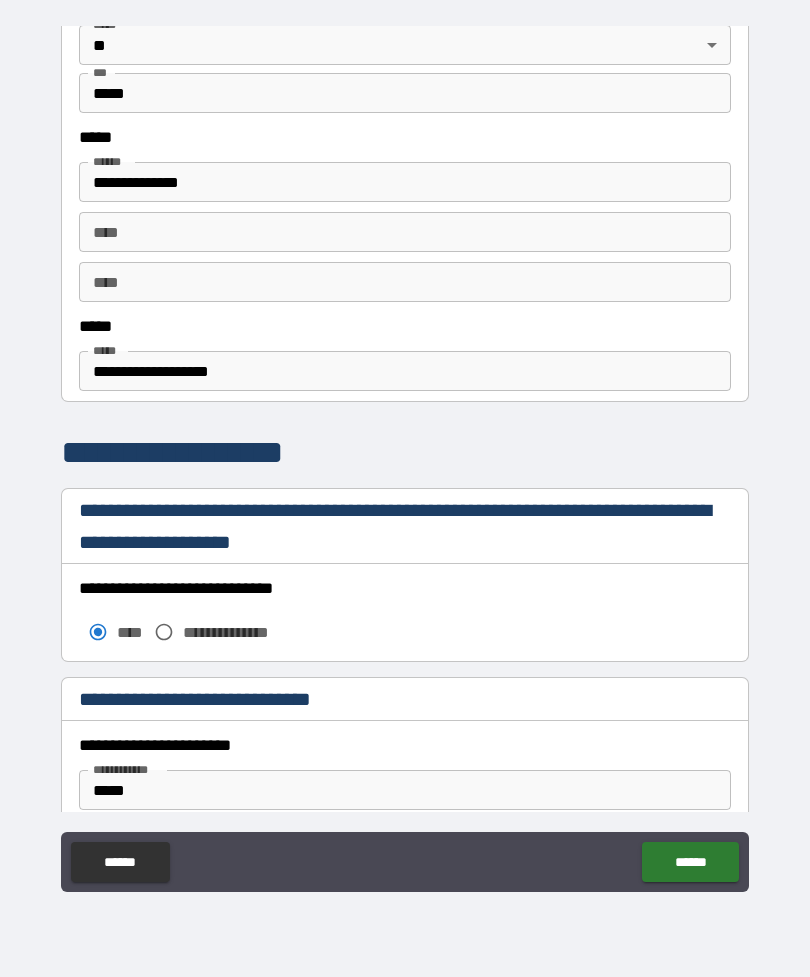 scroll, scrollTop: 965, scrollLeft: 0, axis: vertical 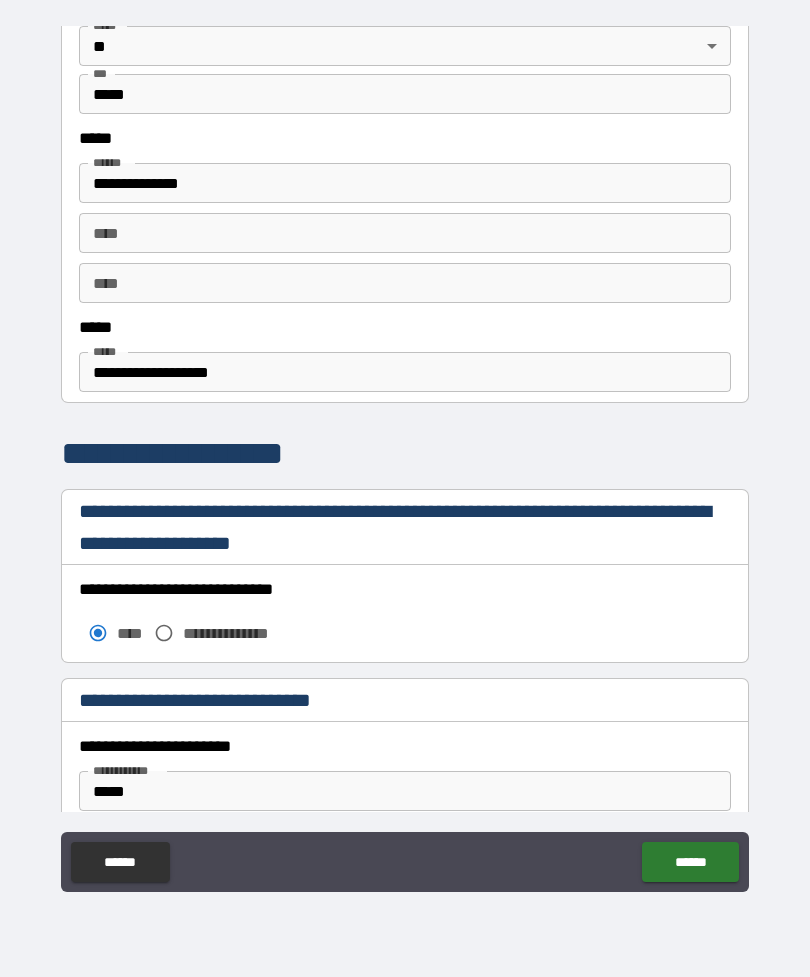 click on "**********" at bounding box center (405, 372) 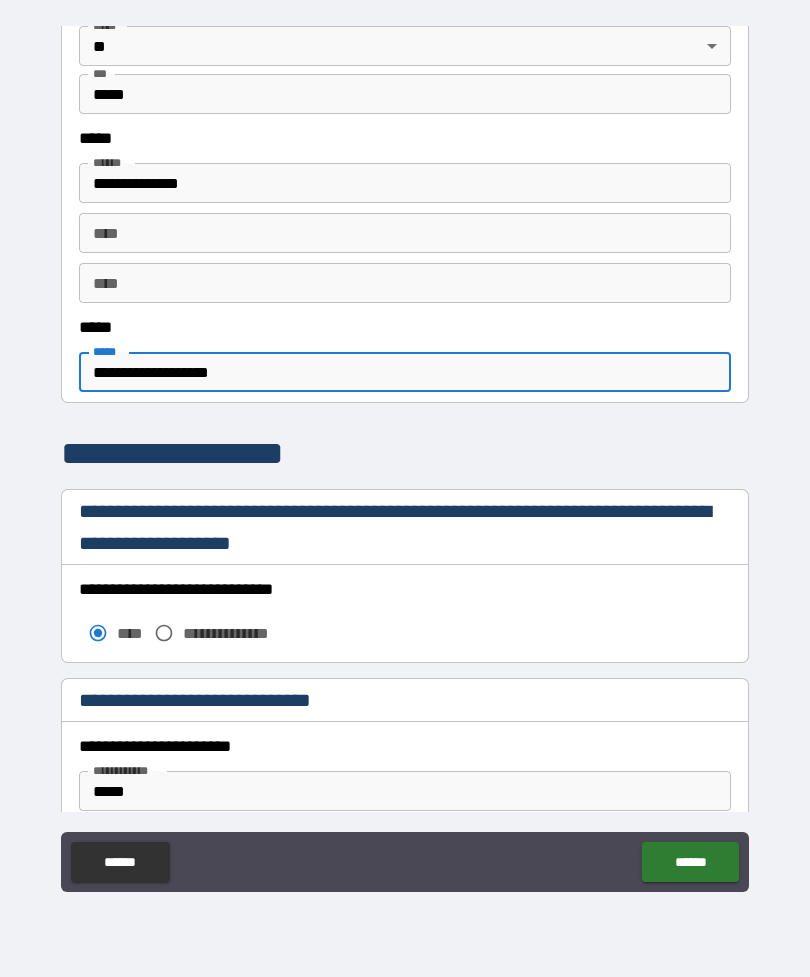 click on "**********" at bounding box center [405, 372] 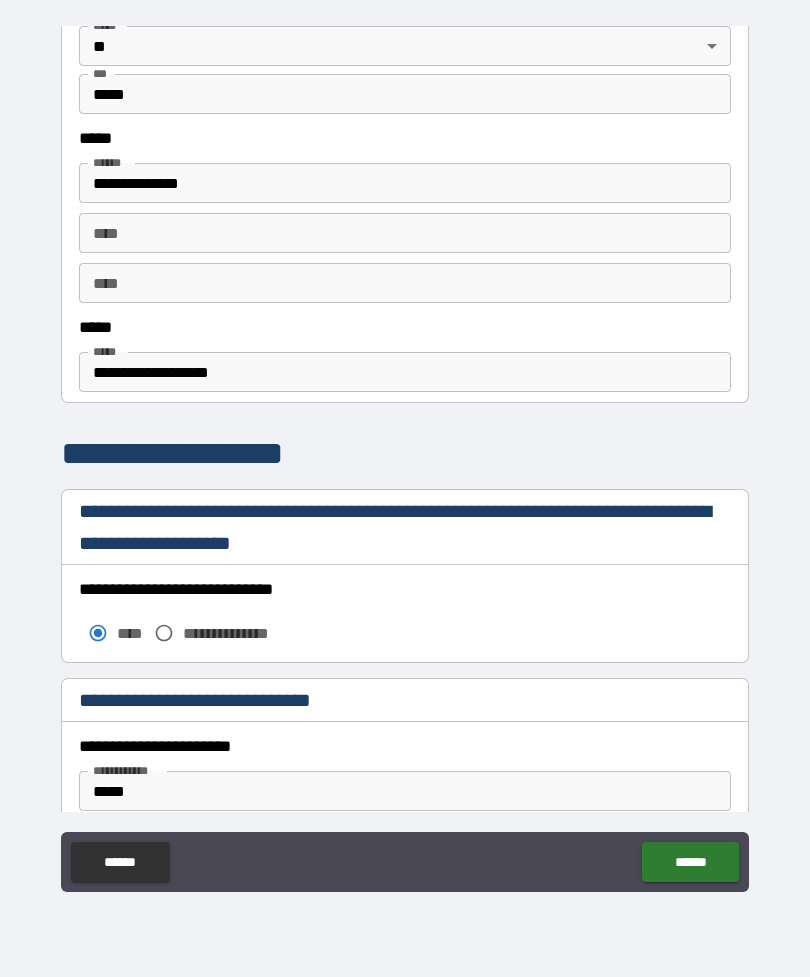 click on "**********" at bounding box center [405, 372] 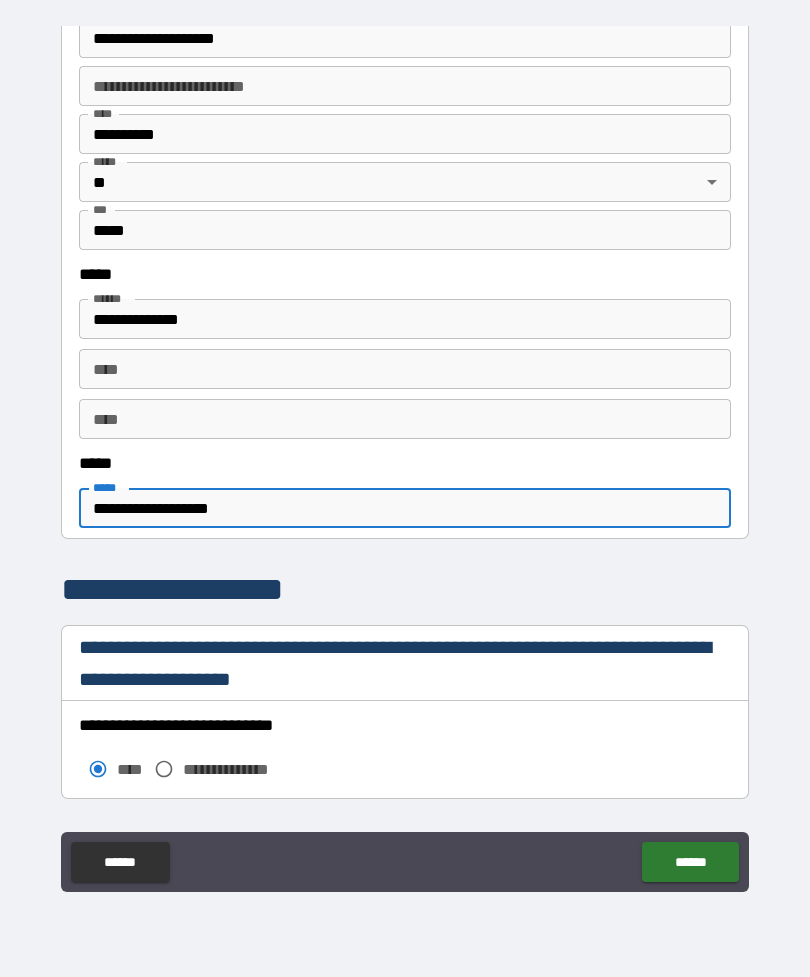scroll, scrollTop: 821, scrollLeft: 0, axis: vertical 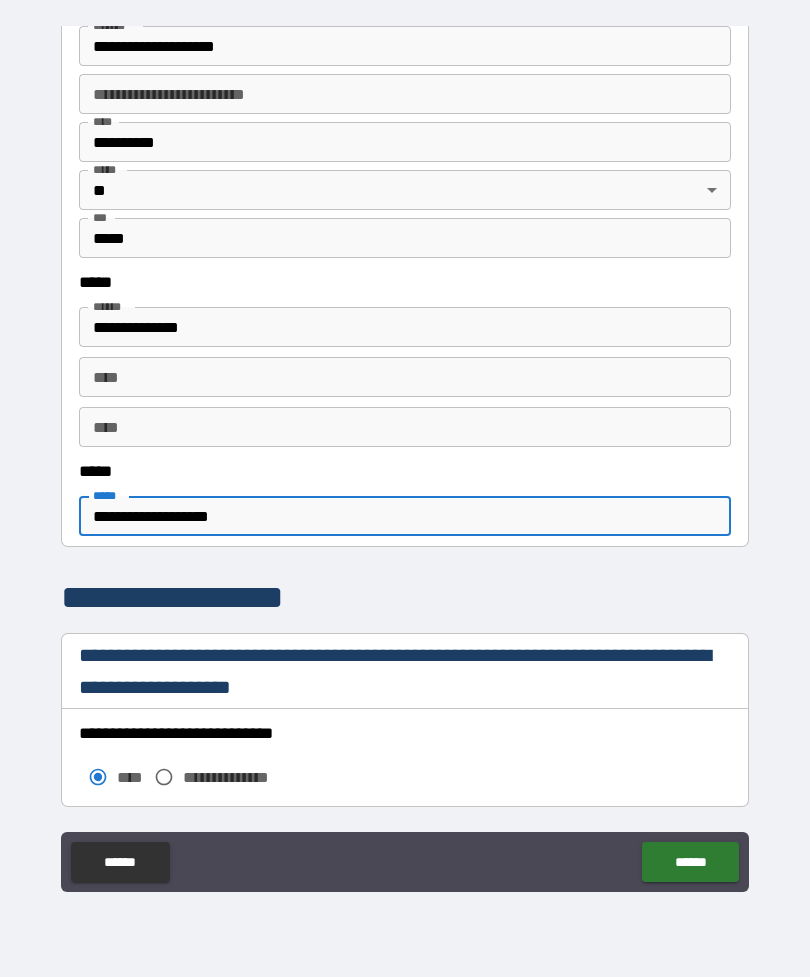 click on "**********" at bounding box center (405, 516) 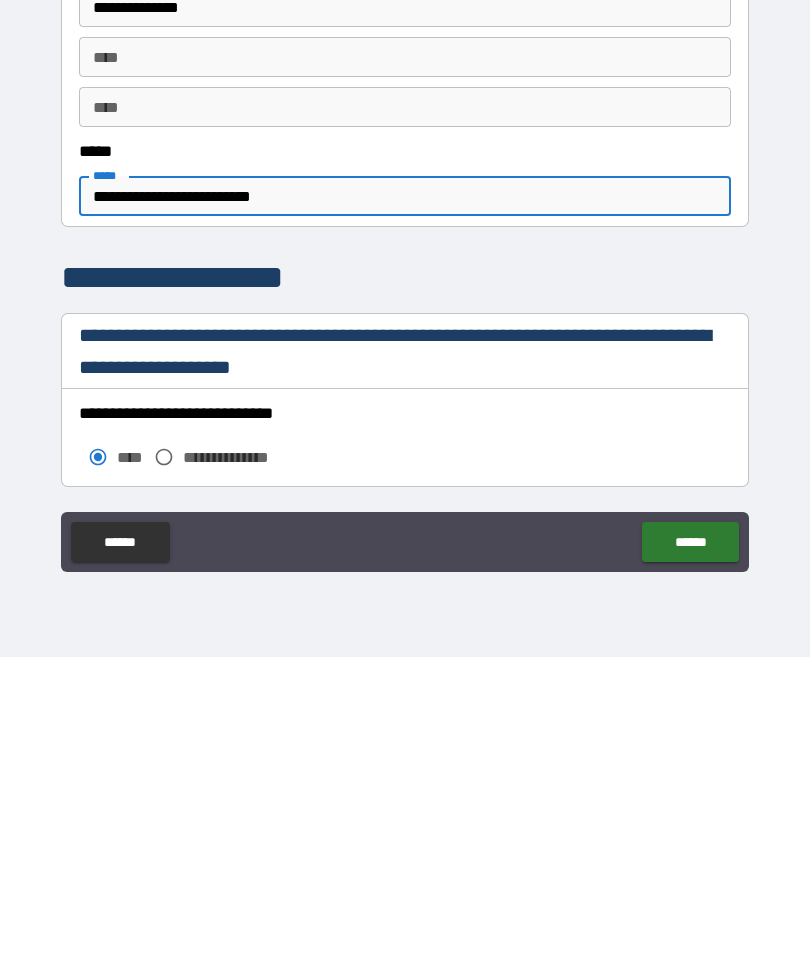 type on "**********" 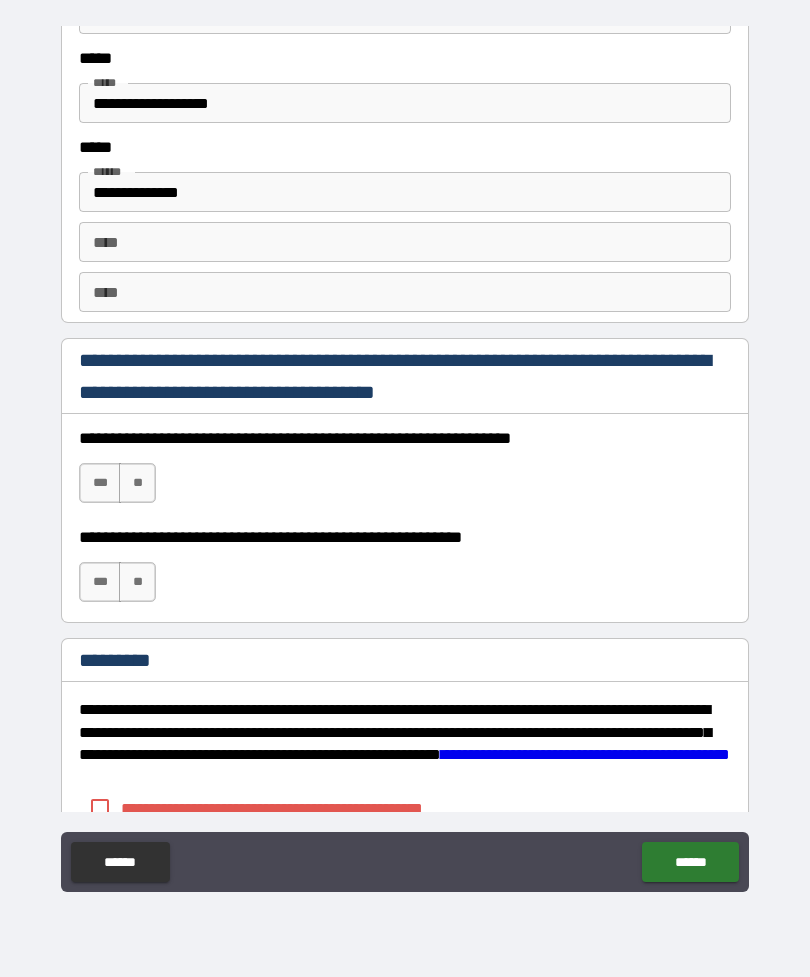 scroll, scrollTop: 2383, scrollLeft: 0, axis: vertical 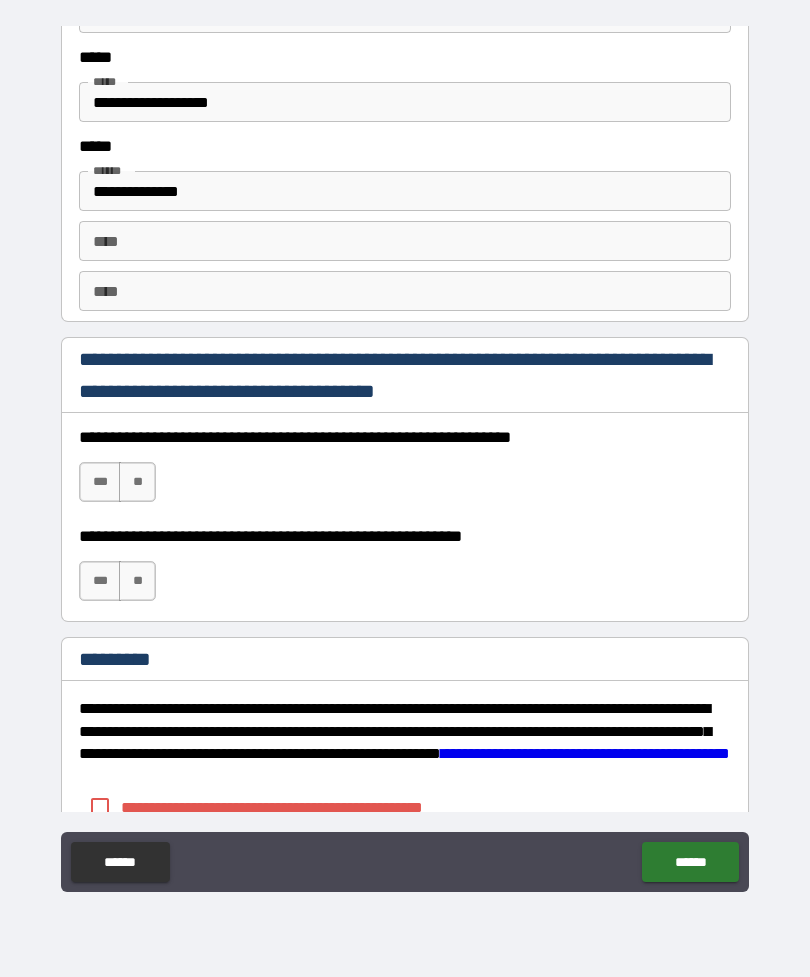 click on "***" at bounding box center (100, 482) 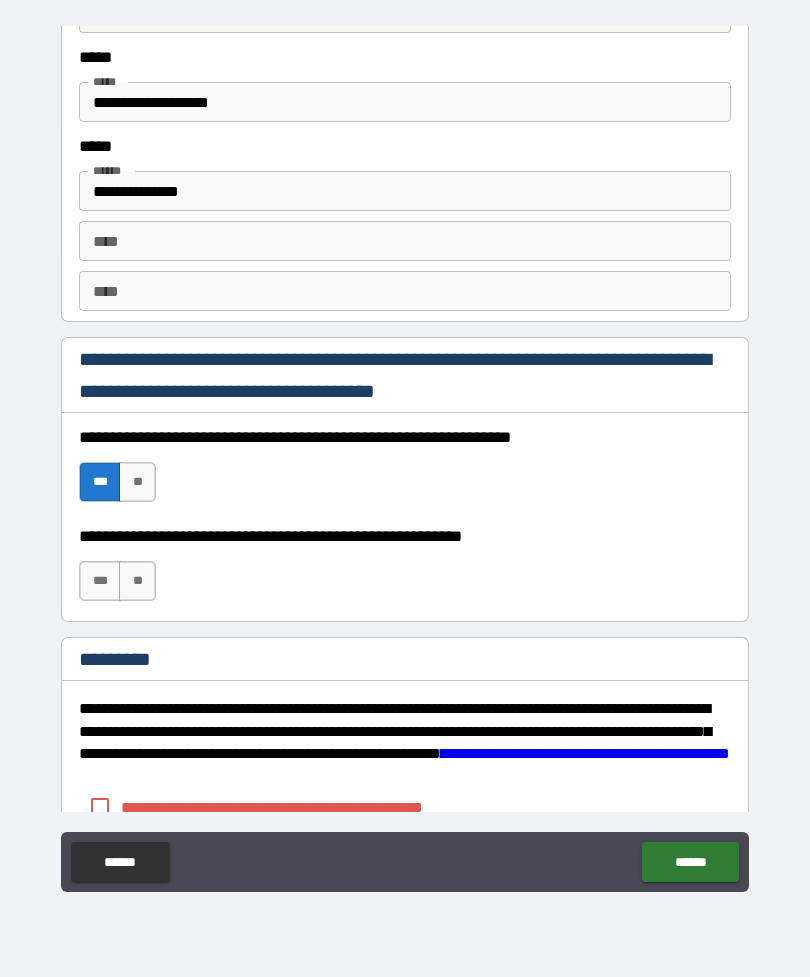 click on "***" at bounding box center (100, 581) 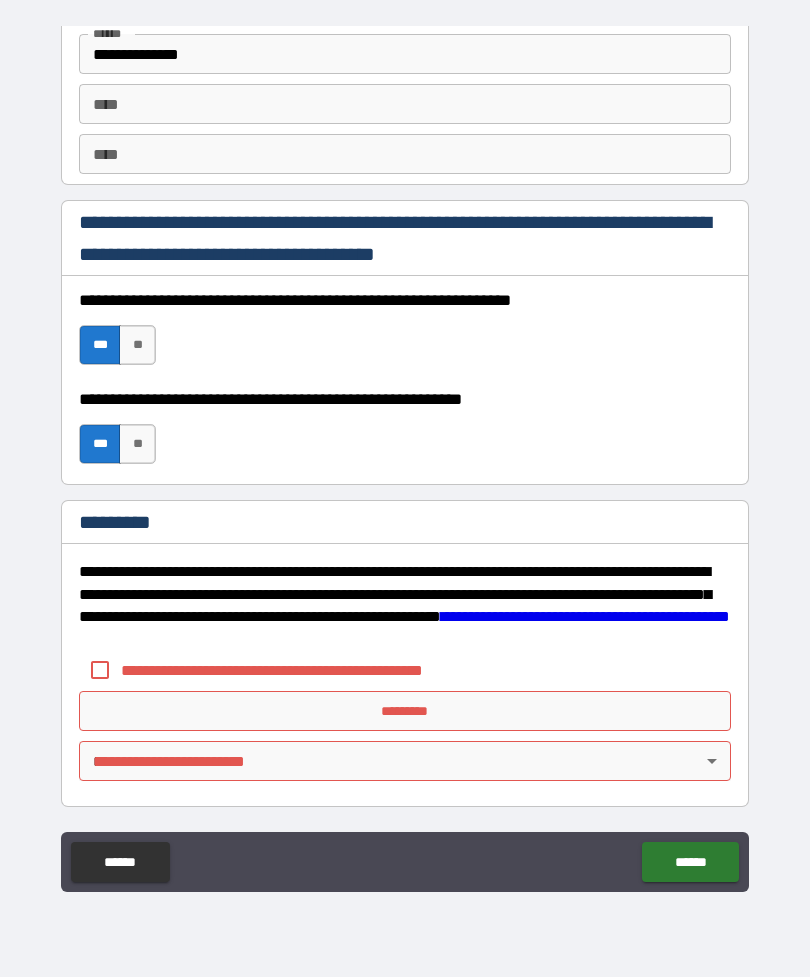 scroll, scrollTop: 2520, scrollLeft: 0, axis: vertical 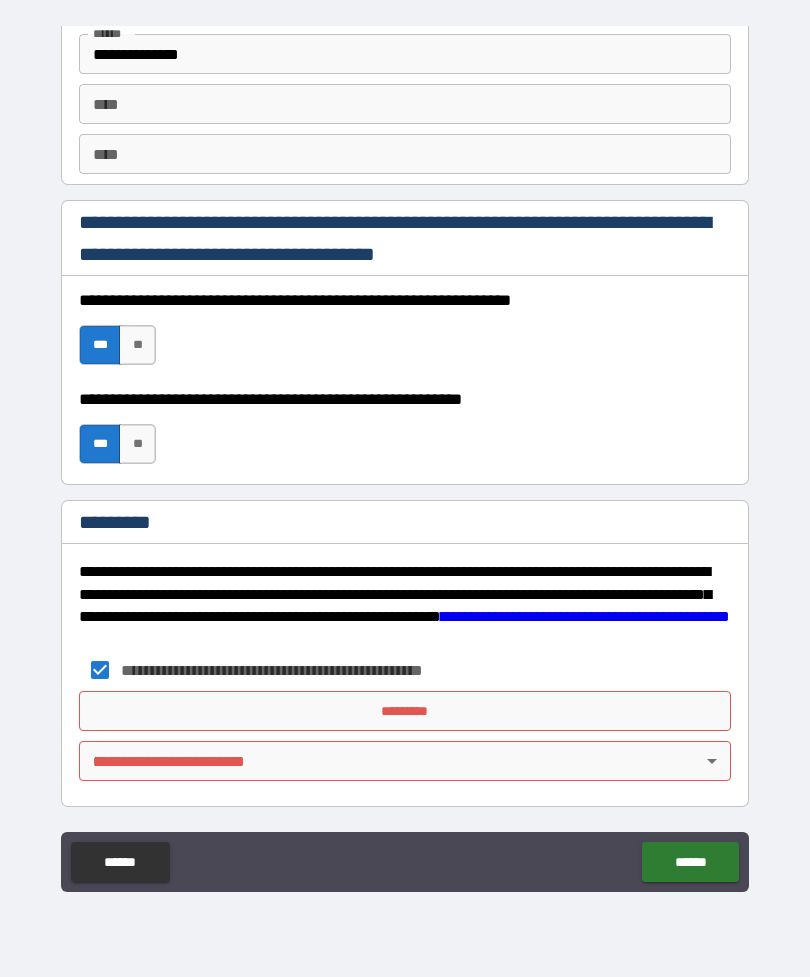 click on "*********" at bounding box center (405, 711) 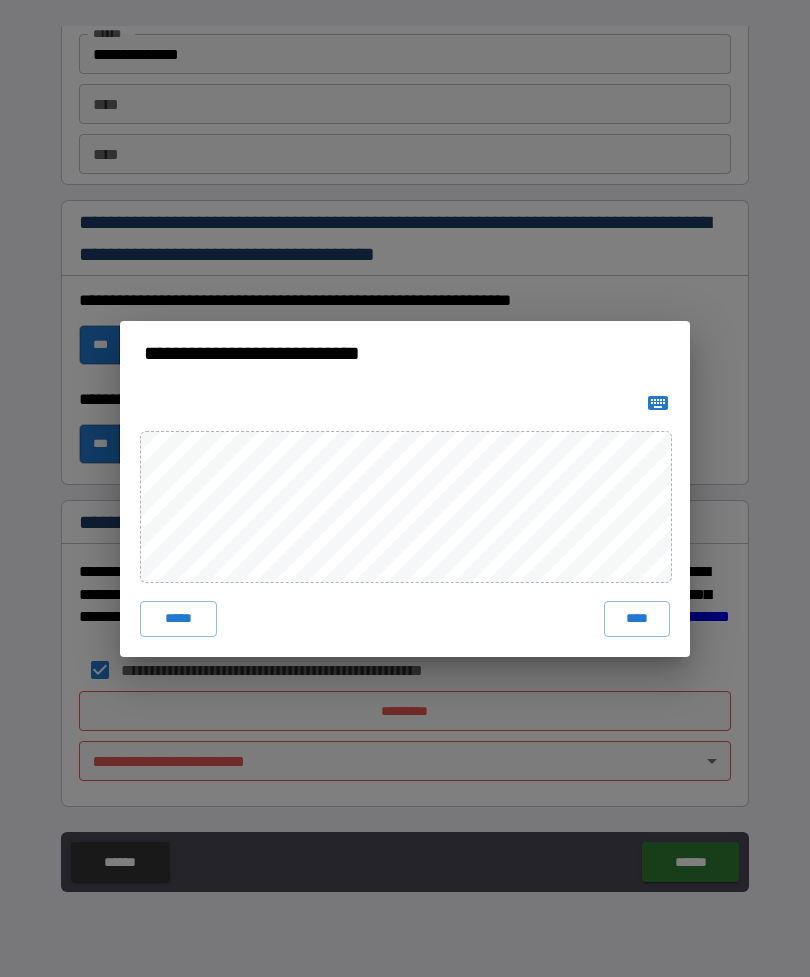 click on "****" at bounding box center [637, 619] 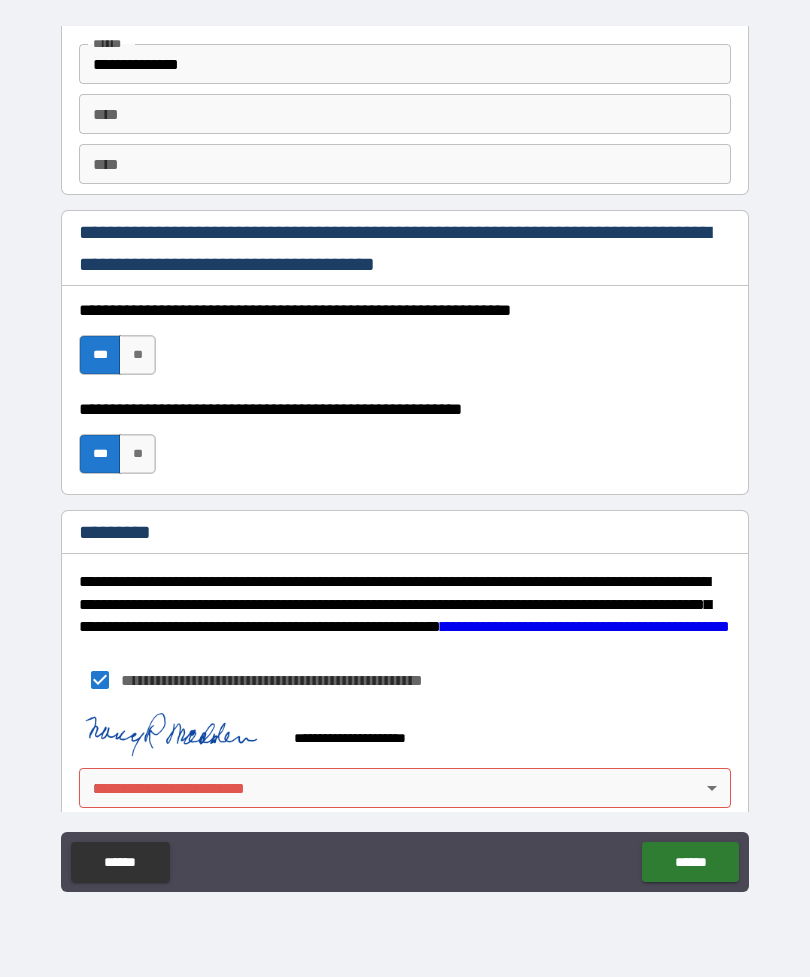 click on "**********" at bounding box center [405, 456] 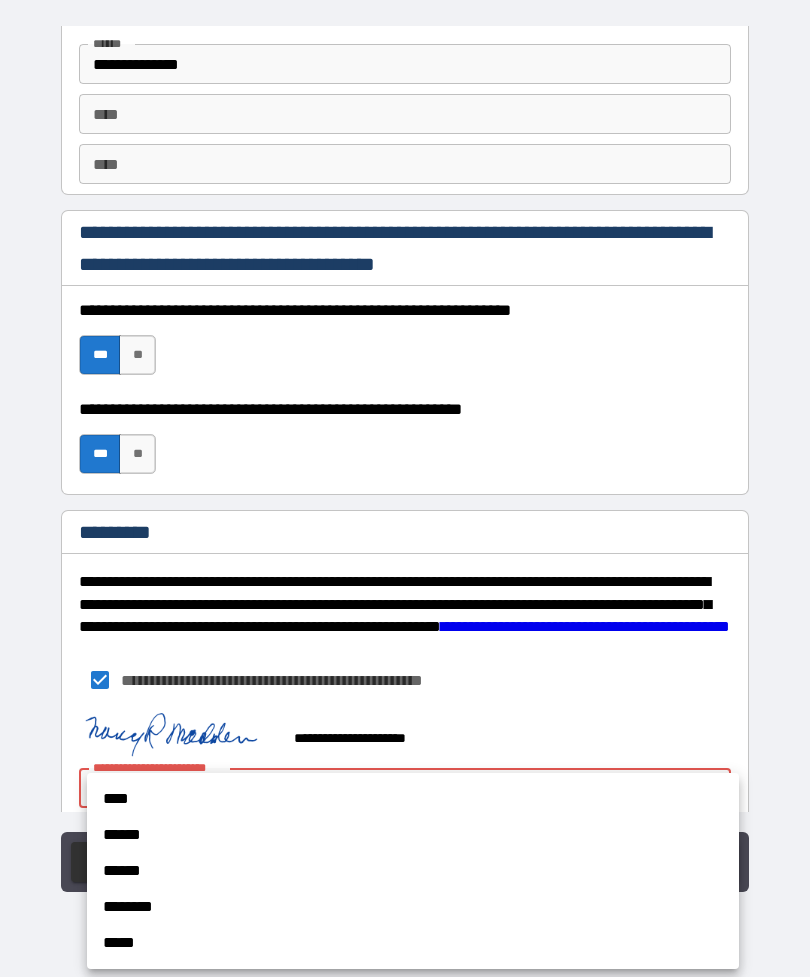 click on "****" at bounding box center [413, 799] 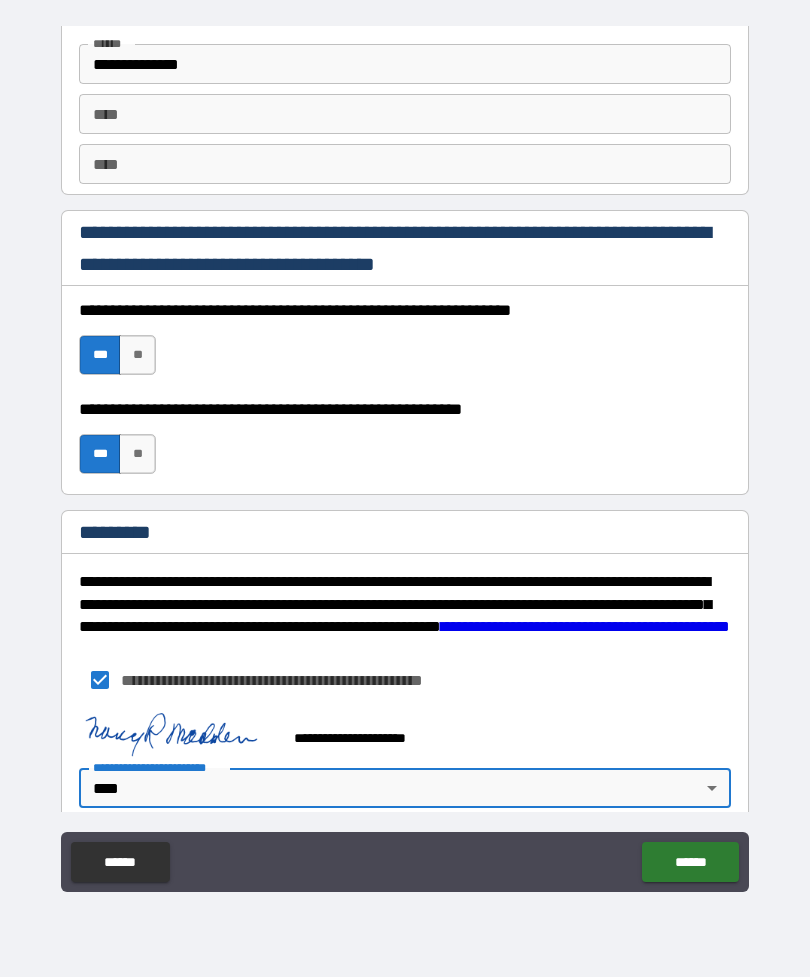 type on "*" 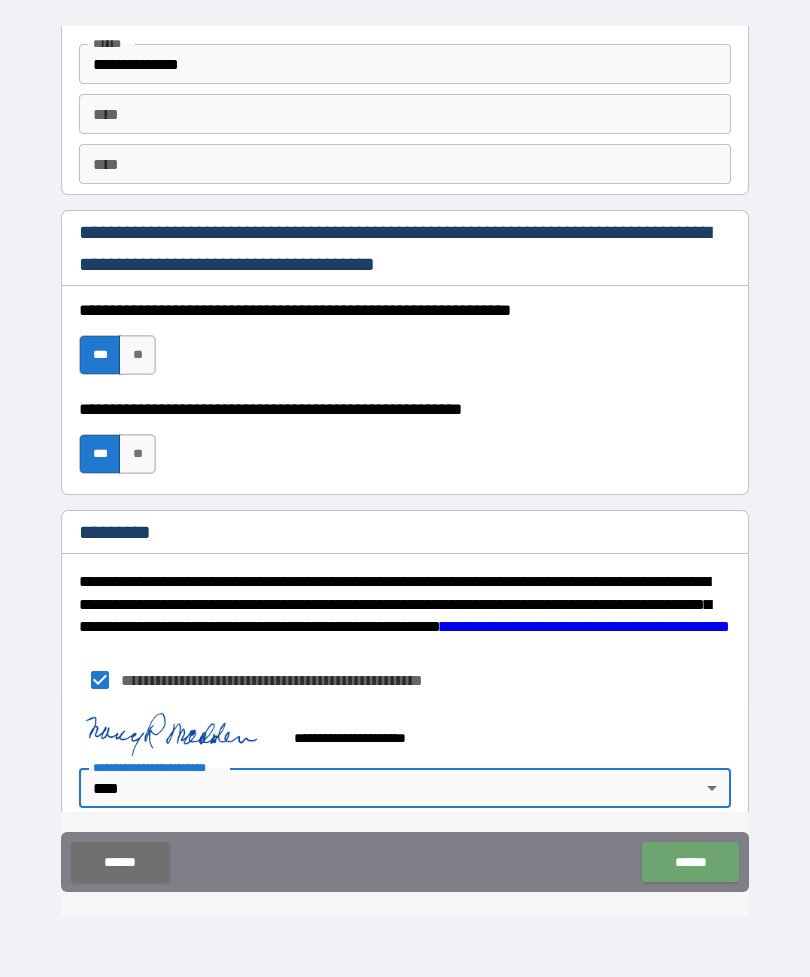 click on "******" at bounding box center (690, 862) 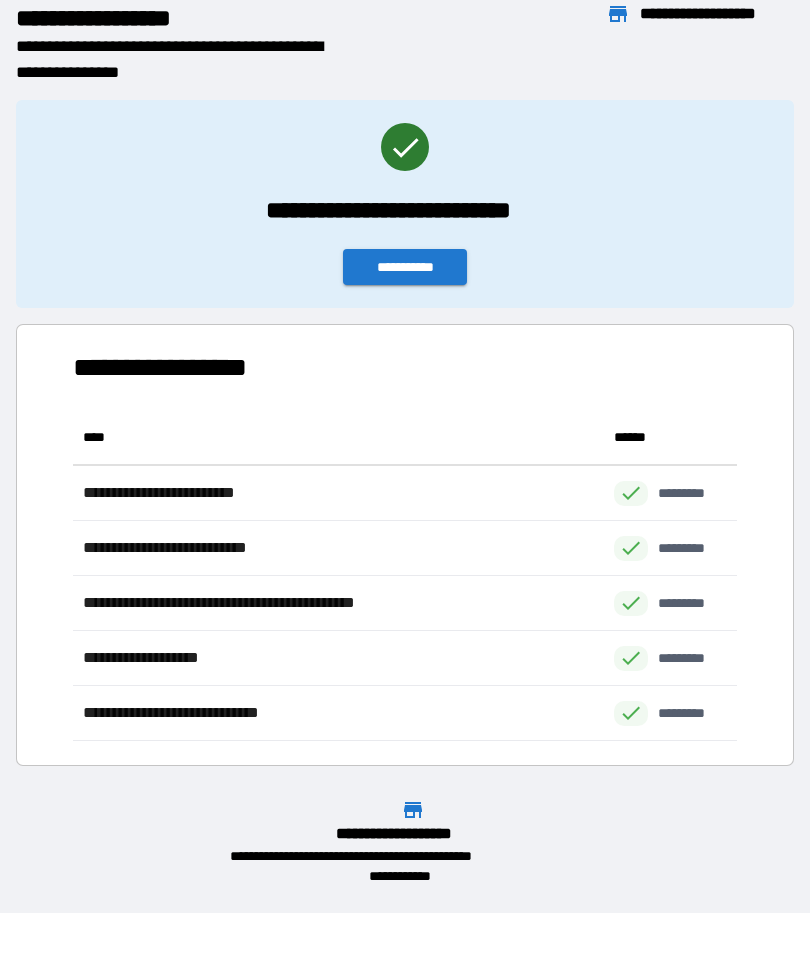 scroll, scrollTop: 1, scrollLeft: 1, axis: both 